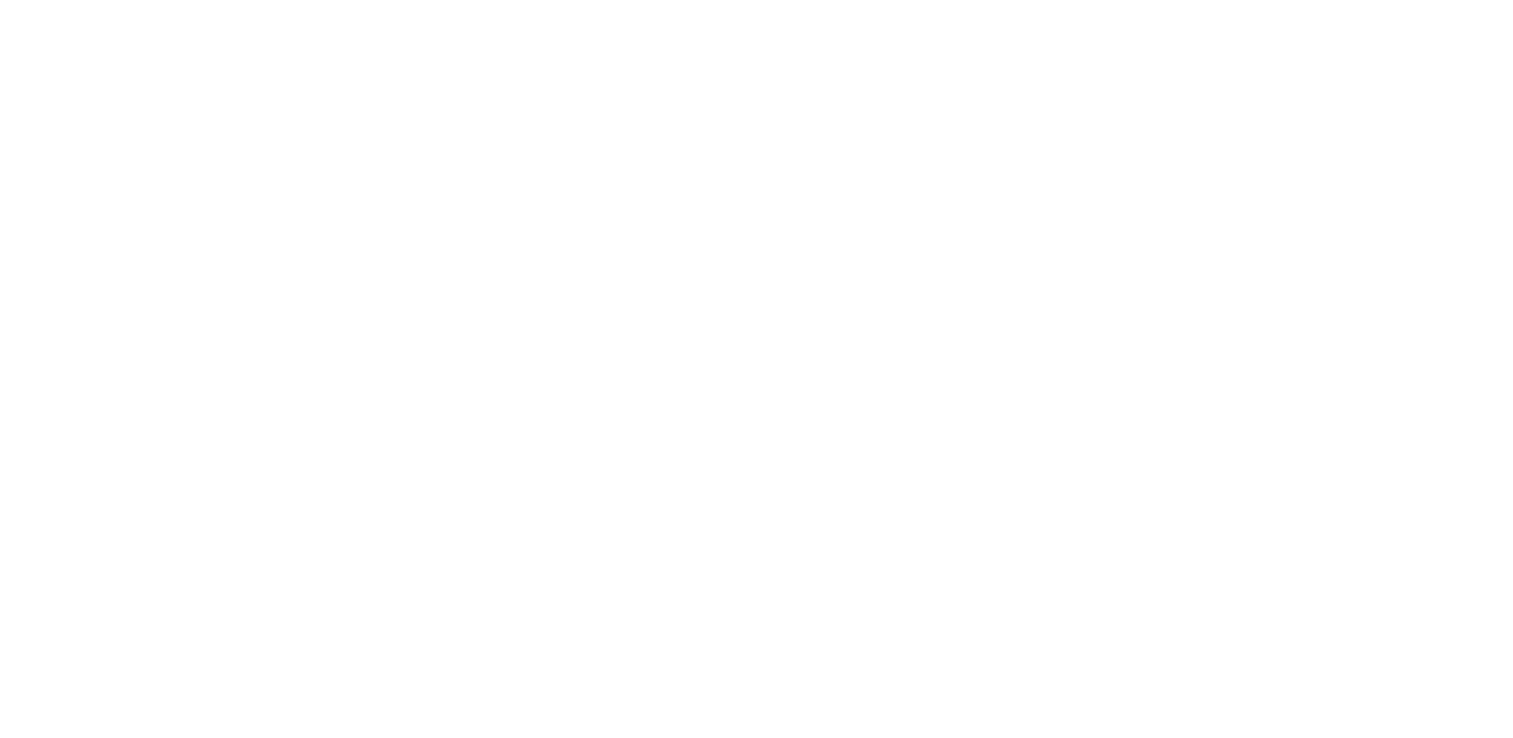 scroll, scrollTop: 0, scrollLeft: 0, axis: both 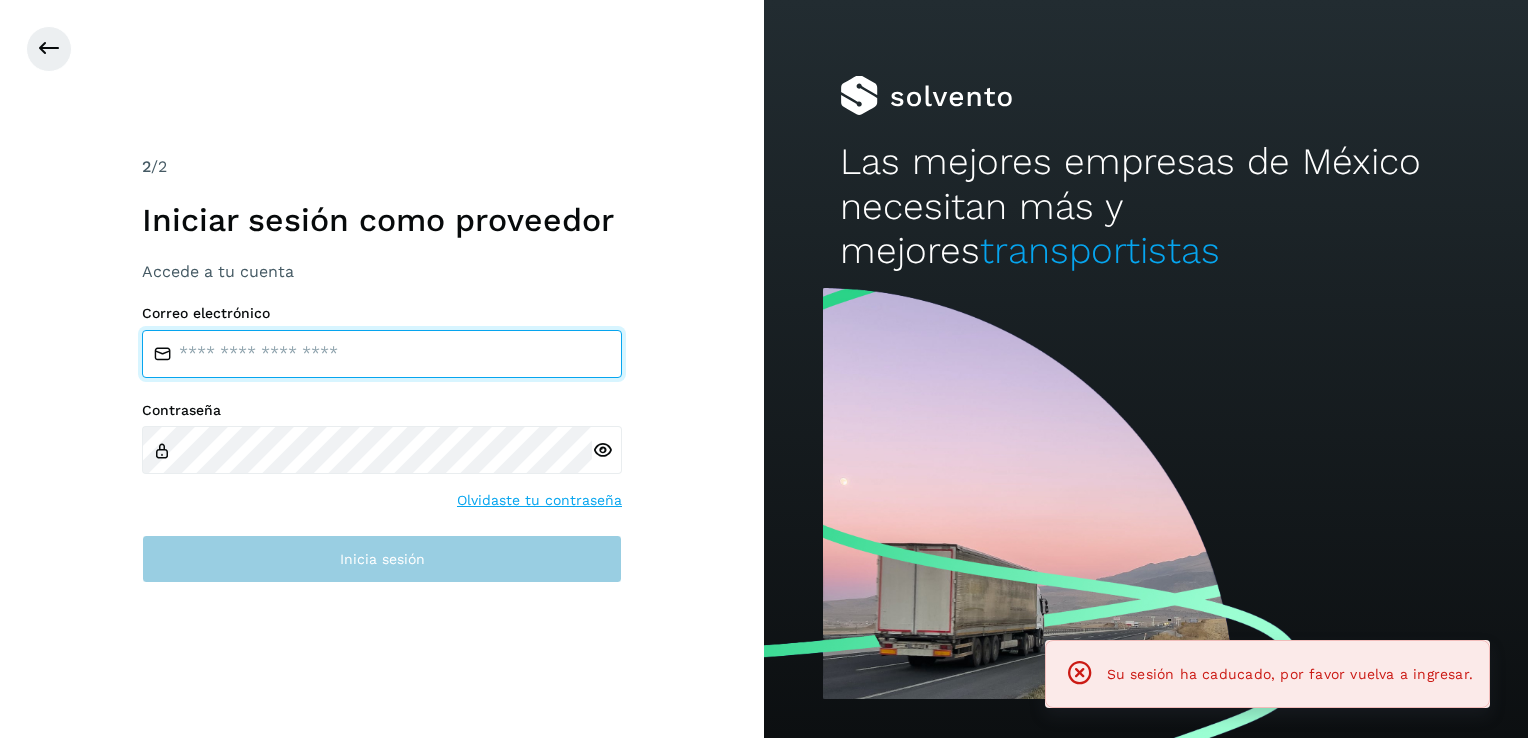 type on "**********" 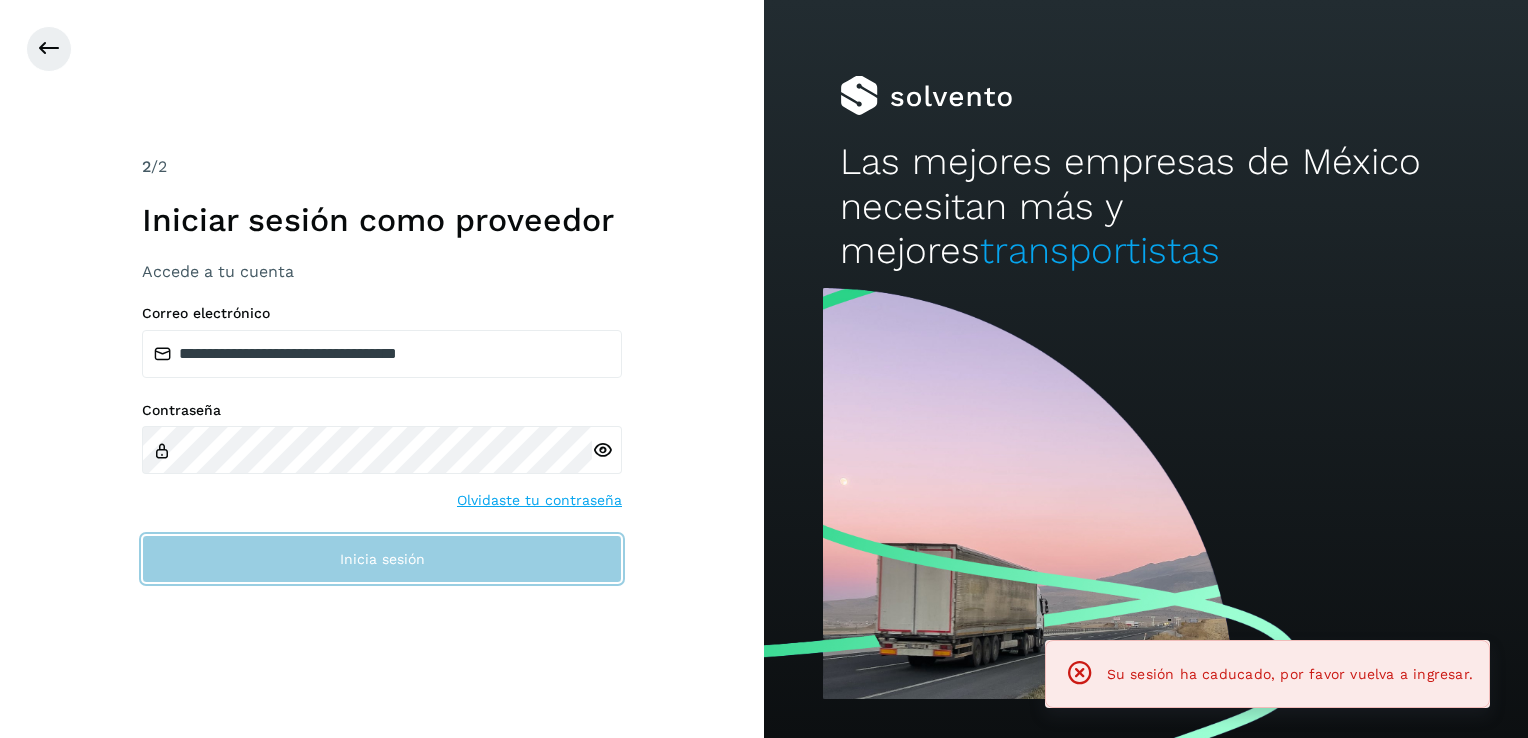 click on "Inicia sesión" at bounding box center [382, 559] 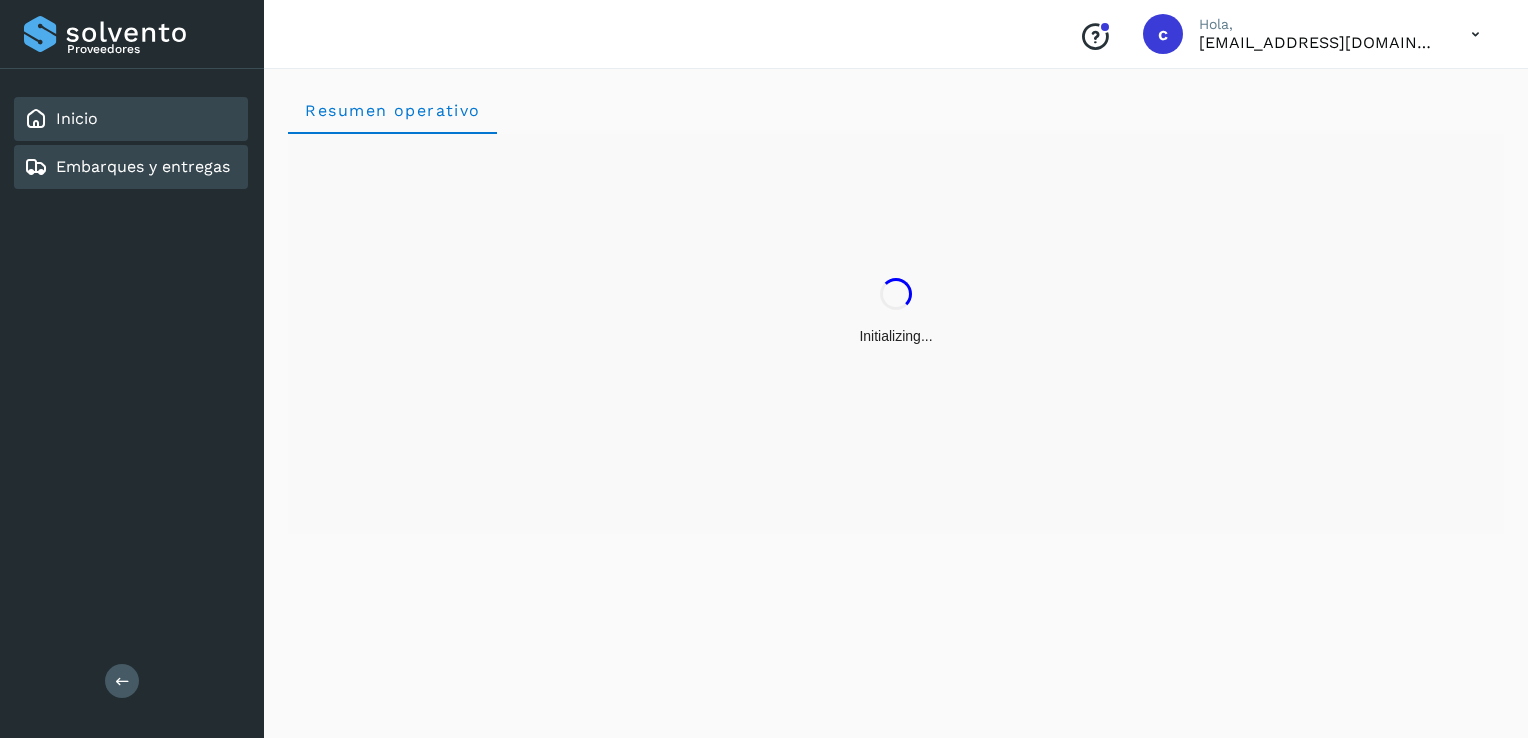 click on "Embarques y entregas" at bounding box center [143, 166] 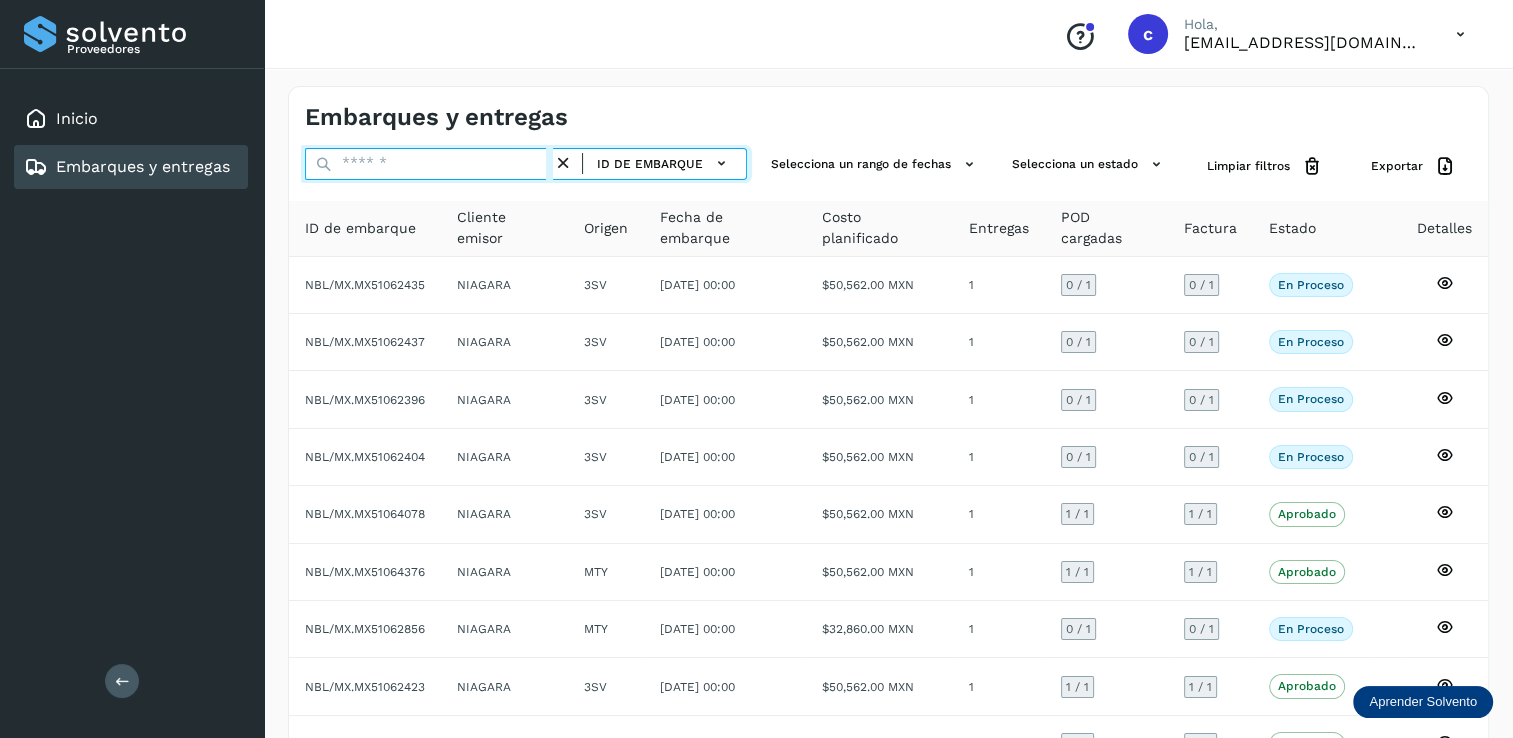 click at bounding box center (429, 164) 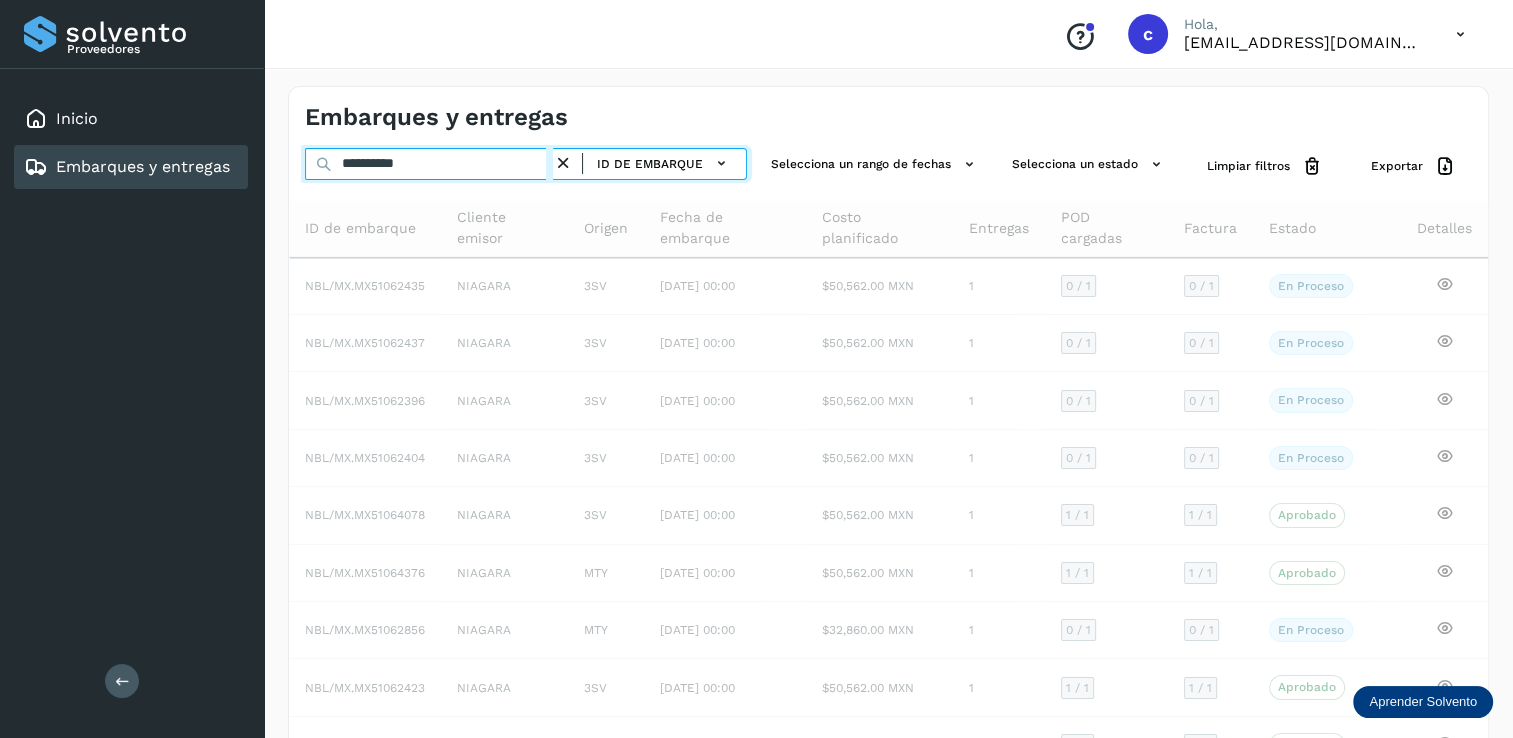 type on "**********" 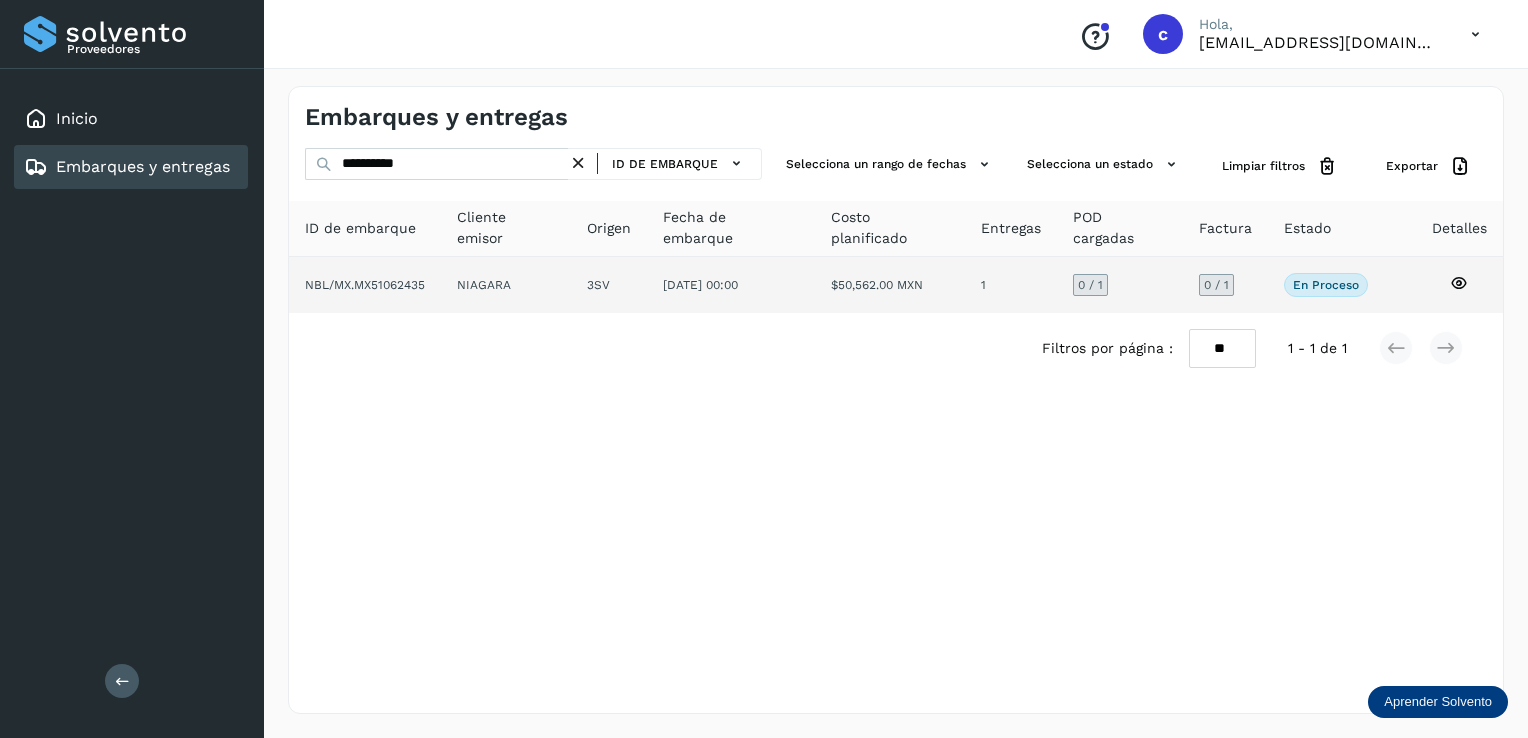 click on "$50,562.00 MXN" 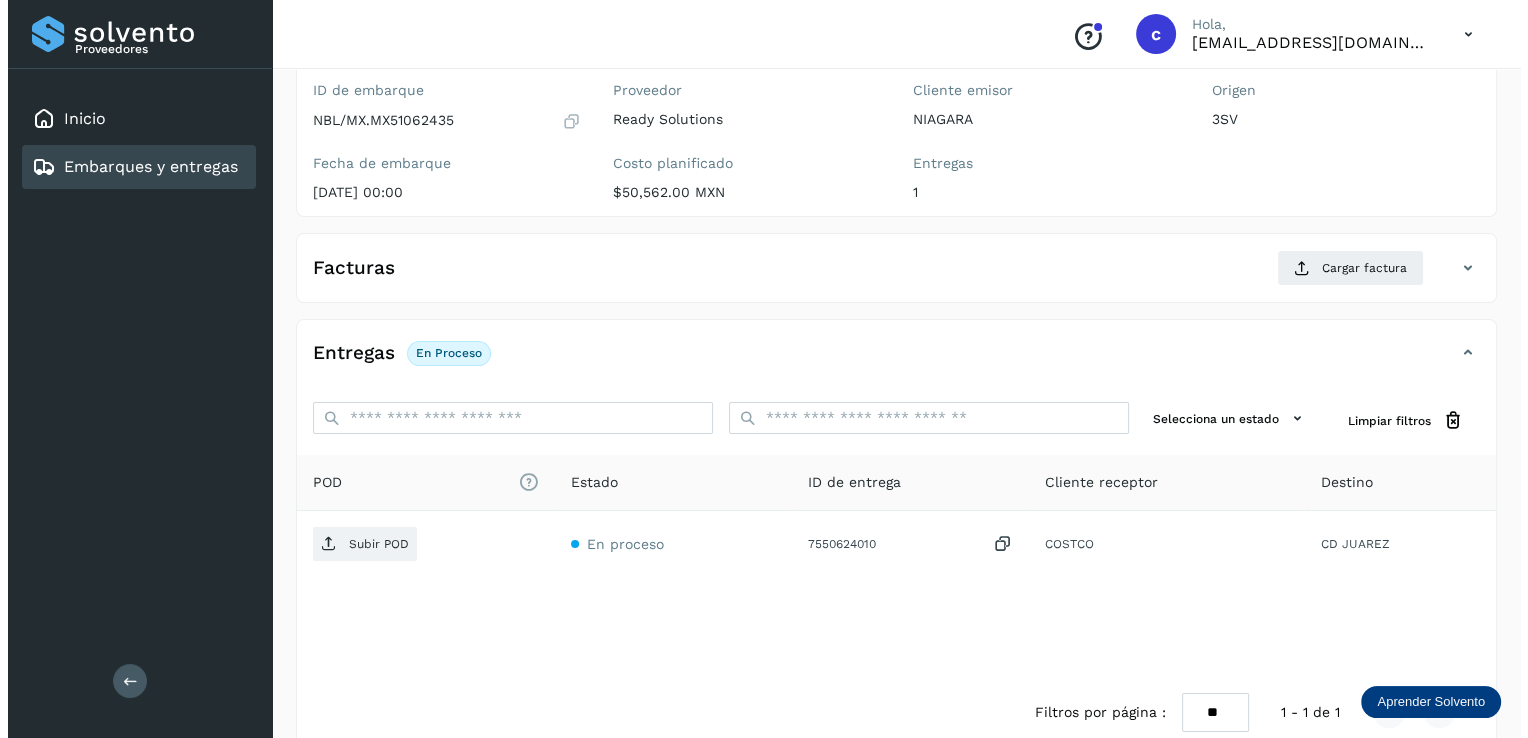 scroll, scrollTop: 208, scrollLeft: 0, axis: vertical 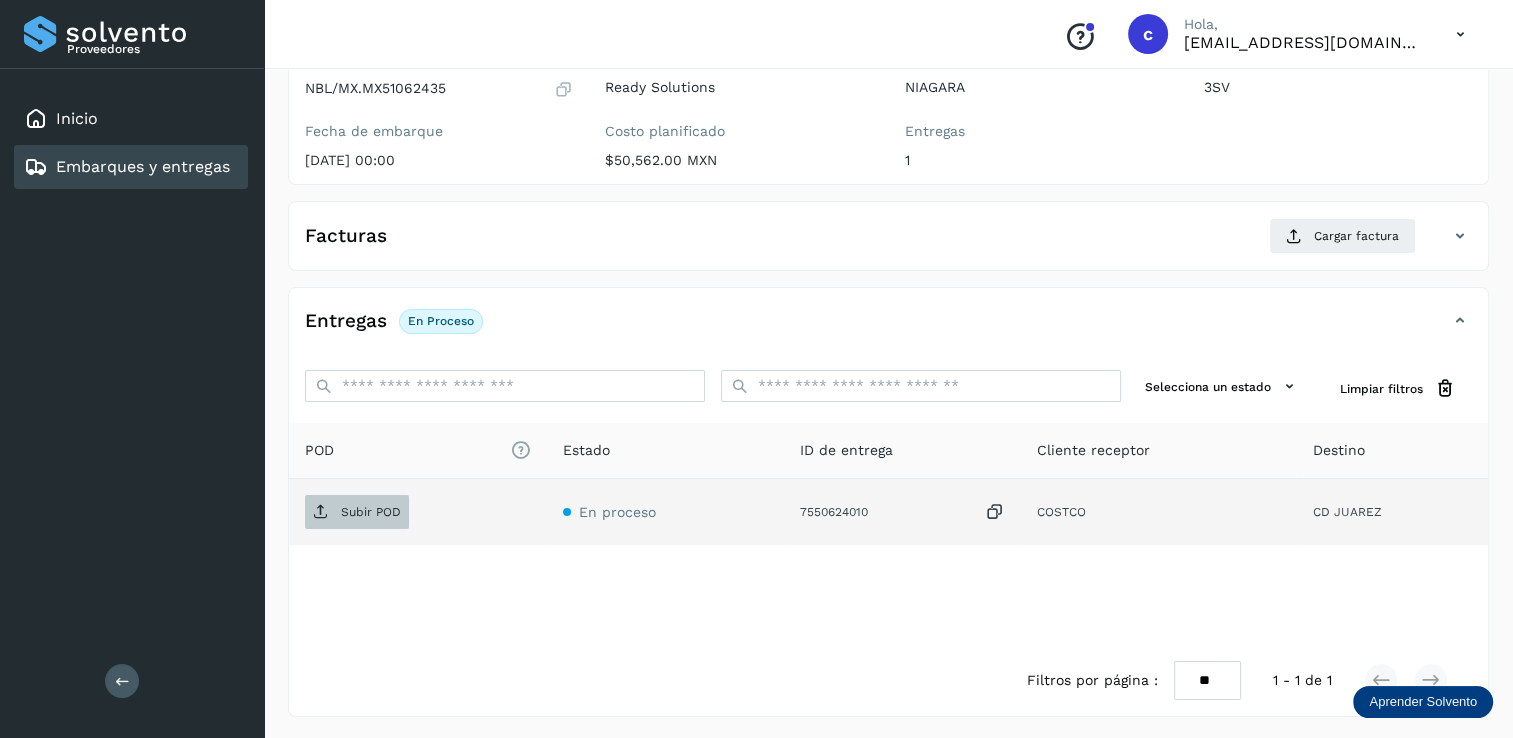 click on "Subir POD" at bounding box center (371, 512) 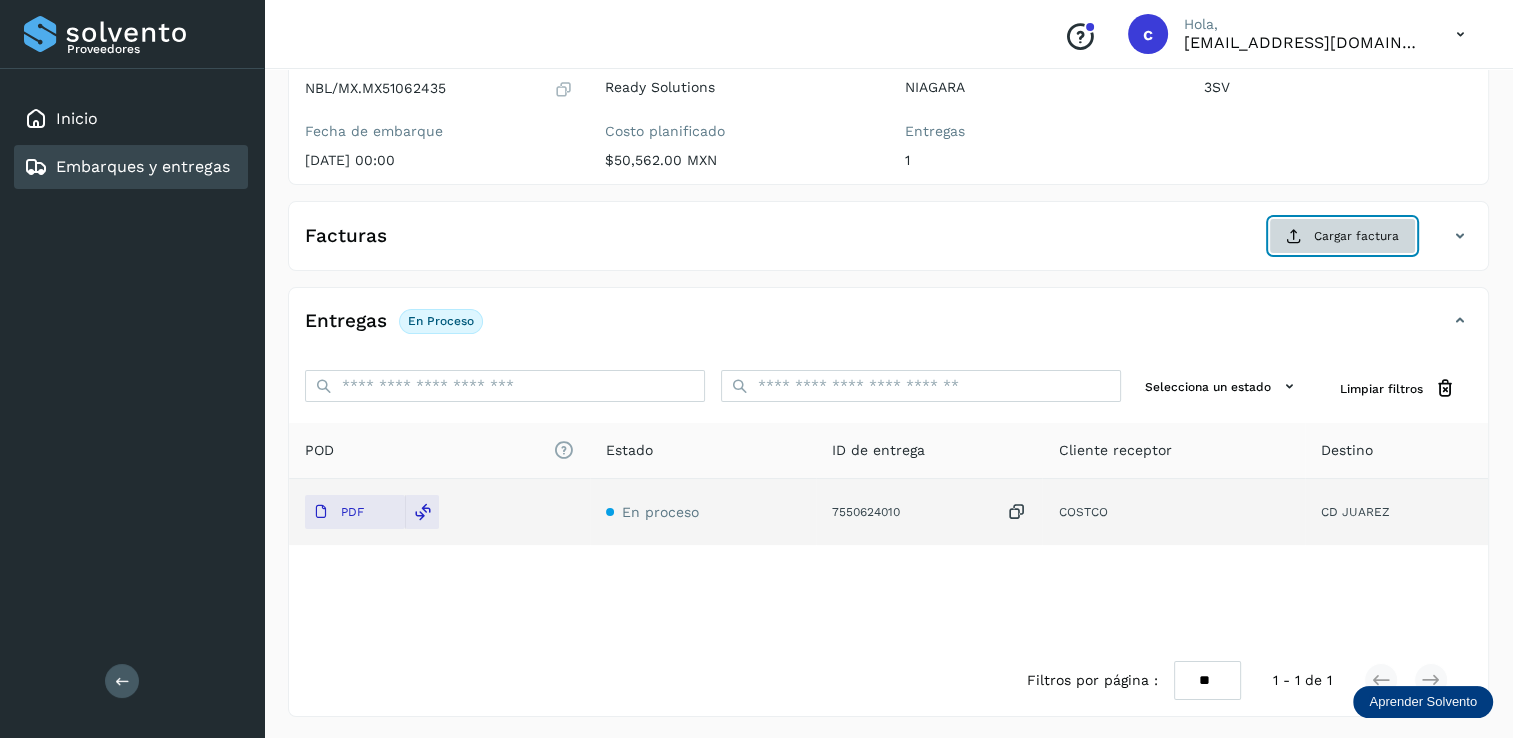 click on "Cargar factura" at bounding box center [1342, 236] 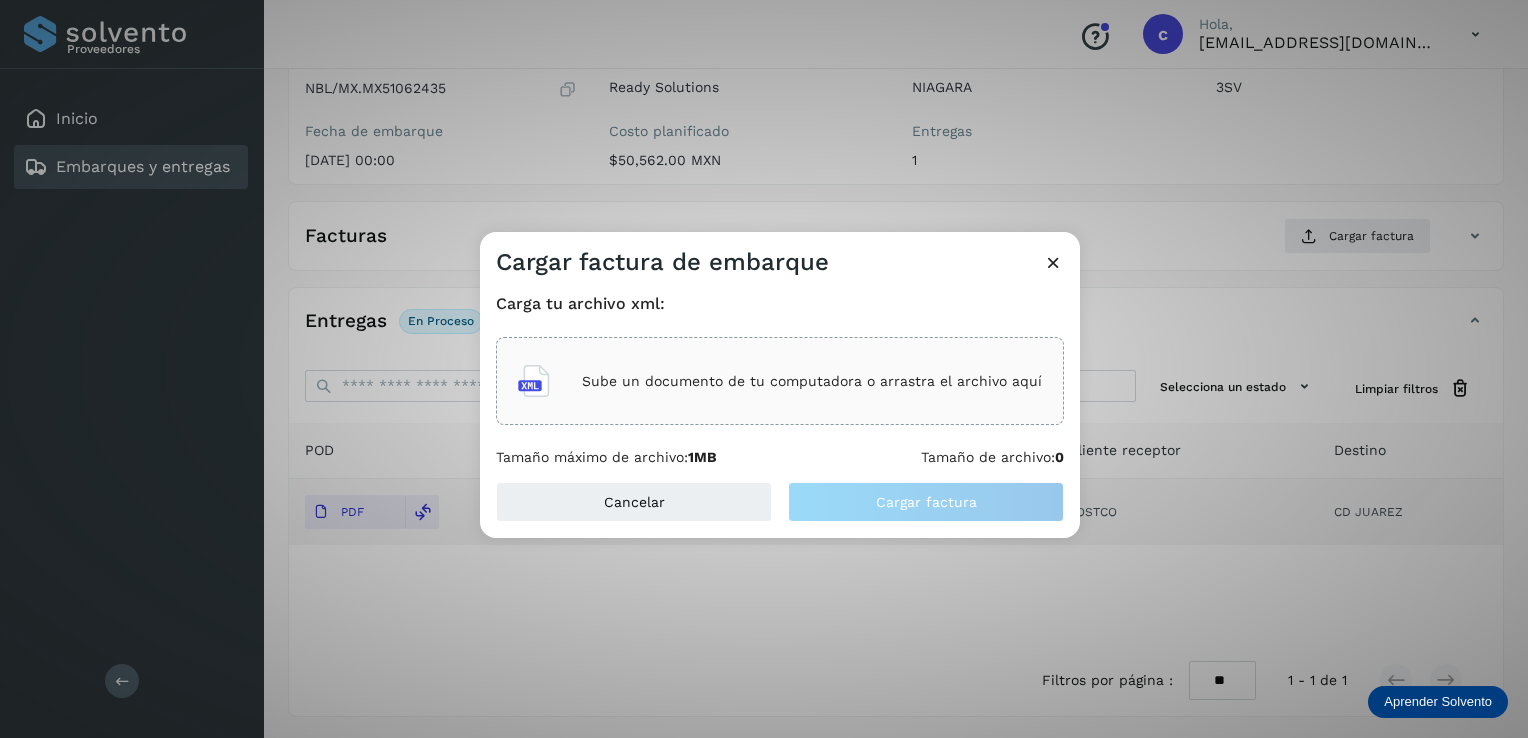 click on "Sube un documento de tu computadora o arrastra el archivo aquí" 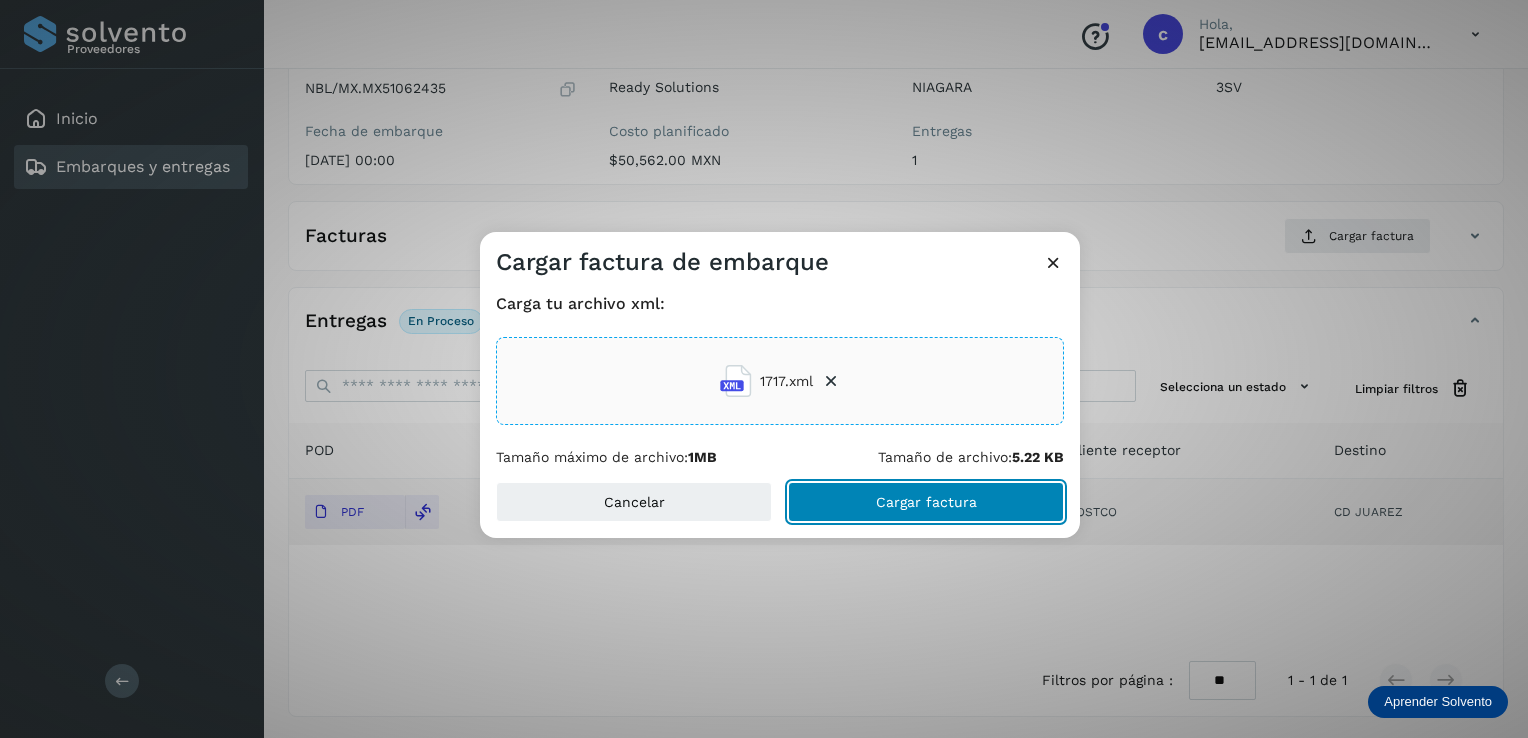 click on "Cargar factura" 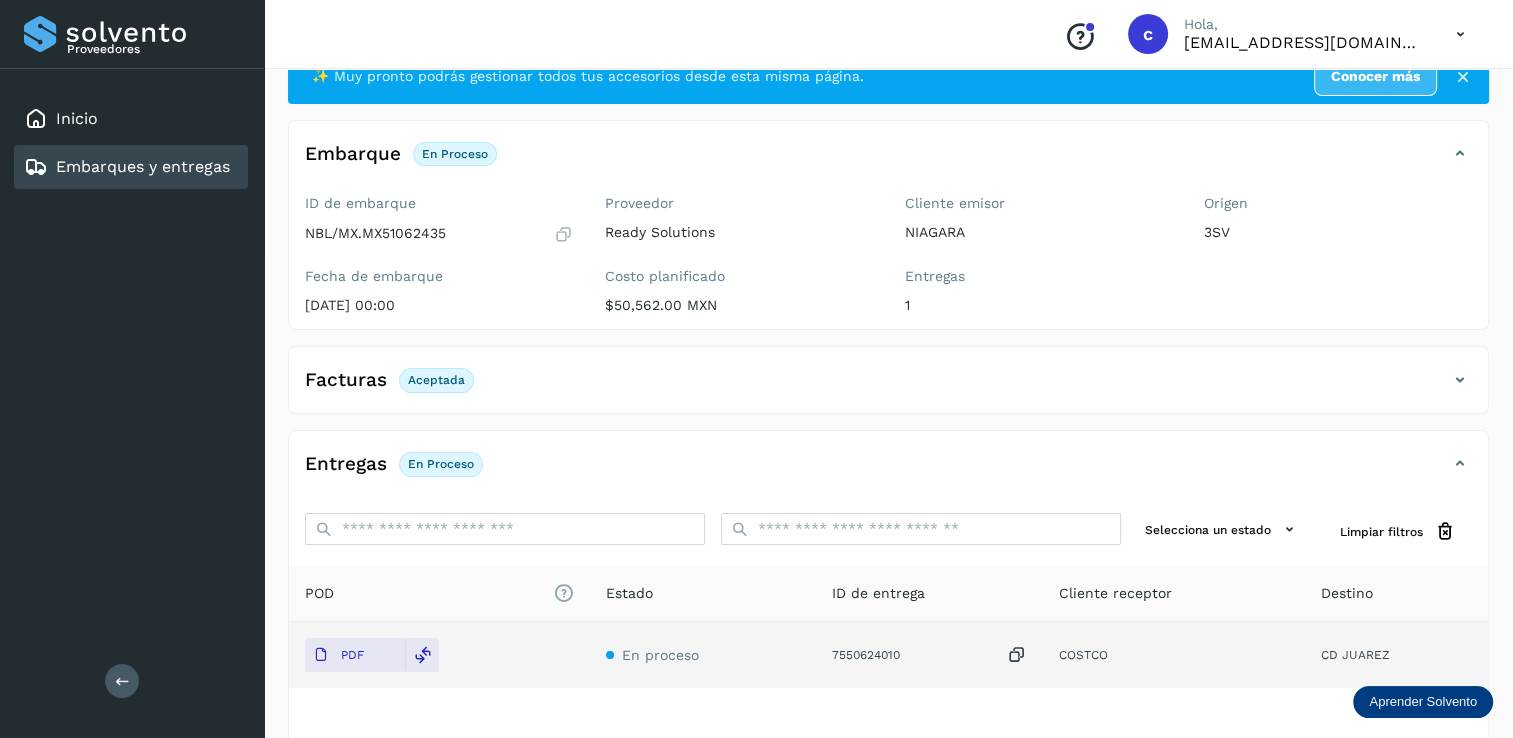 scroll, scrollTop: 7, scrollLeft: 0, axis: vertical 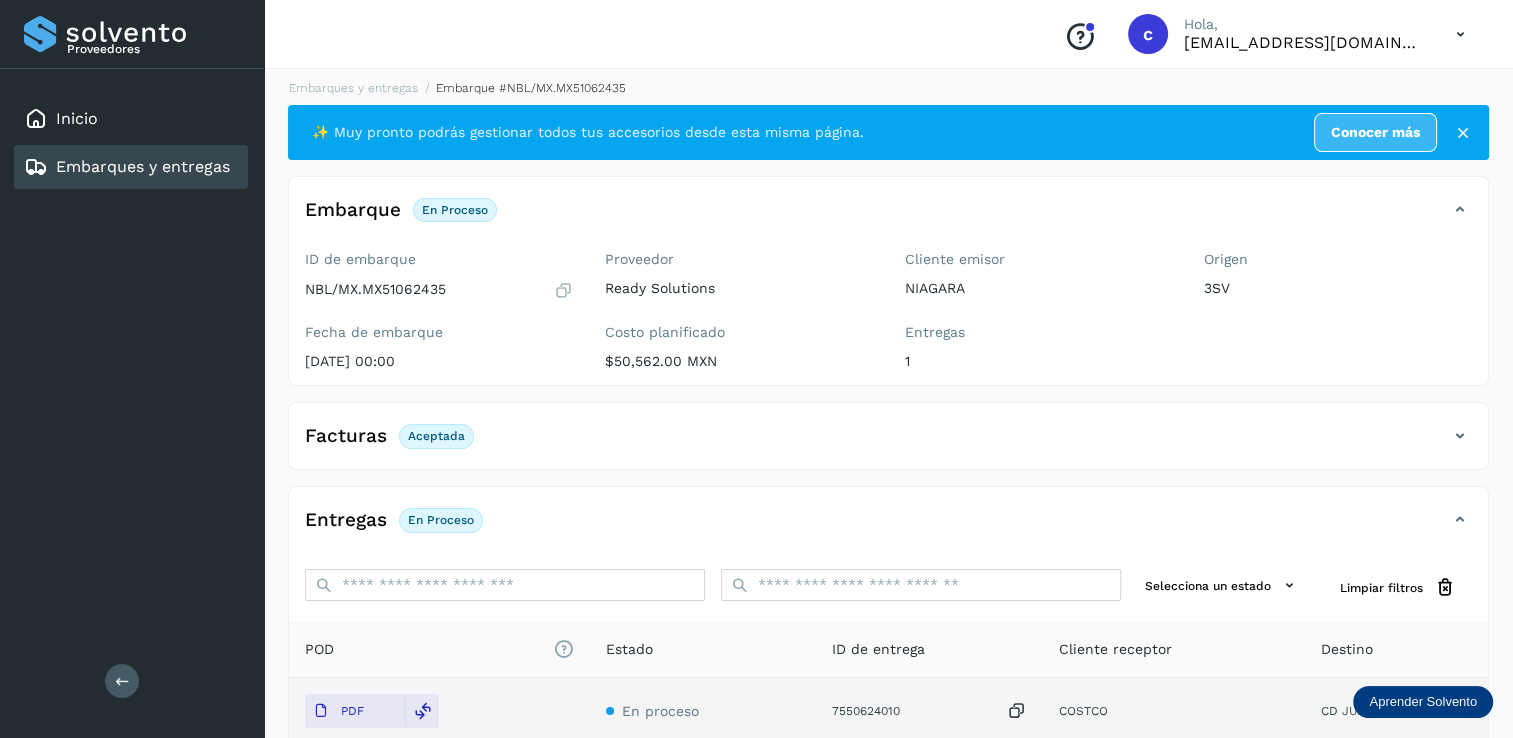 click on "Embarques y entregas" 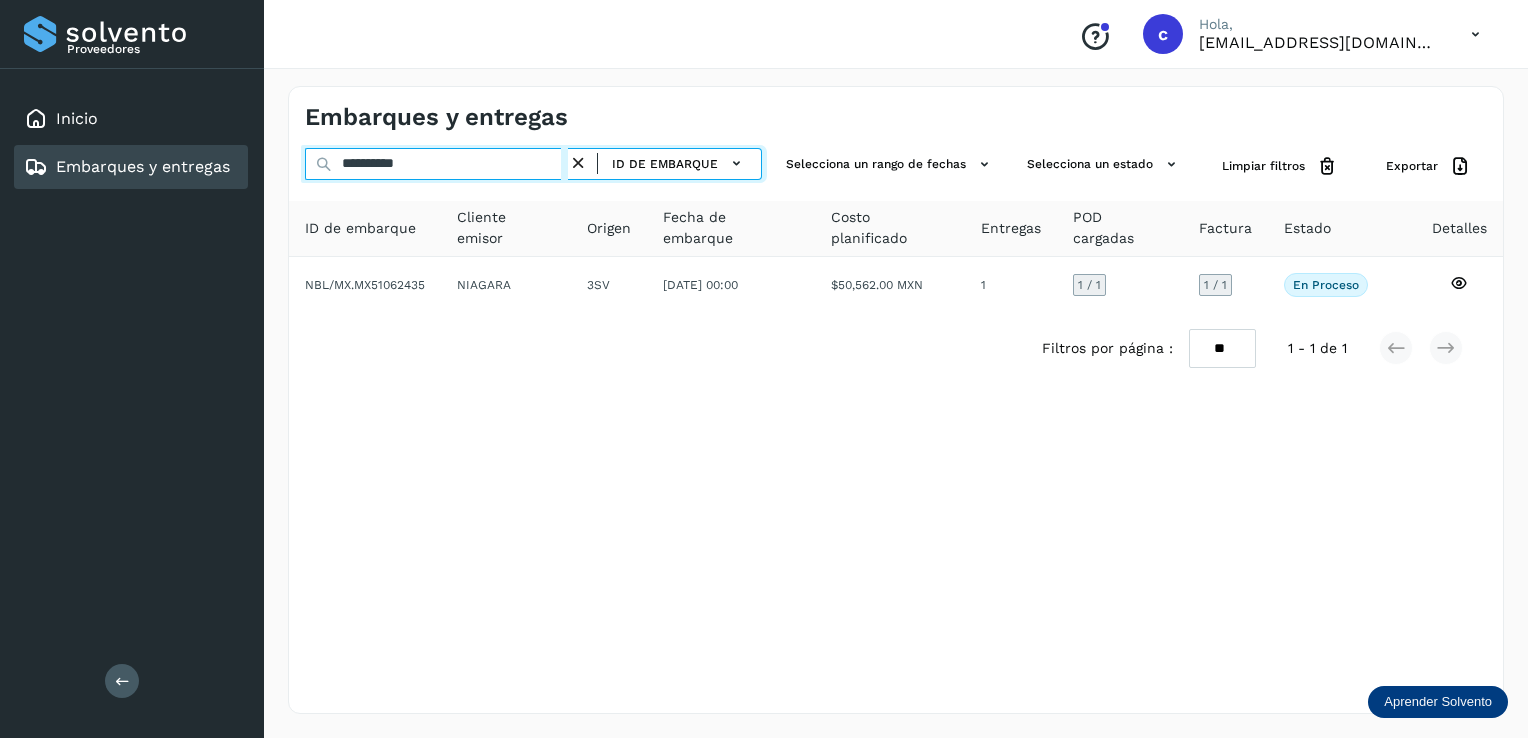 click on "**********" at bounding box center (436, 164) 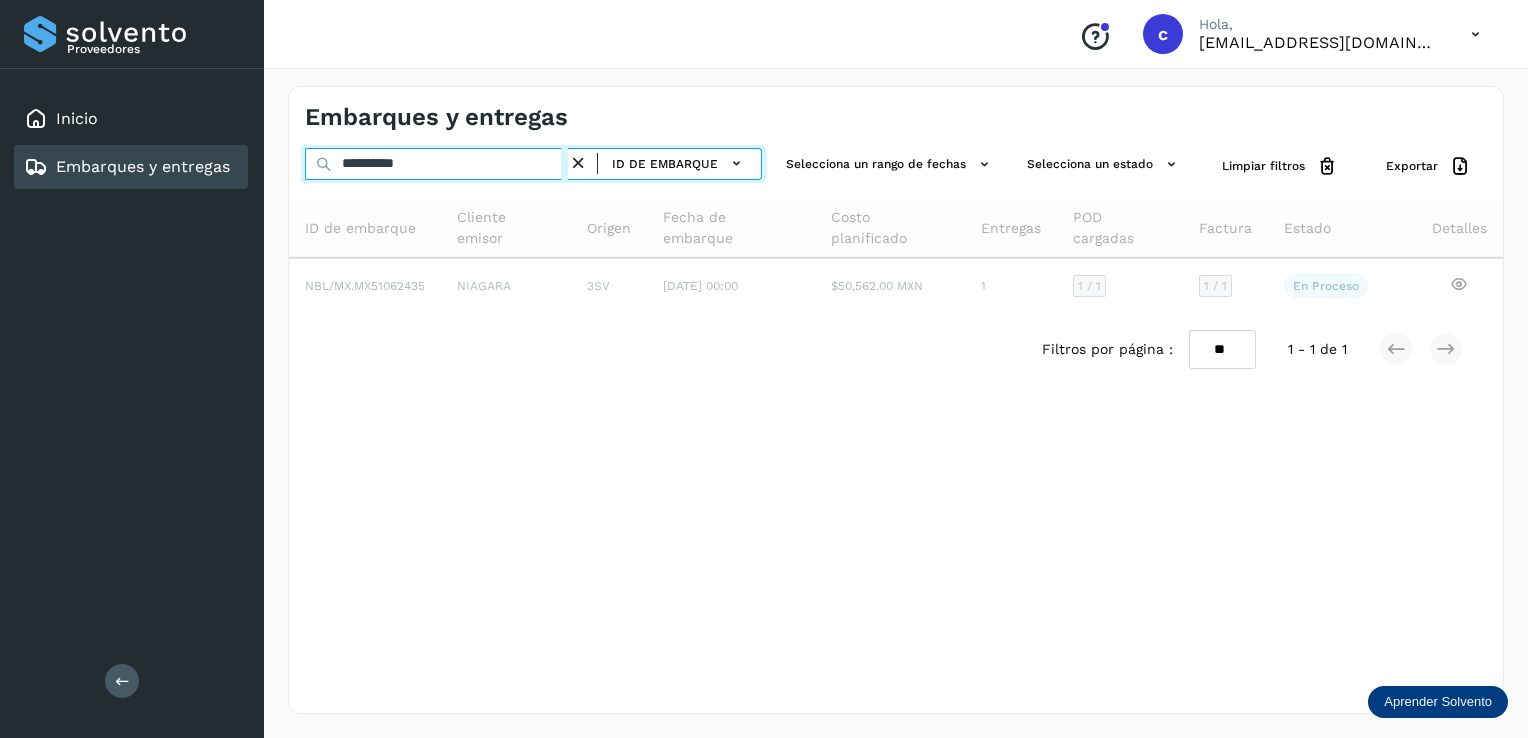 type on "**********" 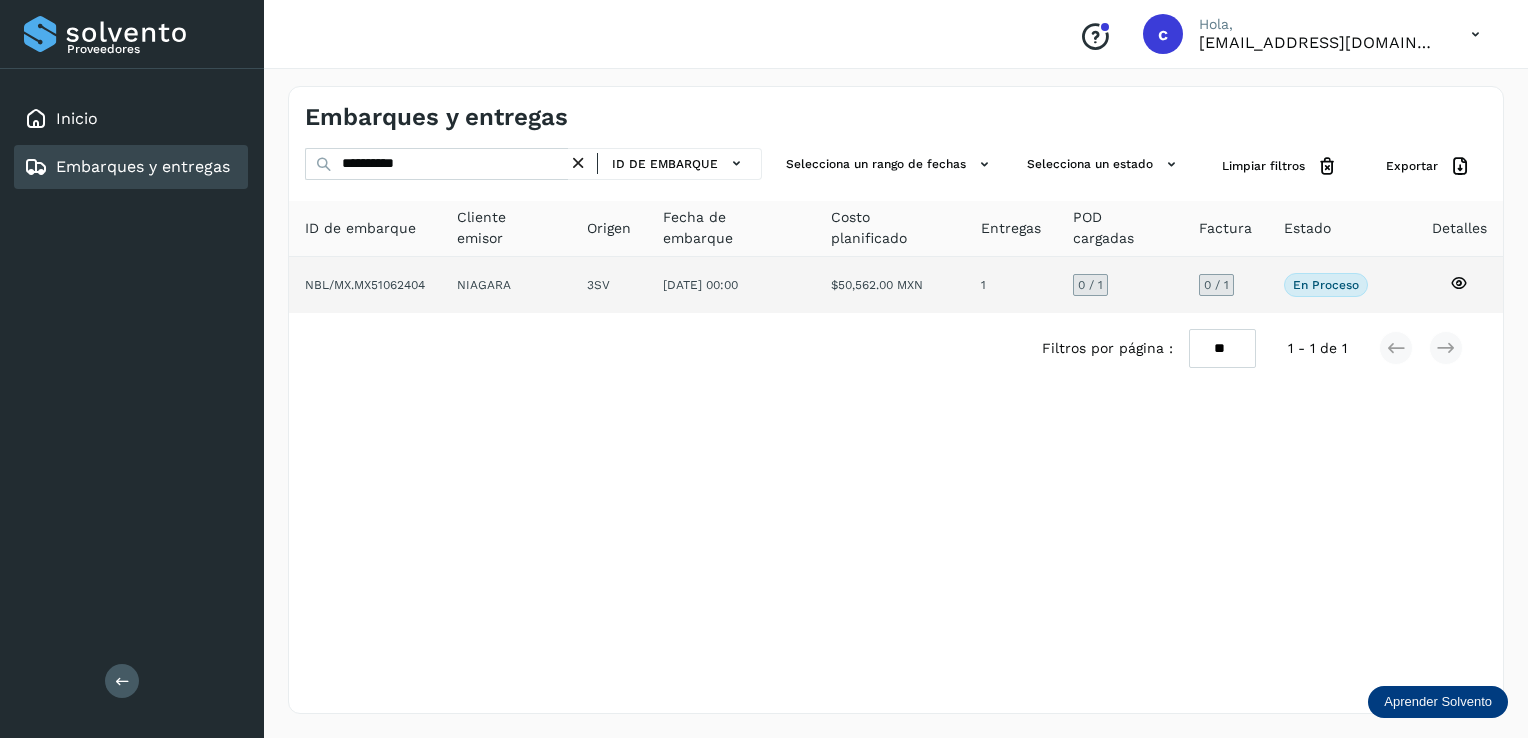 click on "En proceso" 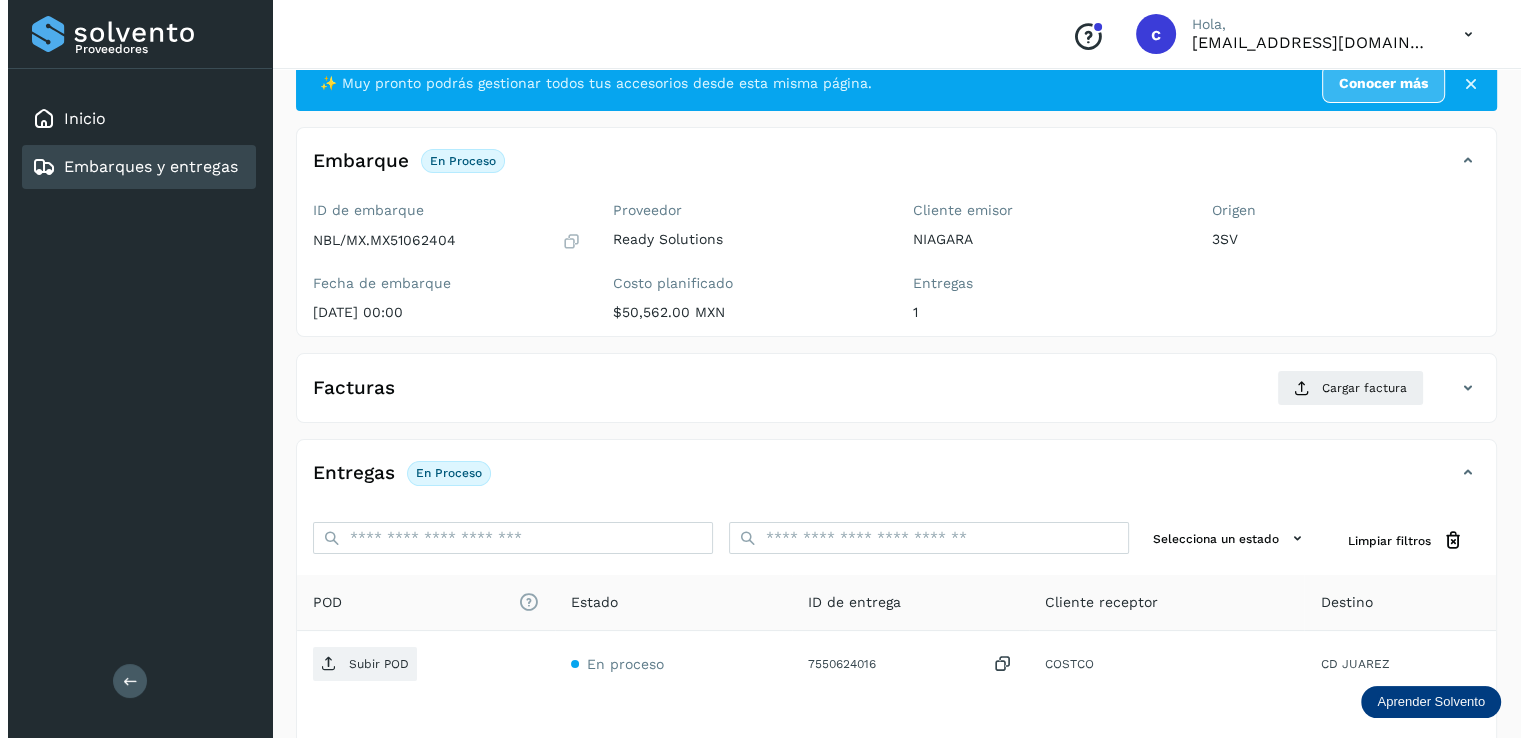 scroll, scrollTop: 208, scrollLeft: 0, axis: vertical 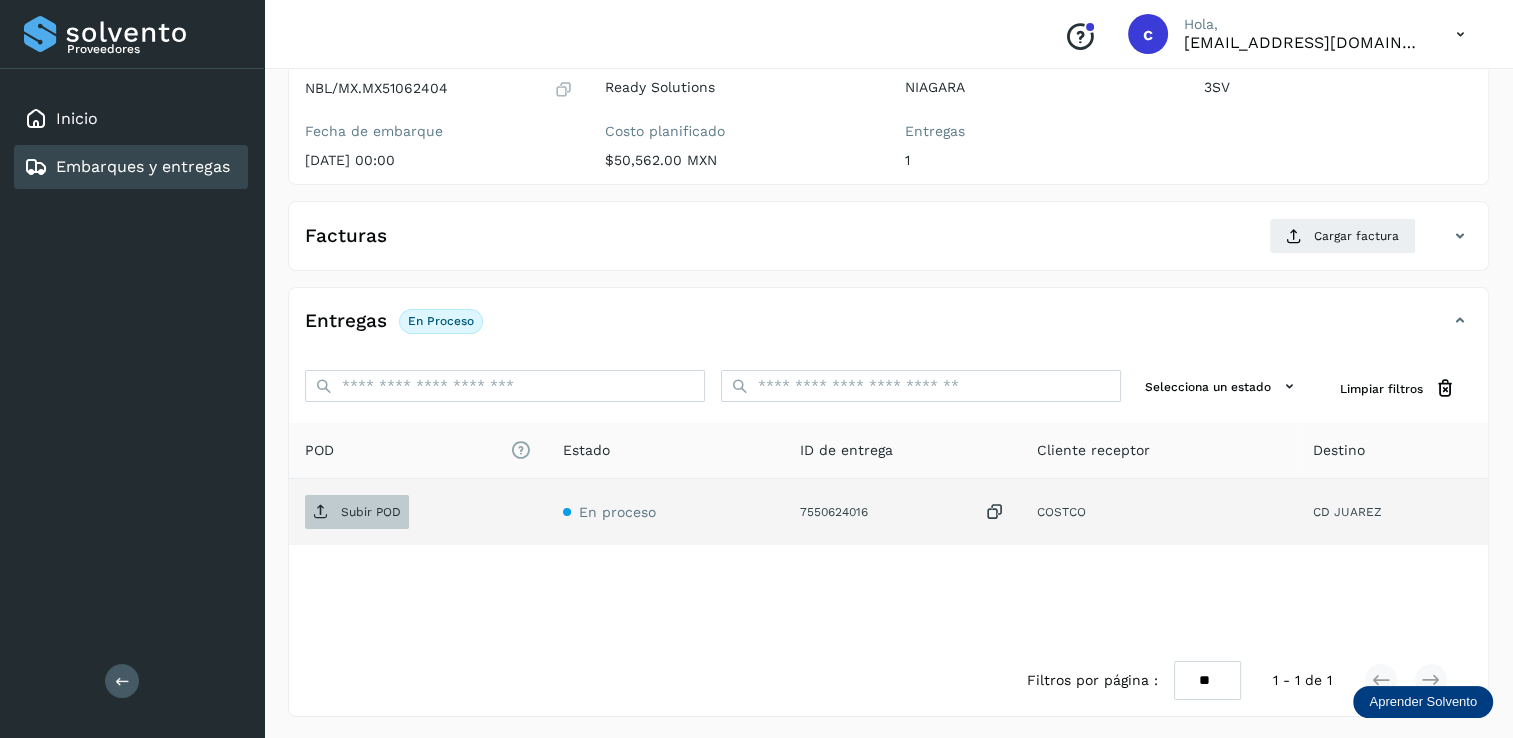 click on "Subir POD" at bounding box center [371, 512] 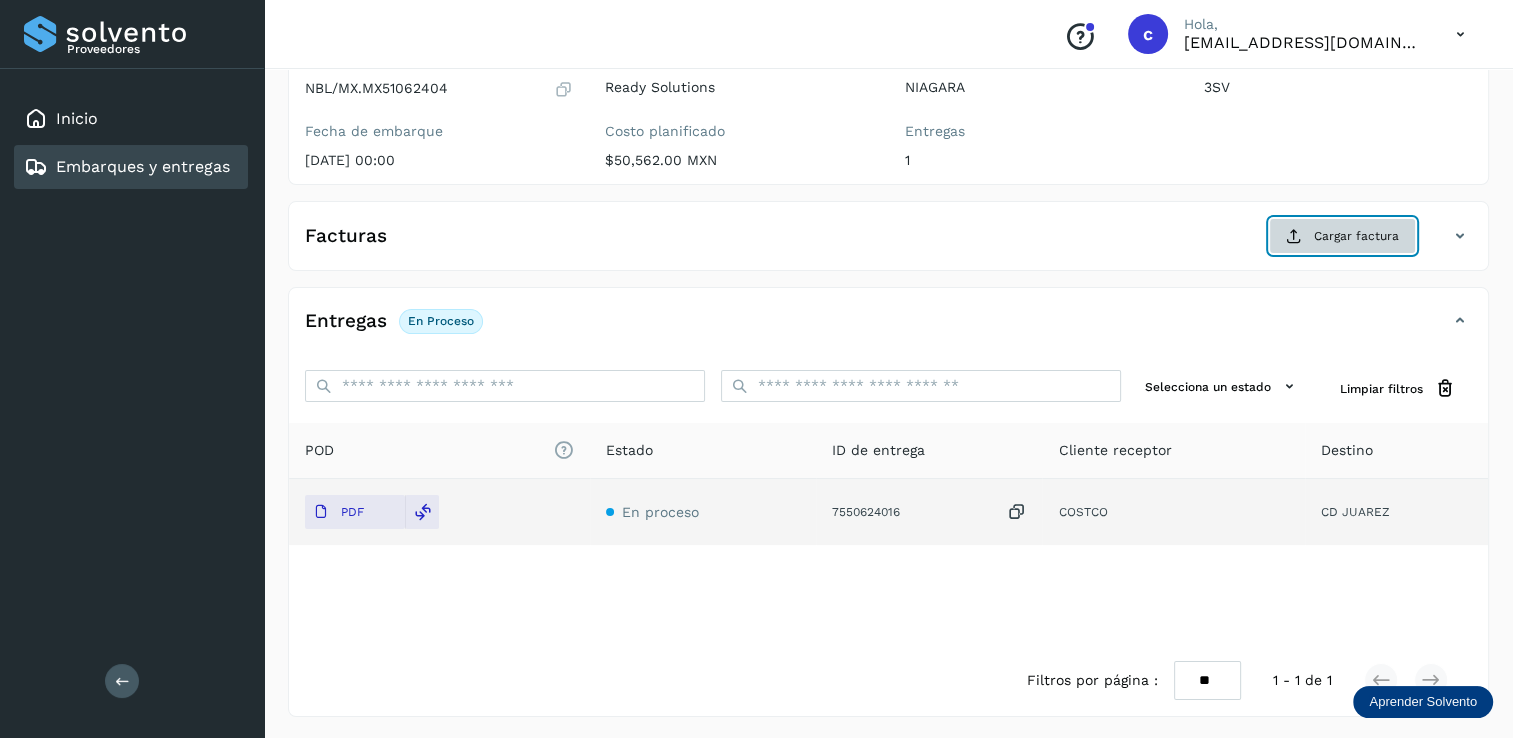 click on "Cargar factura" 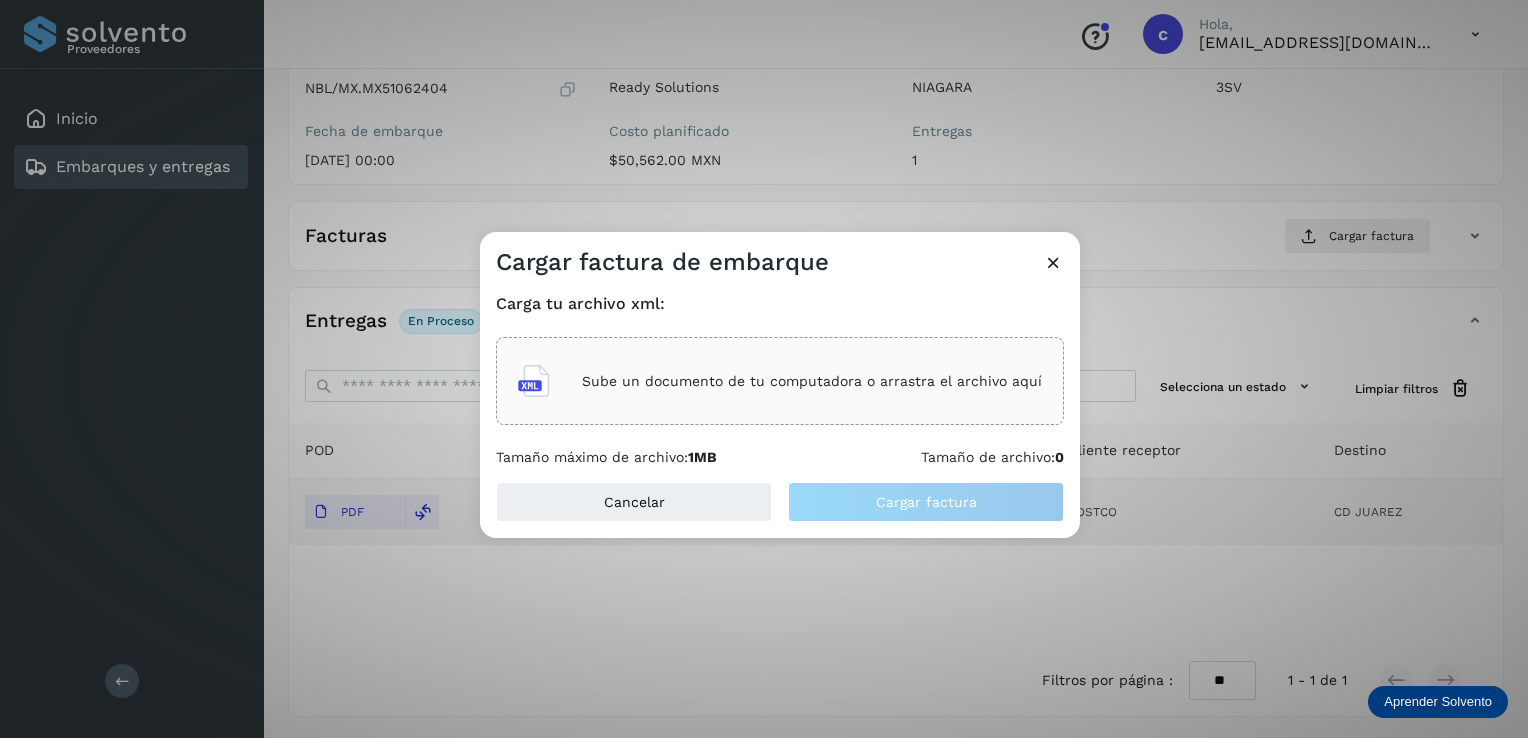 click on "Sube un documento de tu computadora o arrastra el archivo aquí" at bounding box center [812, 381] 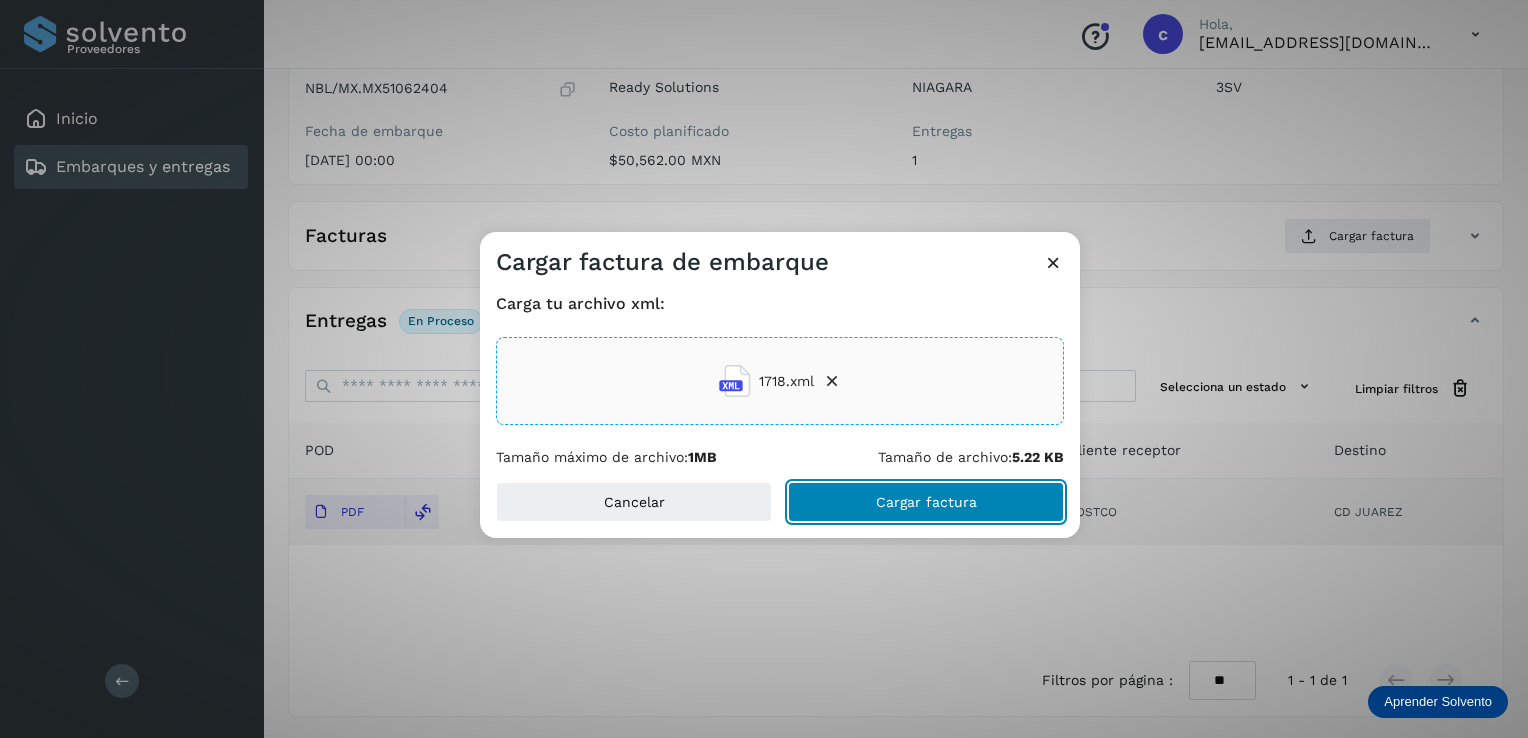 click on "Cargar factura" 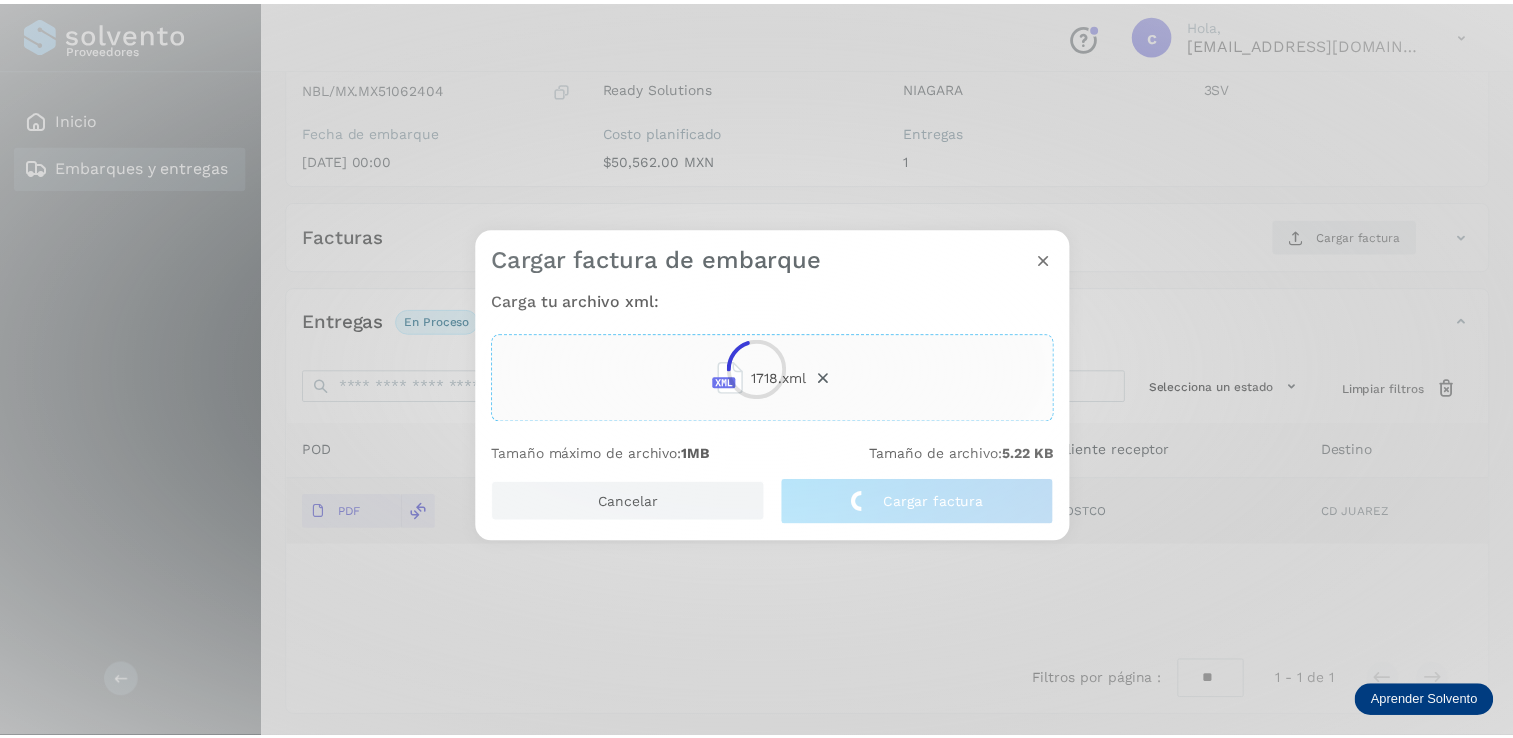 scroll, scrollTop: 207, scrollLeft: 0, axis: vertical 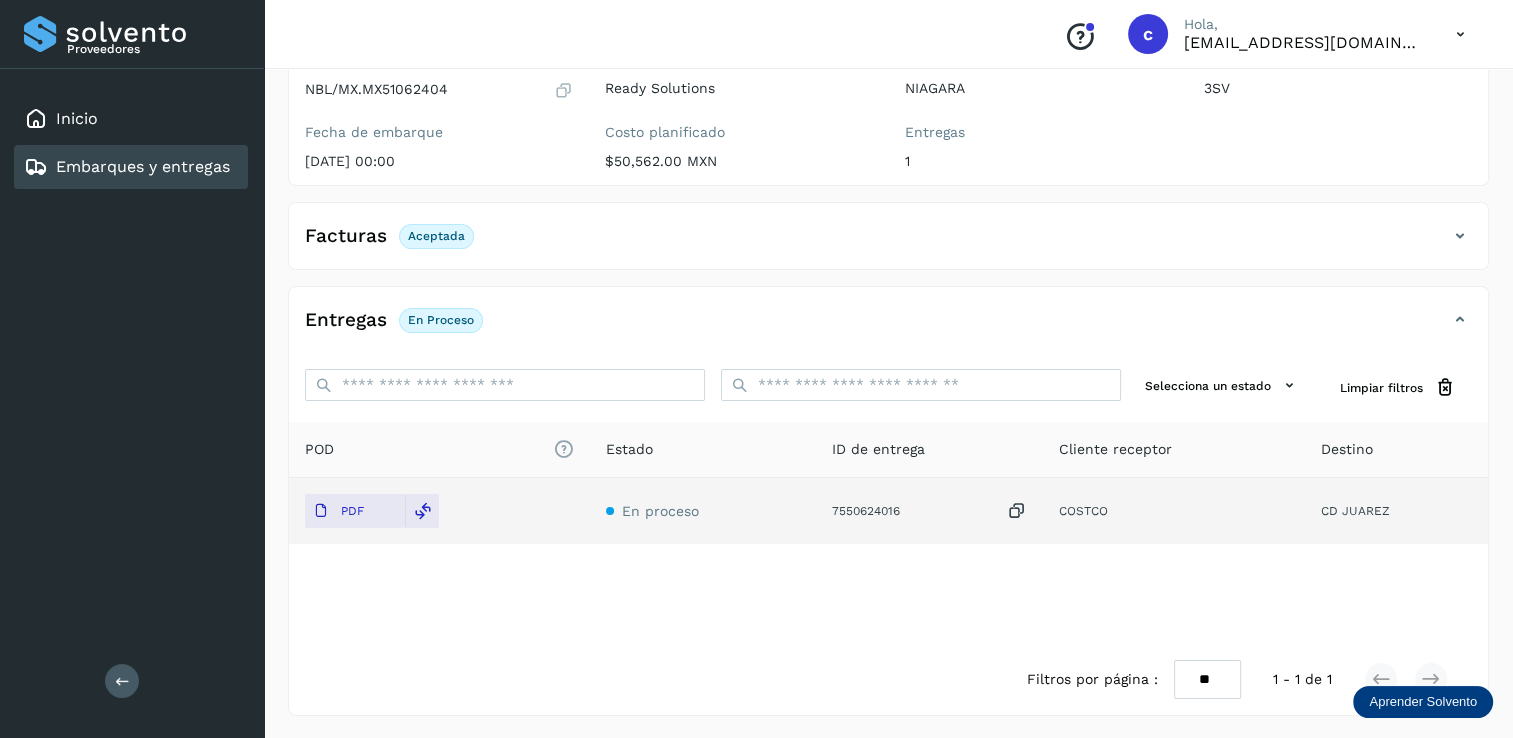 click on "Embarques y entregas" at bounding box center (143, 166) 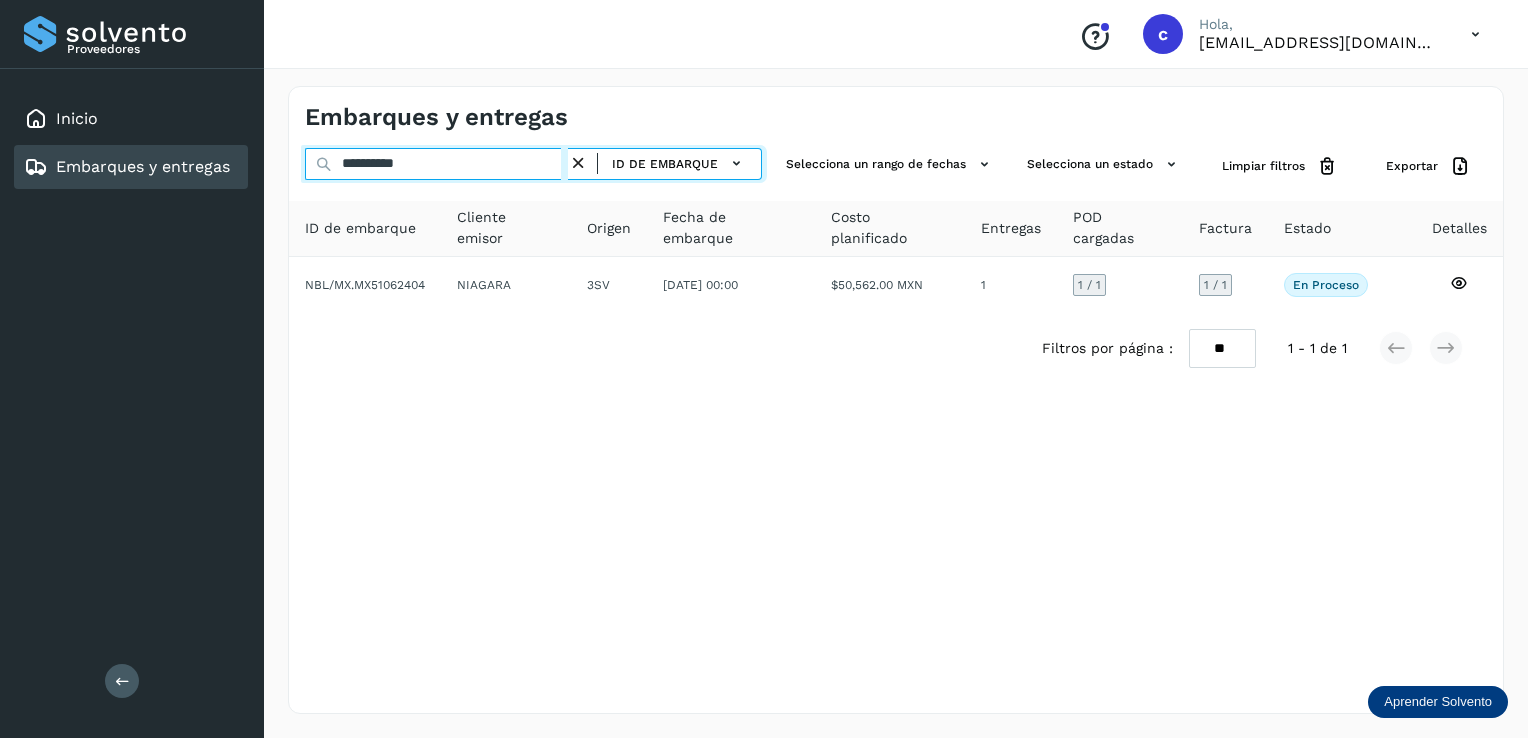 click on "**********" at bounding box center (436, 164) 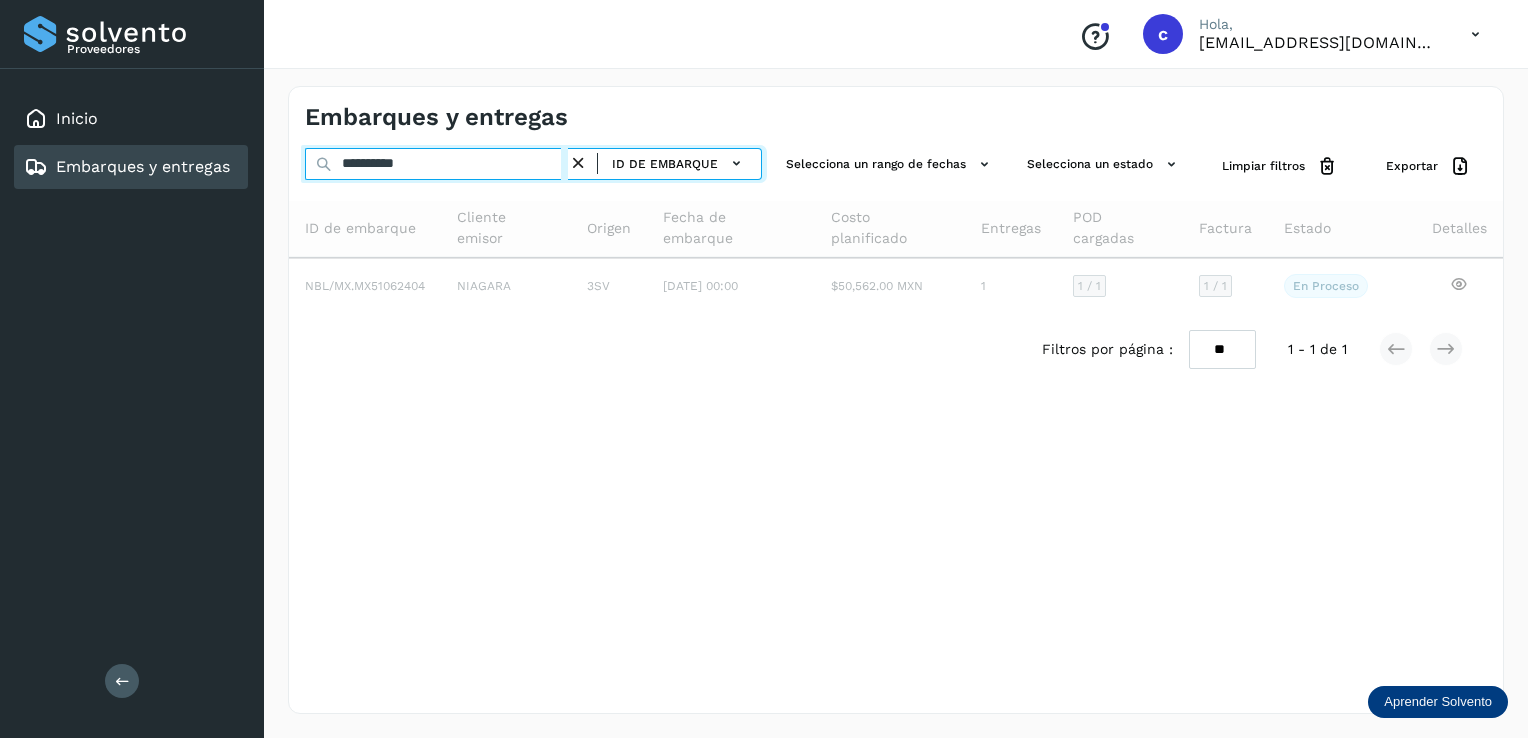 type on "**********" 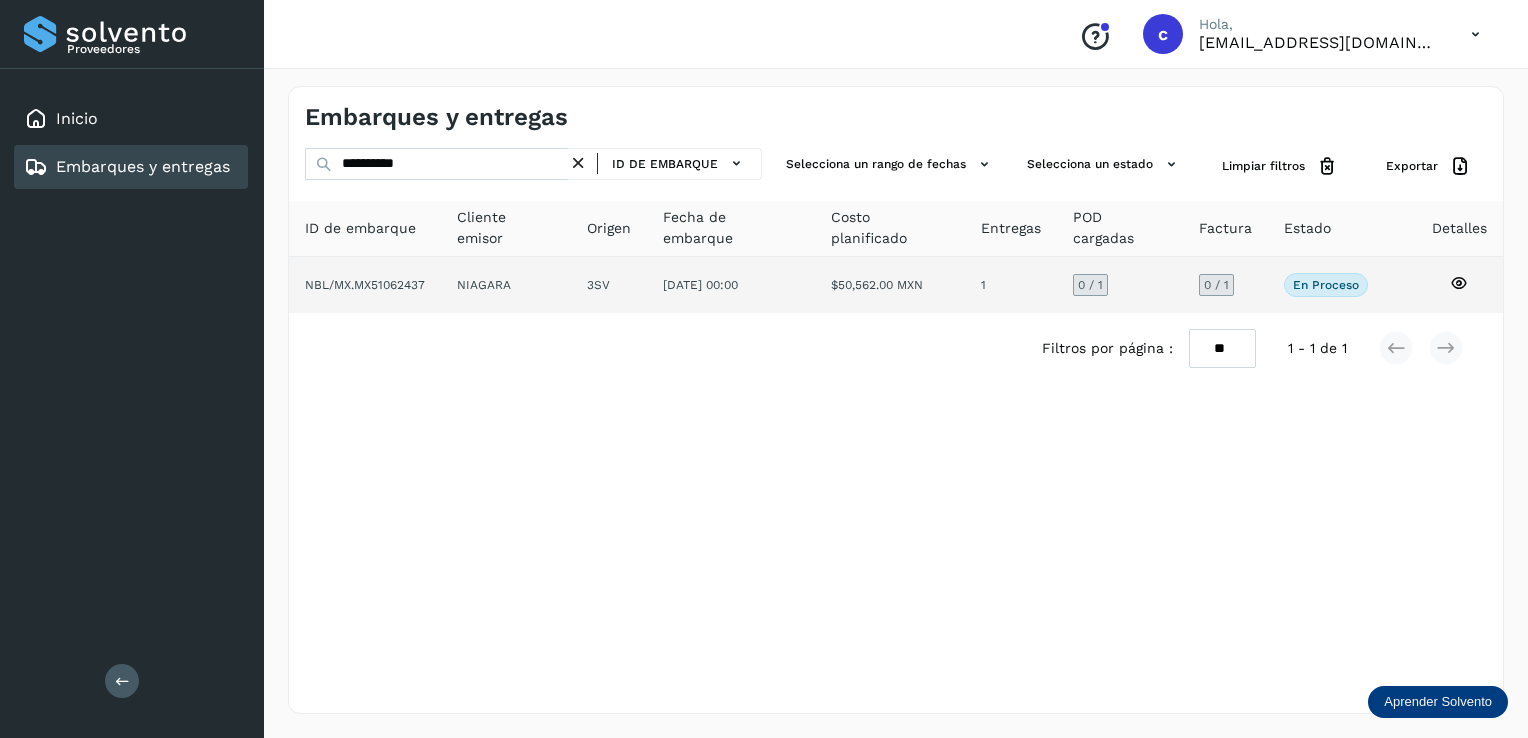 click 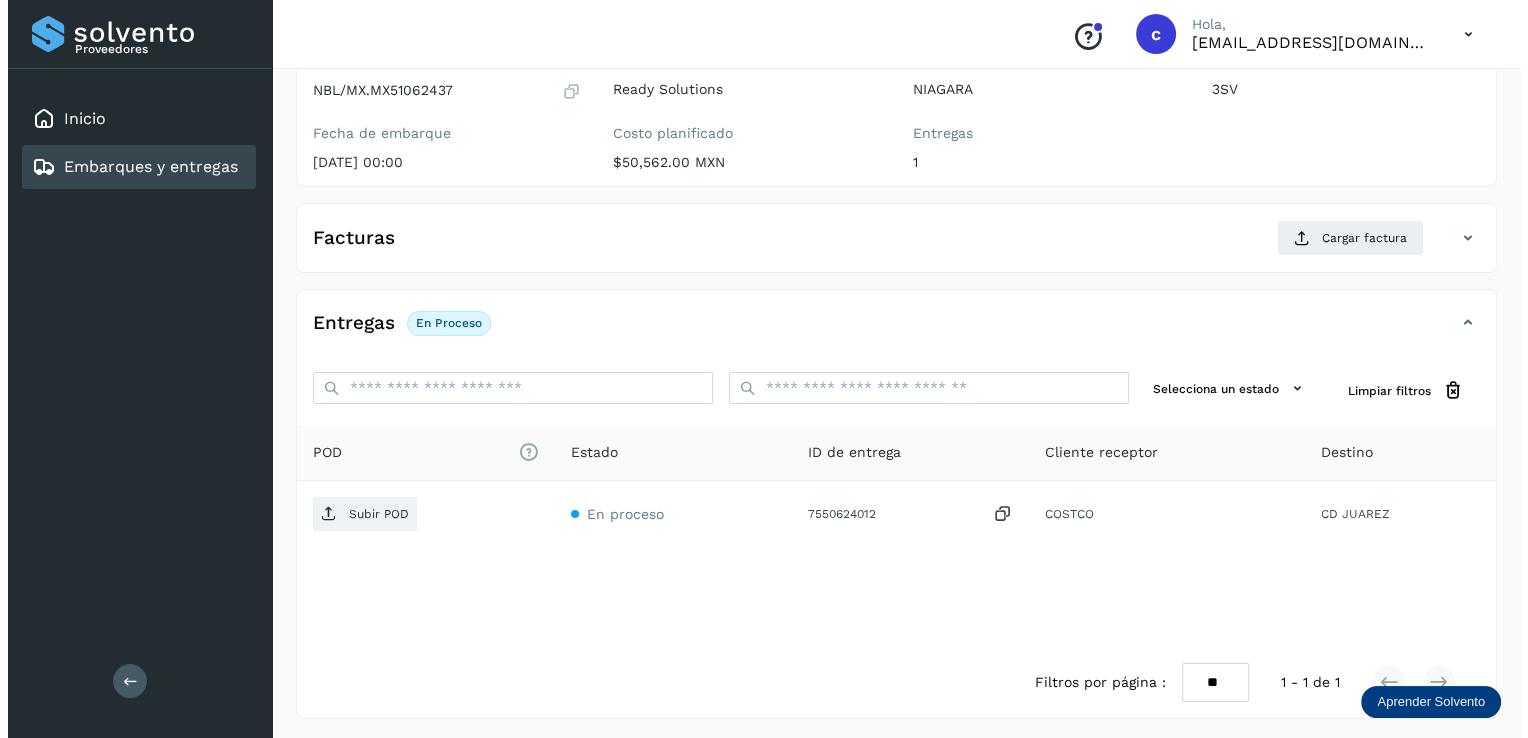 scroll, scrollTop: 208, scrollLeft: 0, axis: vertical 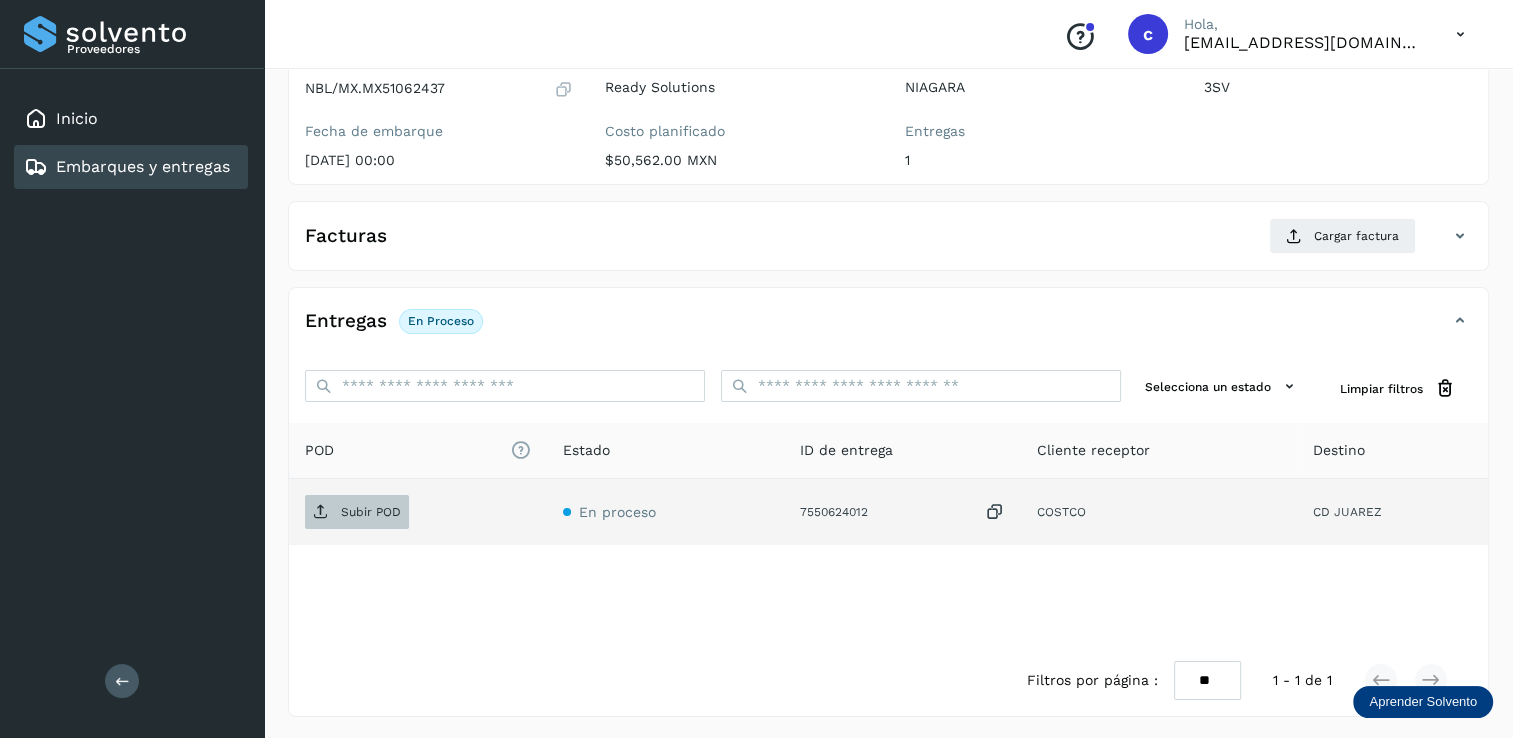 click on "Subir POD" at bounding box center (371, 512) 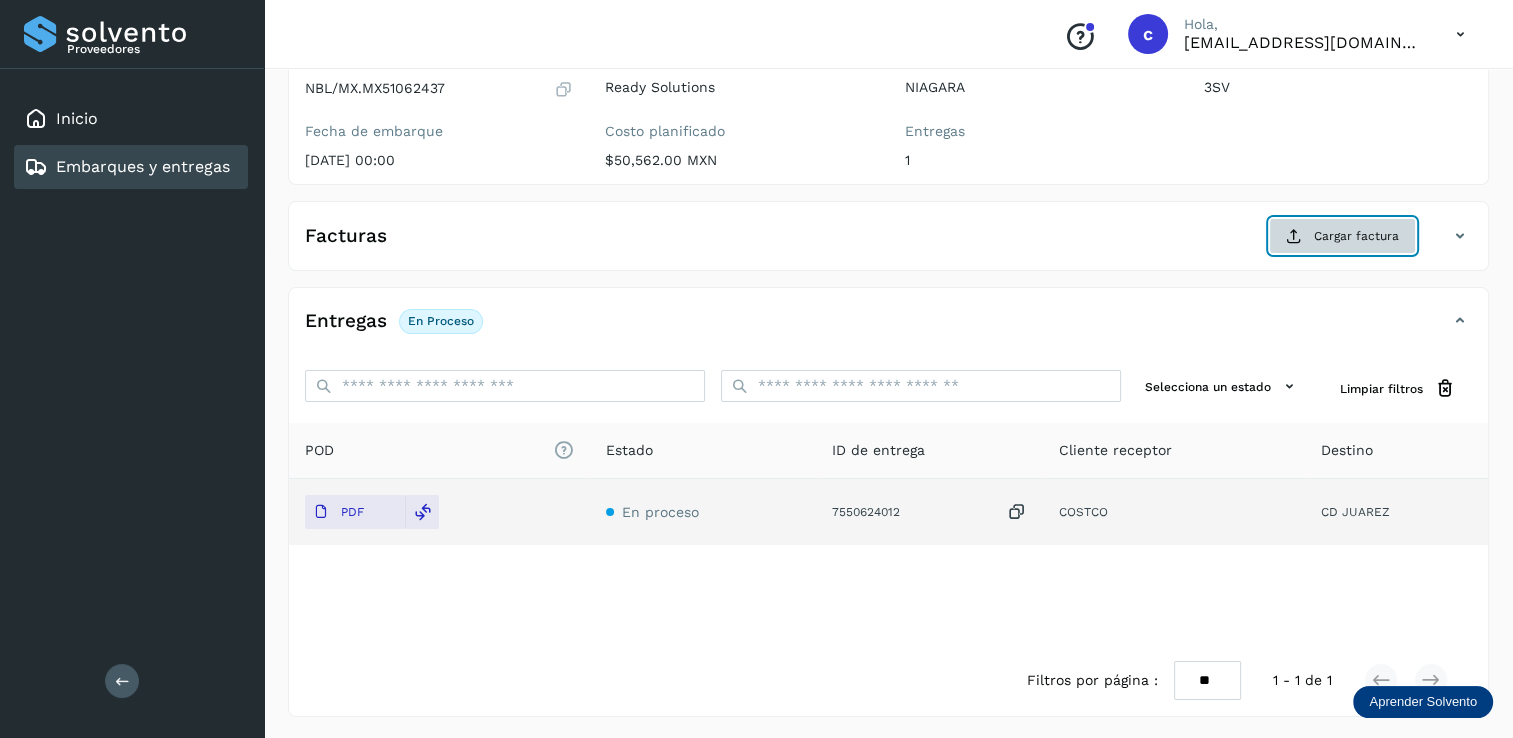 click on "Cargar factura" 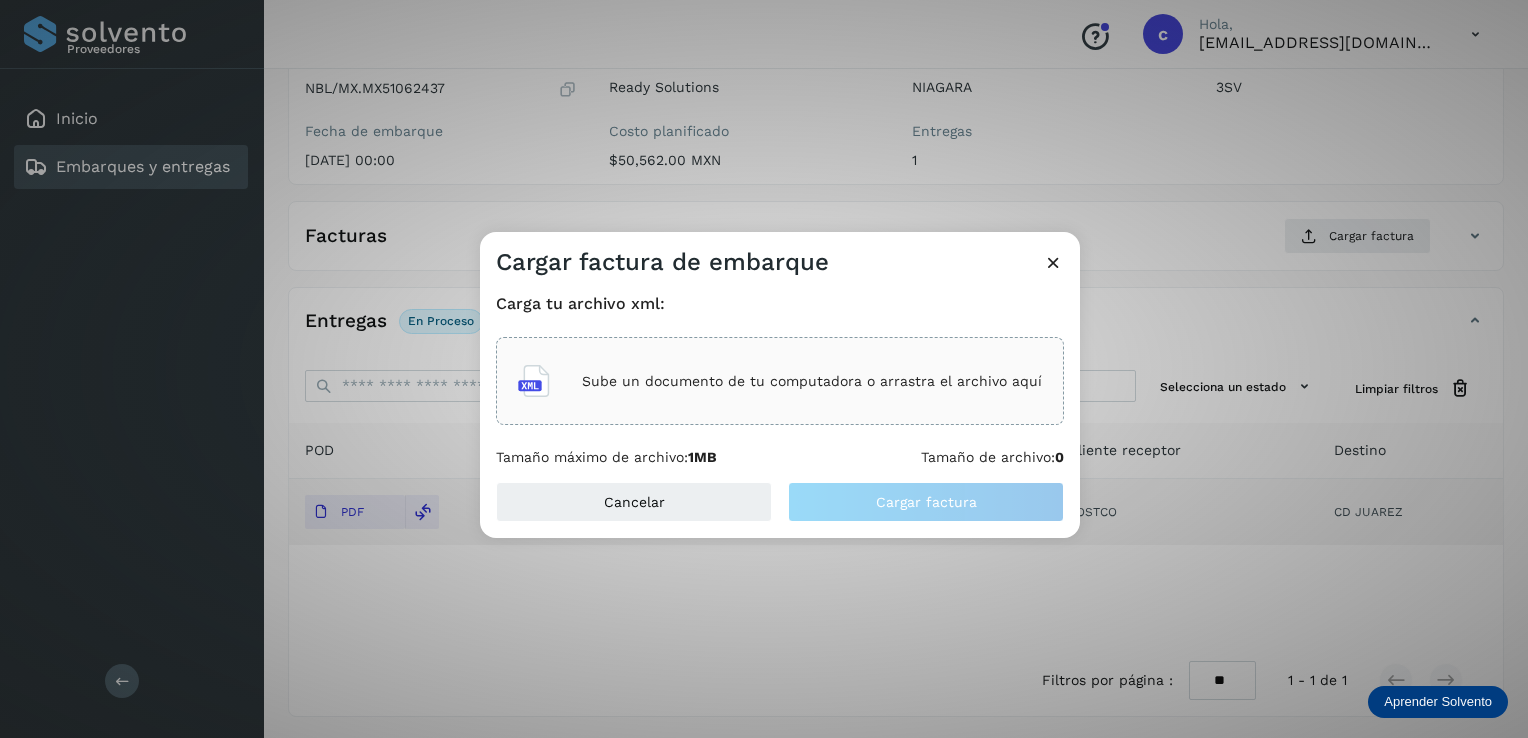 click on "Sube un documento de tu computadora o arrastra el archivo aquí" 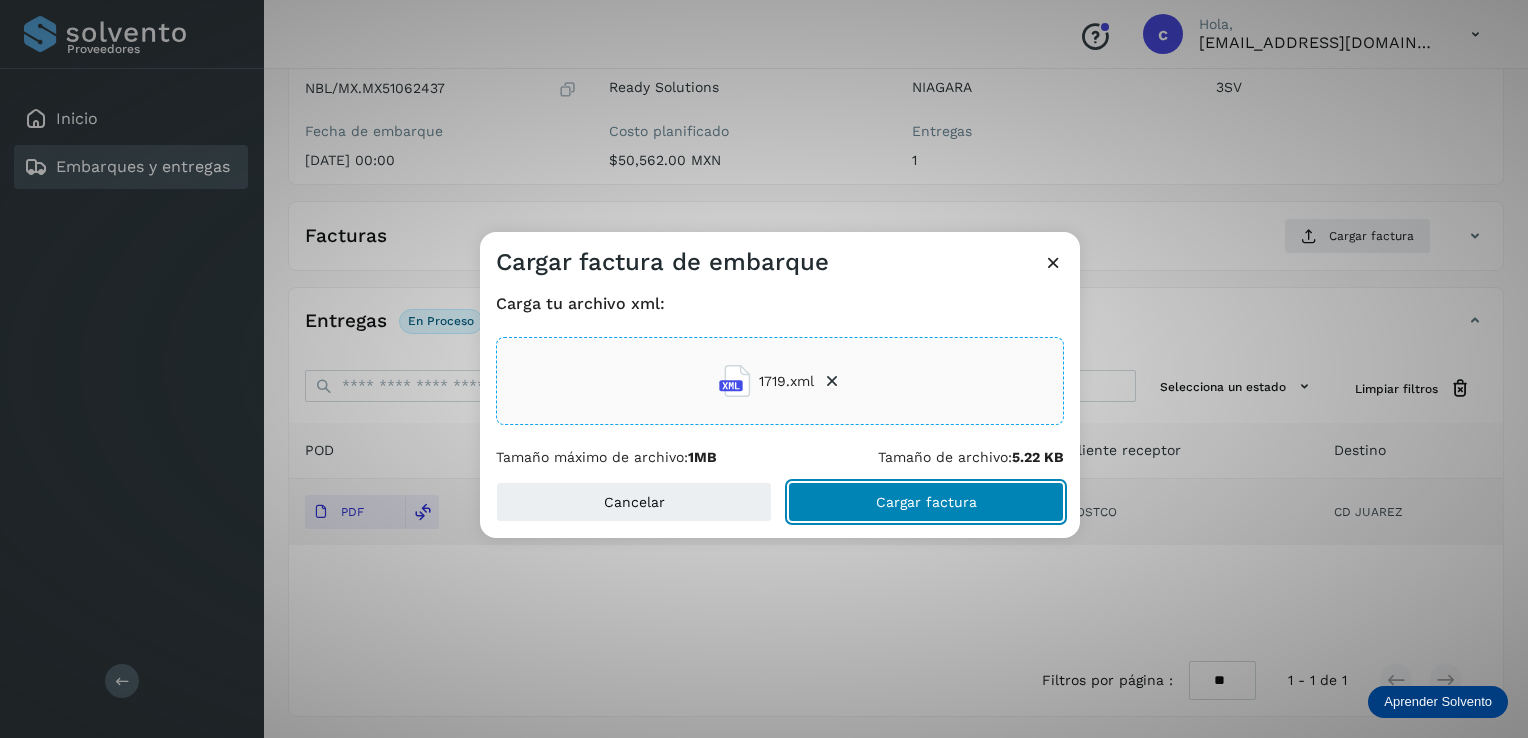 click on "Cargar factura" 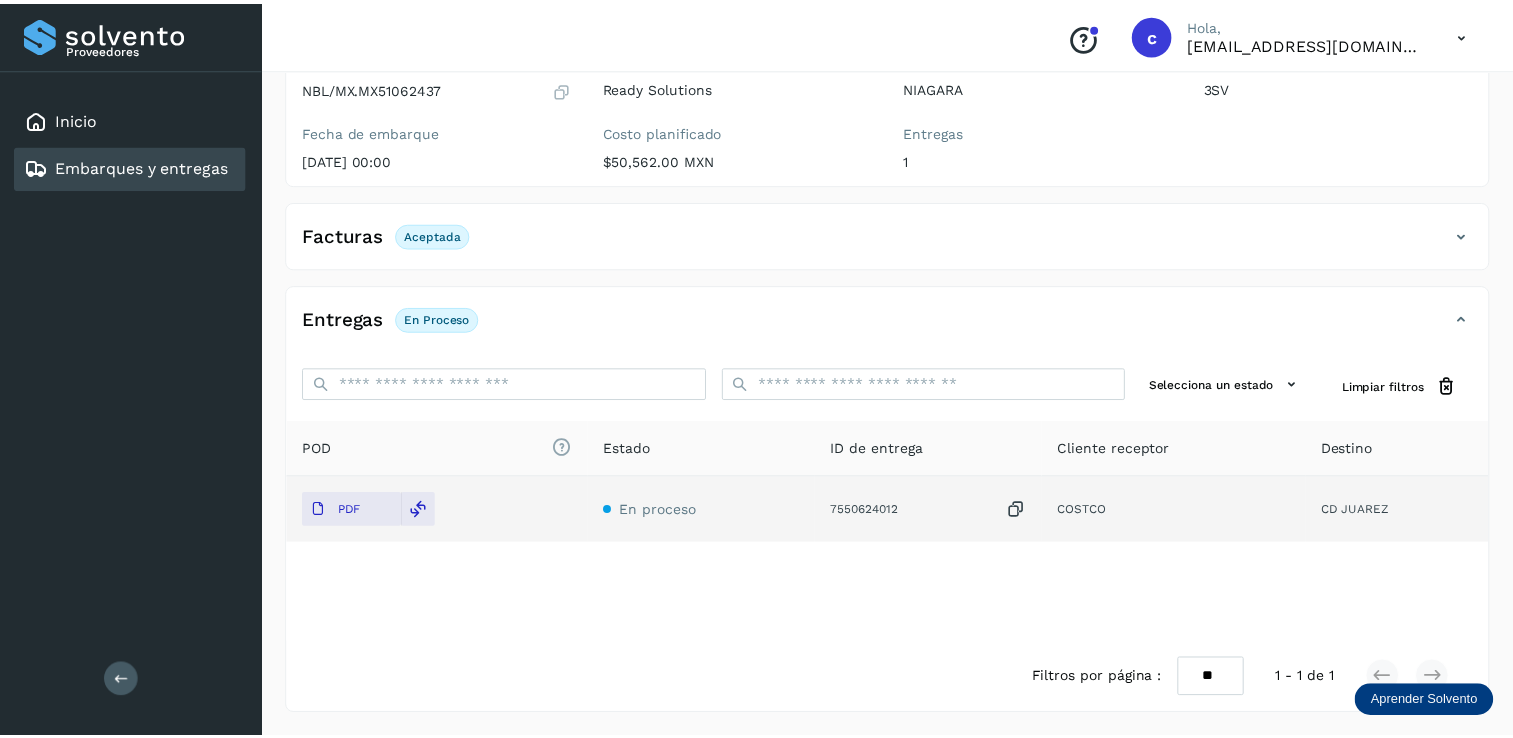scroll, scrollTop: 207, scrollLeft: 0, axis: vertical 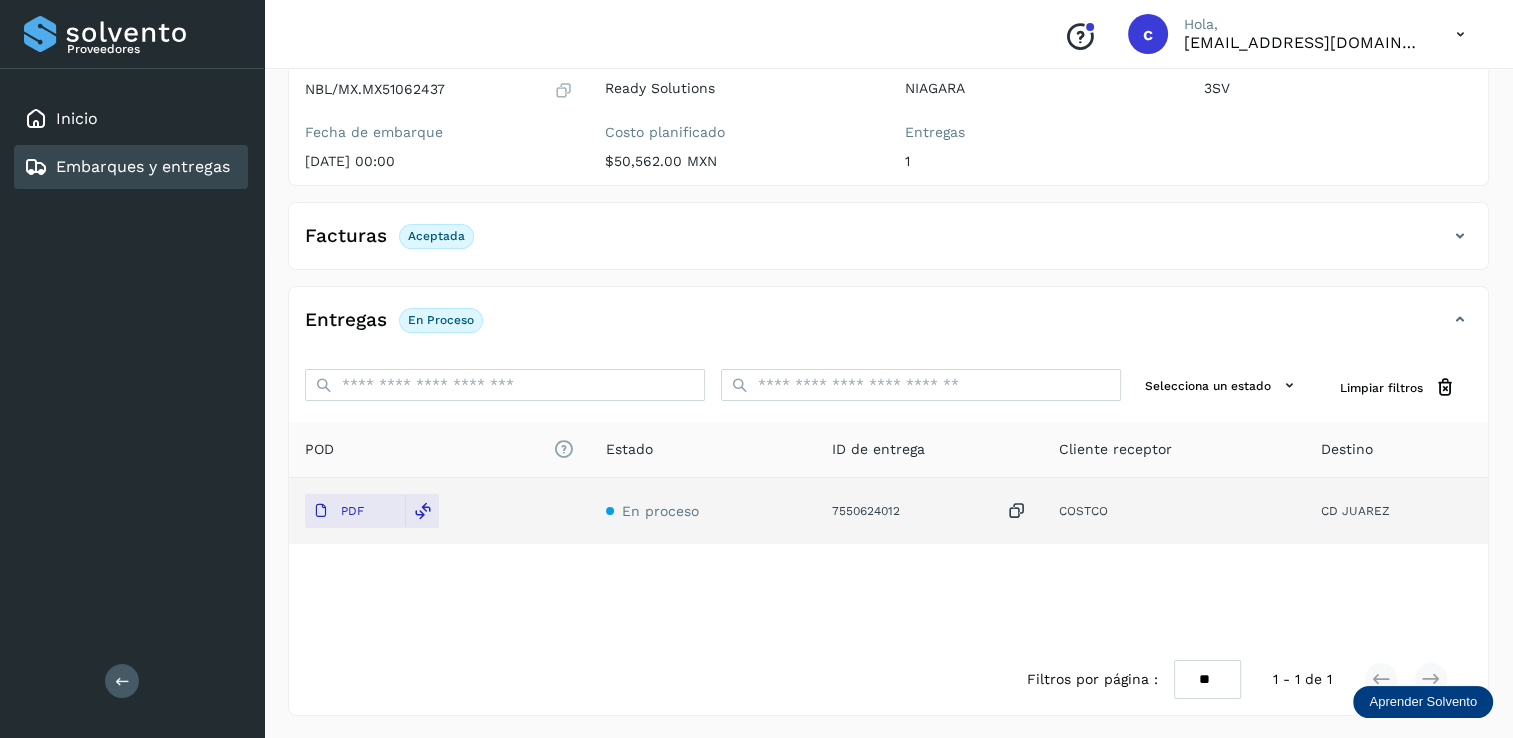 click on "Embarques y entregas" at bounding box center (143, 166) 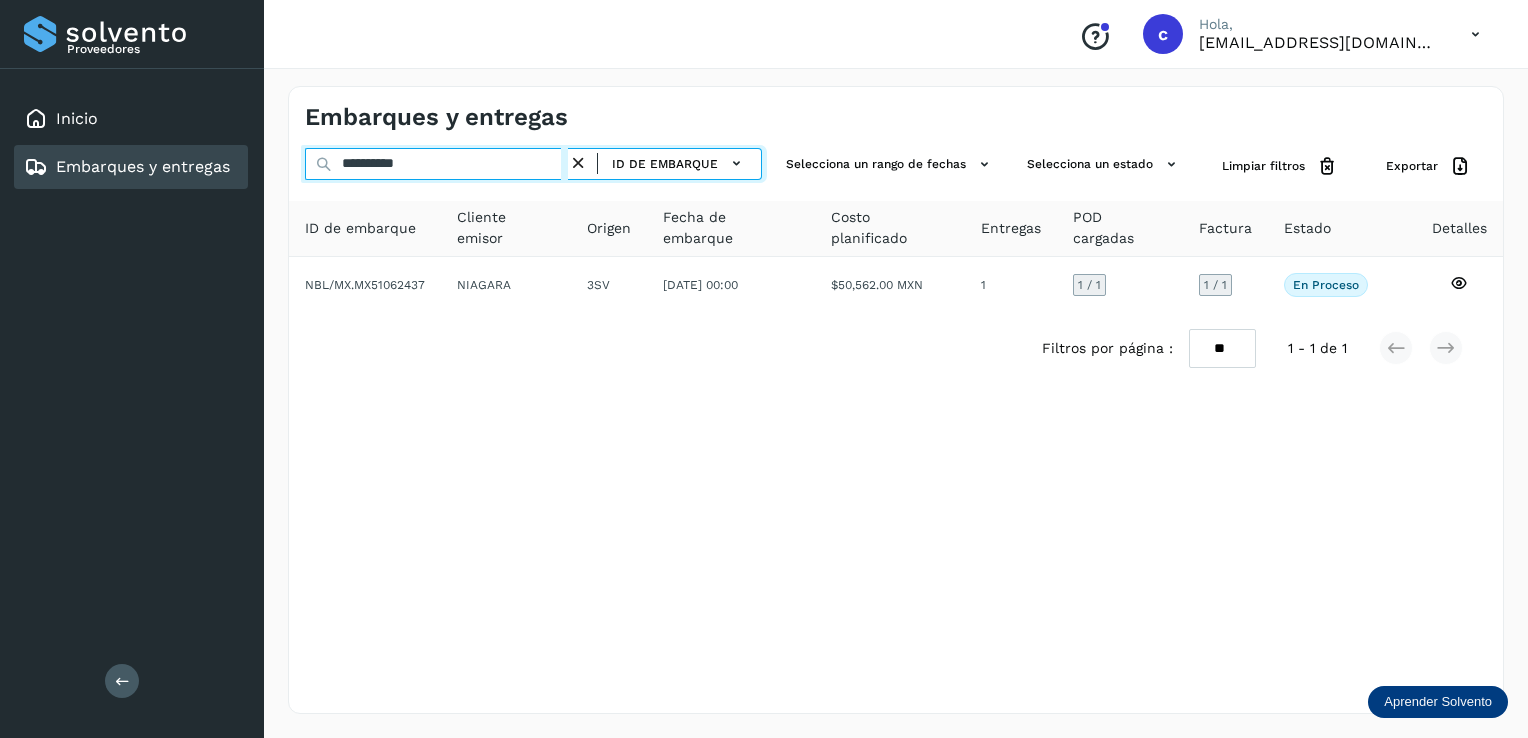 click on "**********" at bounding box center [436, 164] 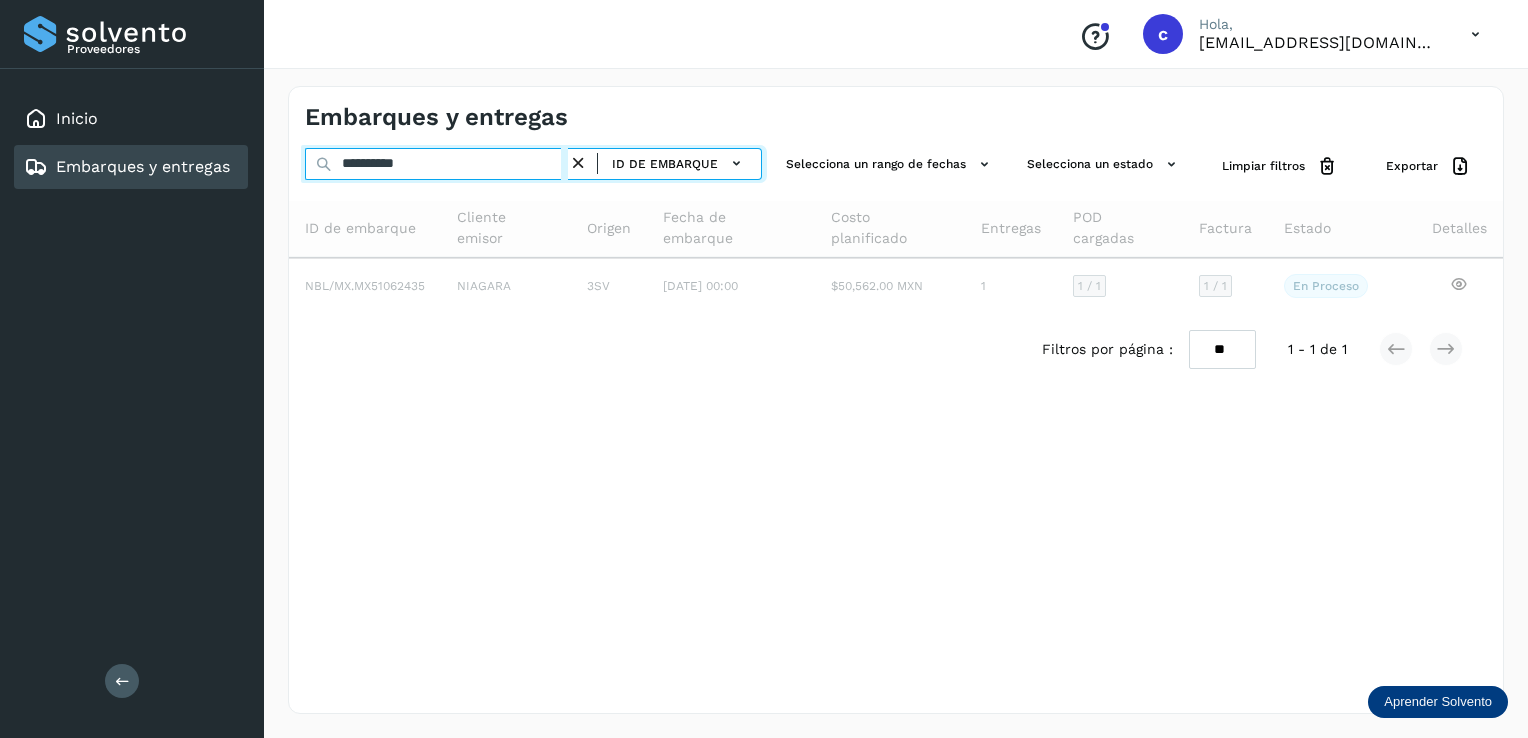 type on "**********" 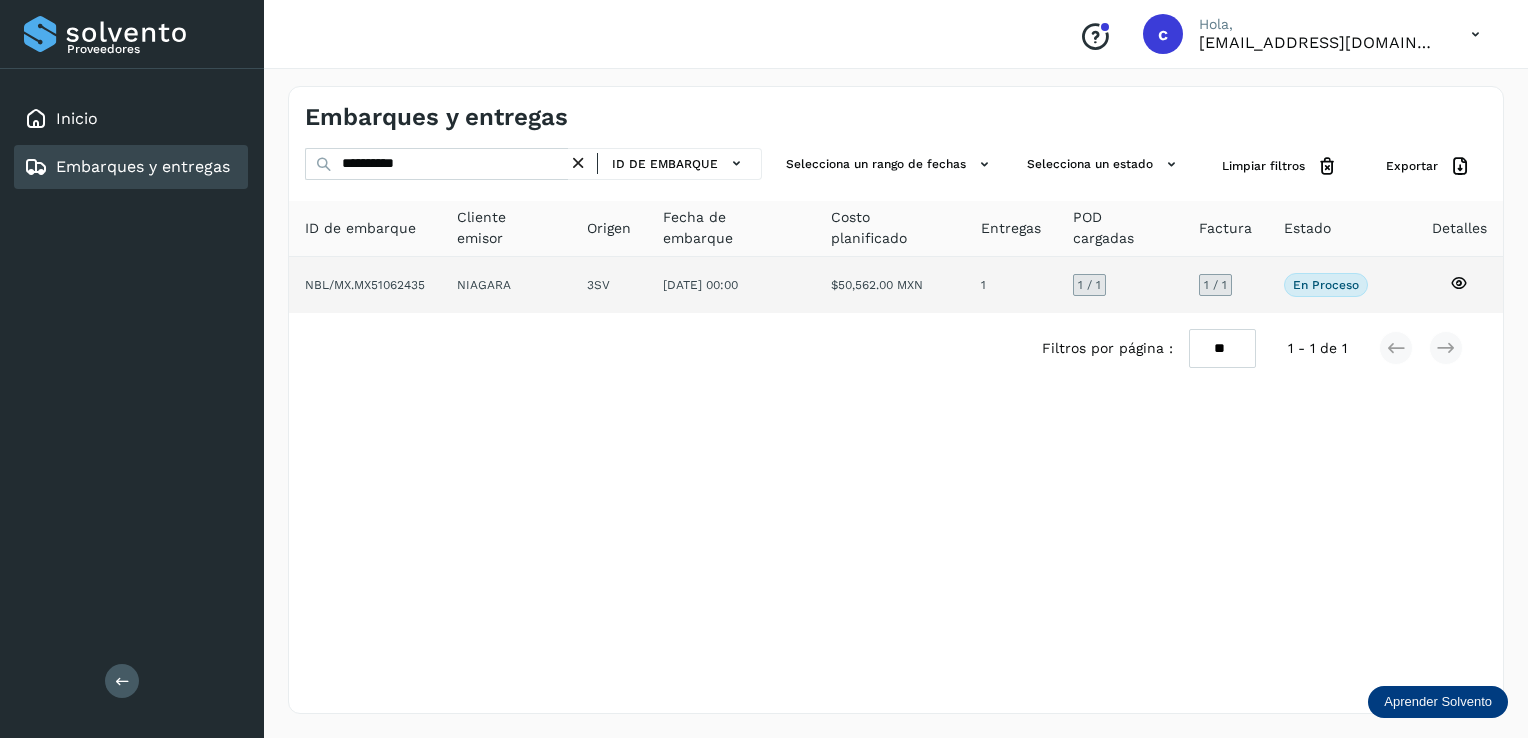 click on "En proceso
Verifica el estado de la factura o entregas asociadas a este embarque" 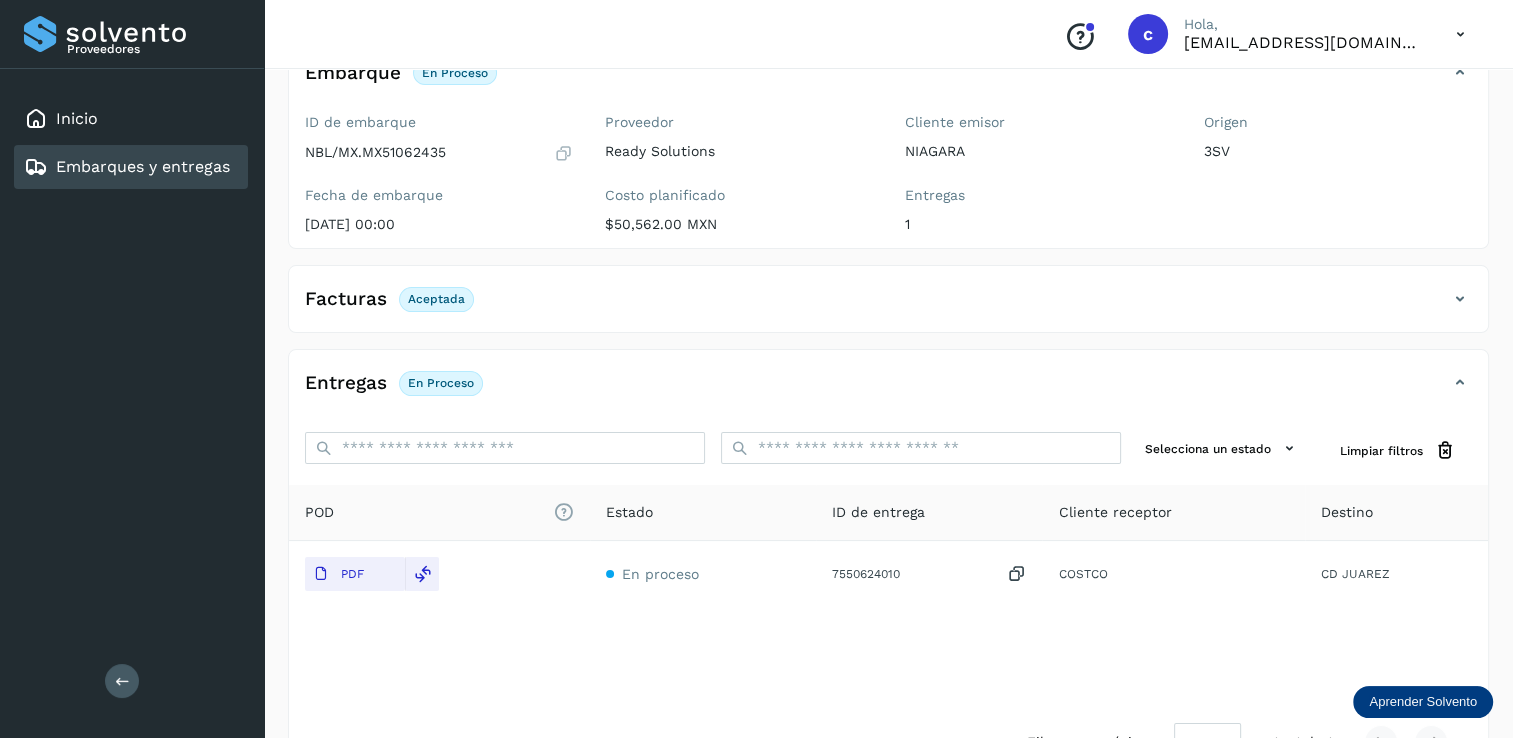 scroll, scrollTop: 200, scrollLeft: 0, axis: vertical 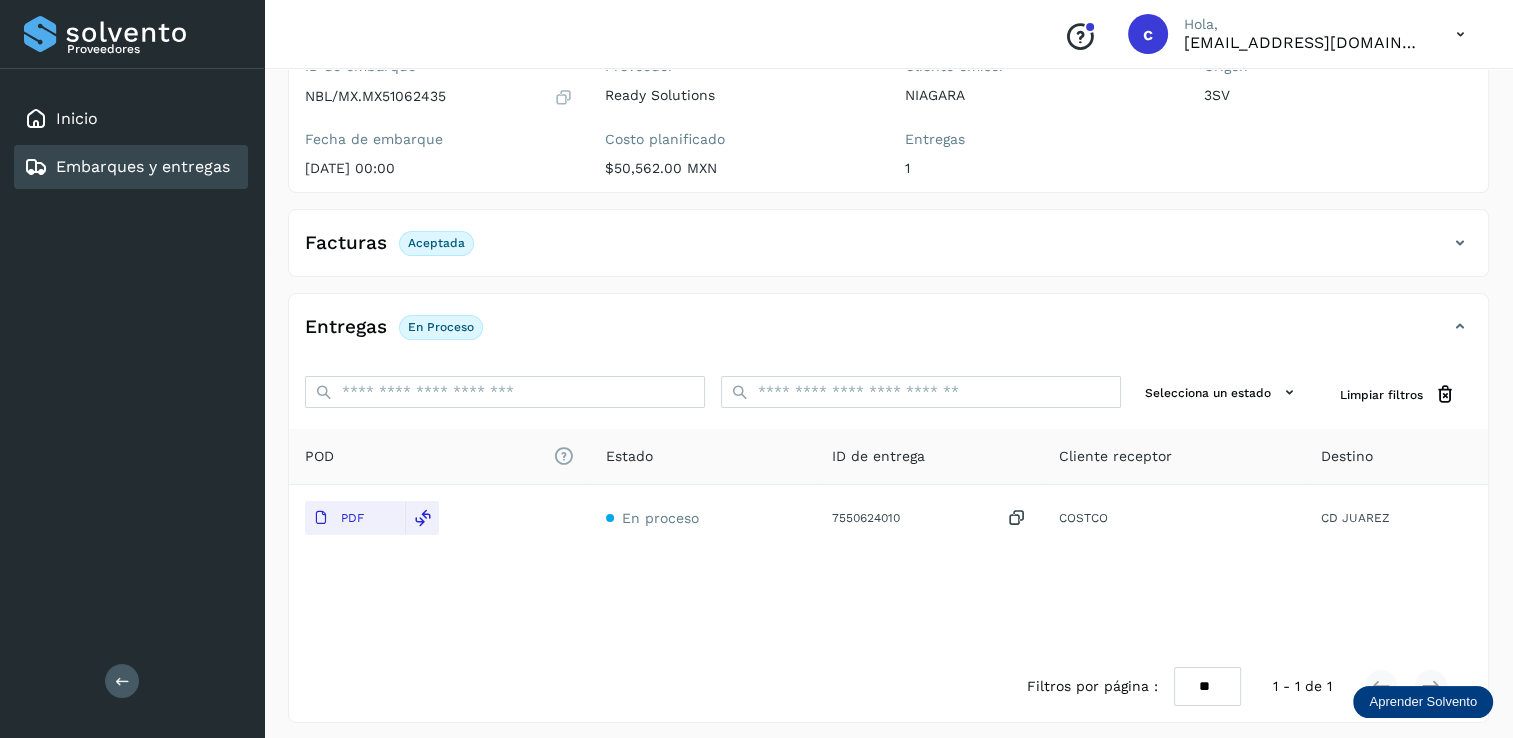 click on "Embarques y entregas" at bounding box center [143, 166] 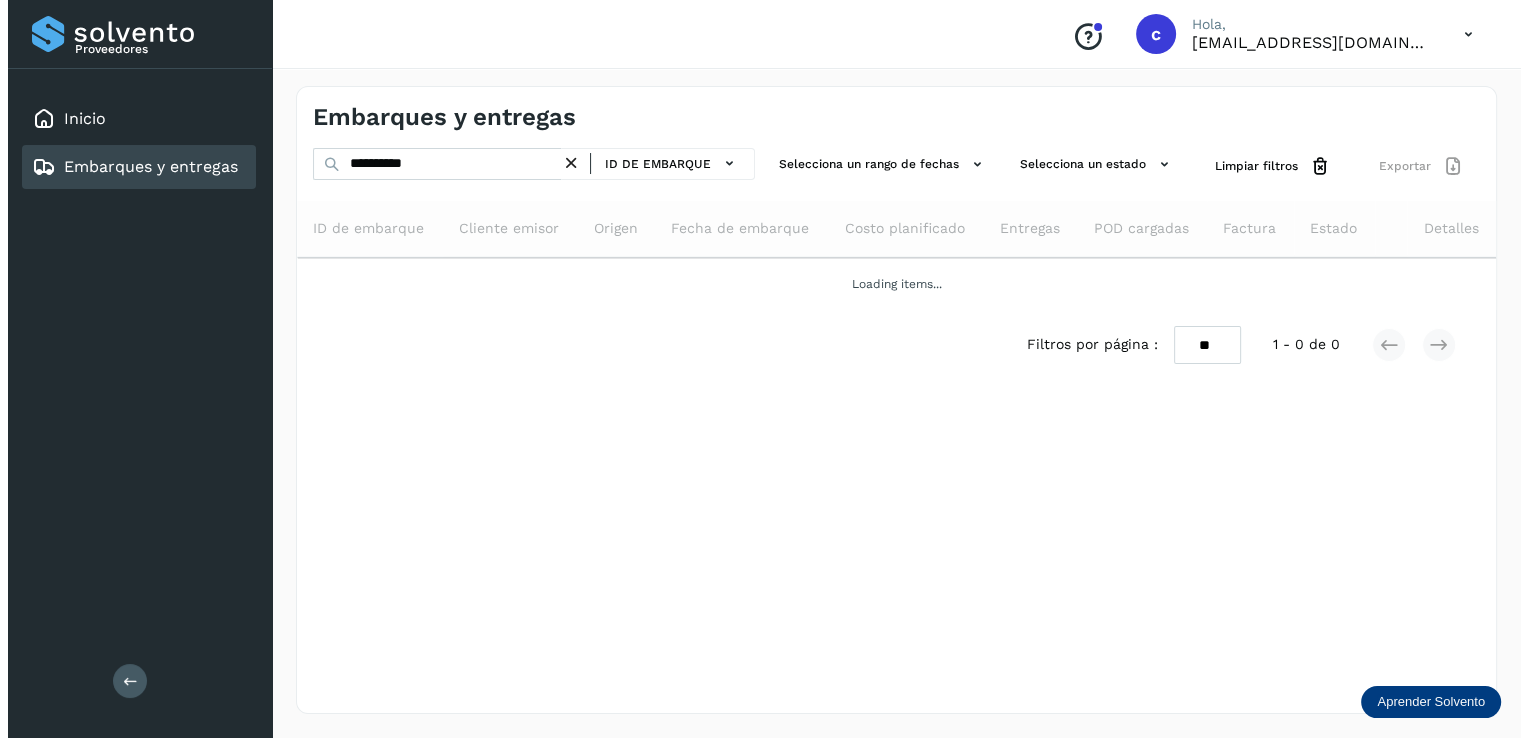 scroll, scrollTop: 0, scrollLeft: 0, axis: both 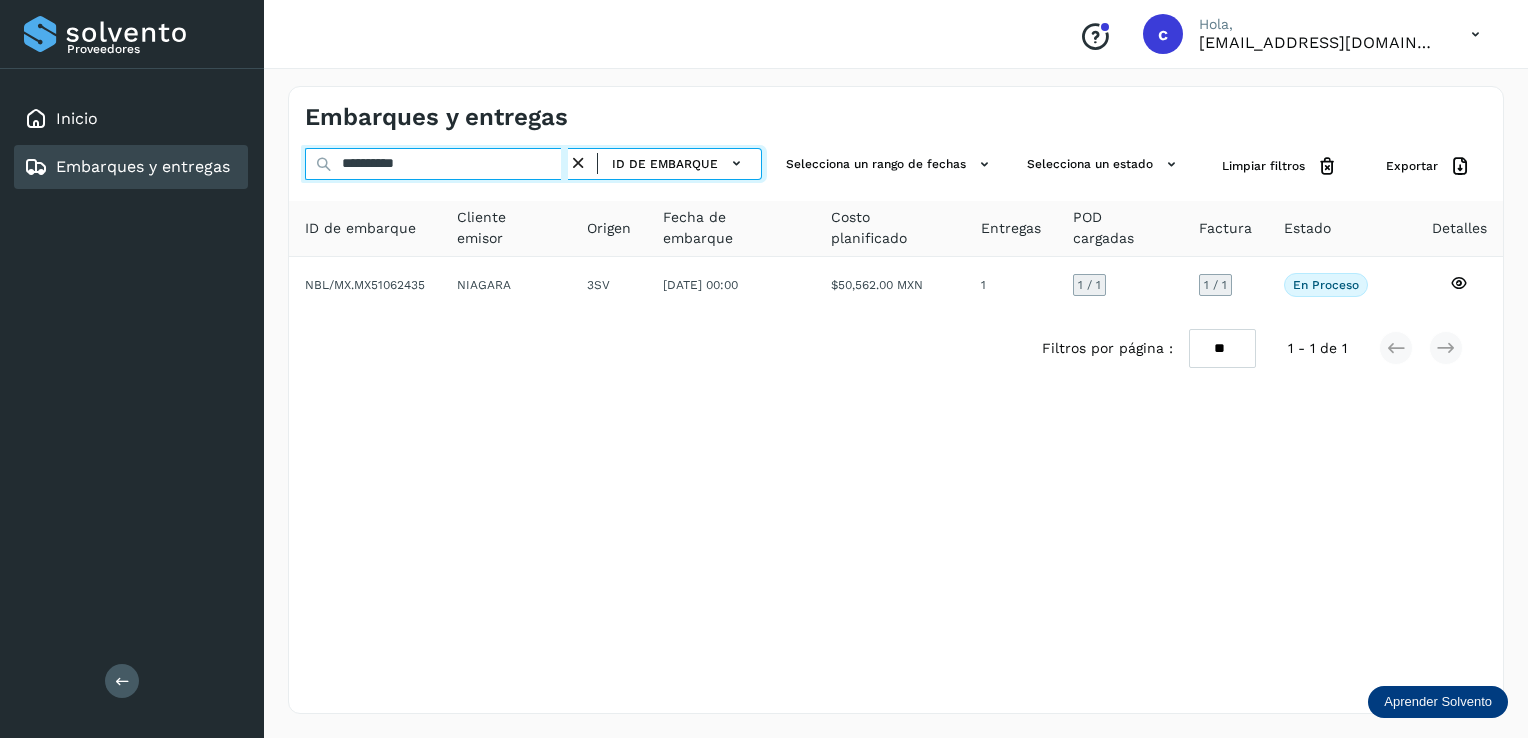 click on "**********" at bounding box center (436, 164) 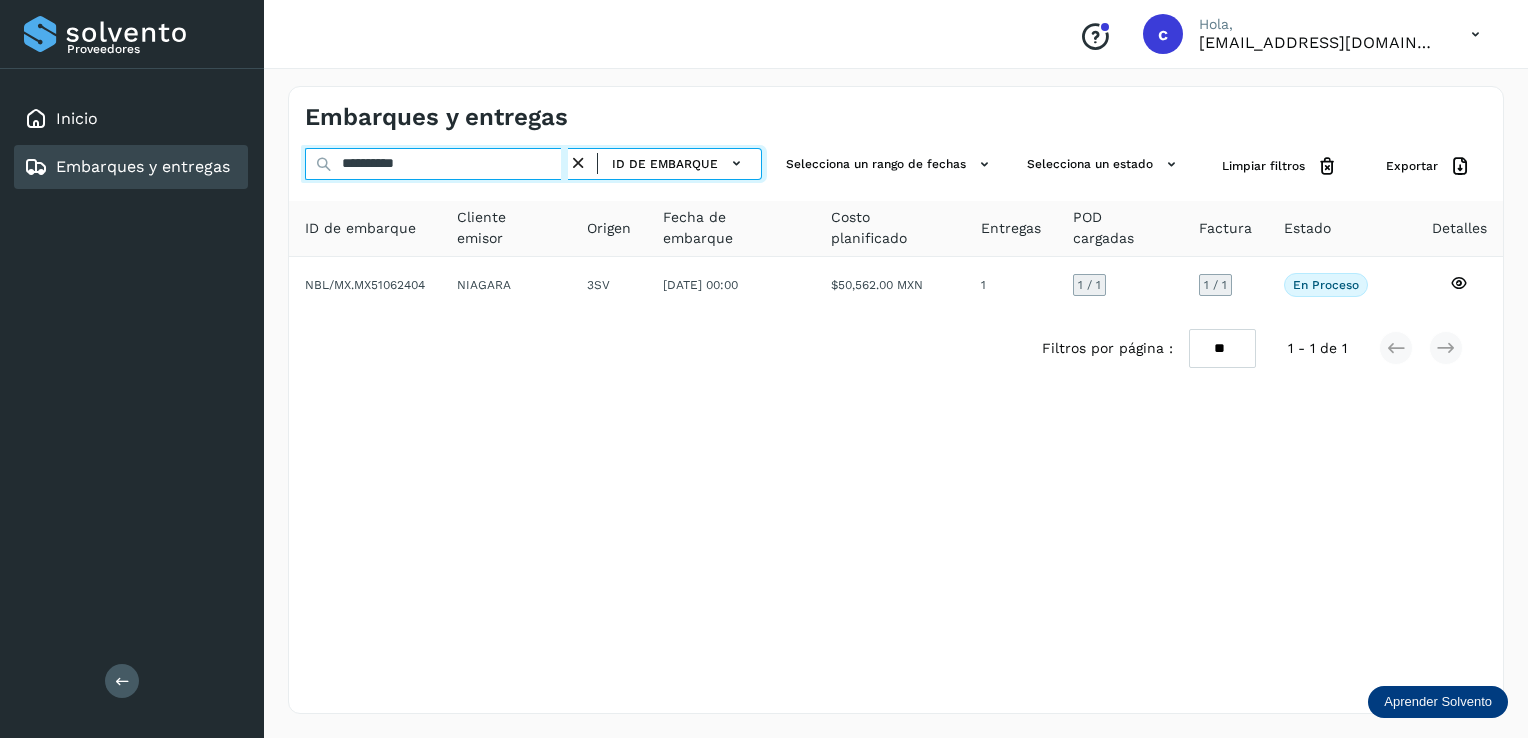 click on "**********" at bounding box center [436, 164] 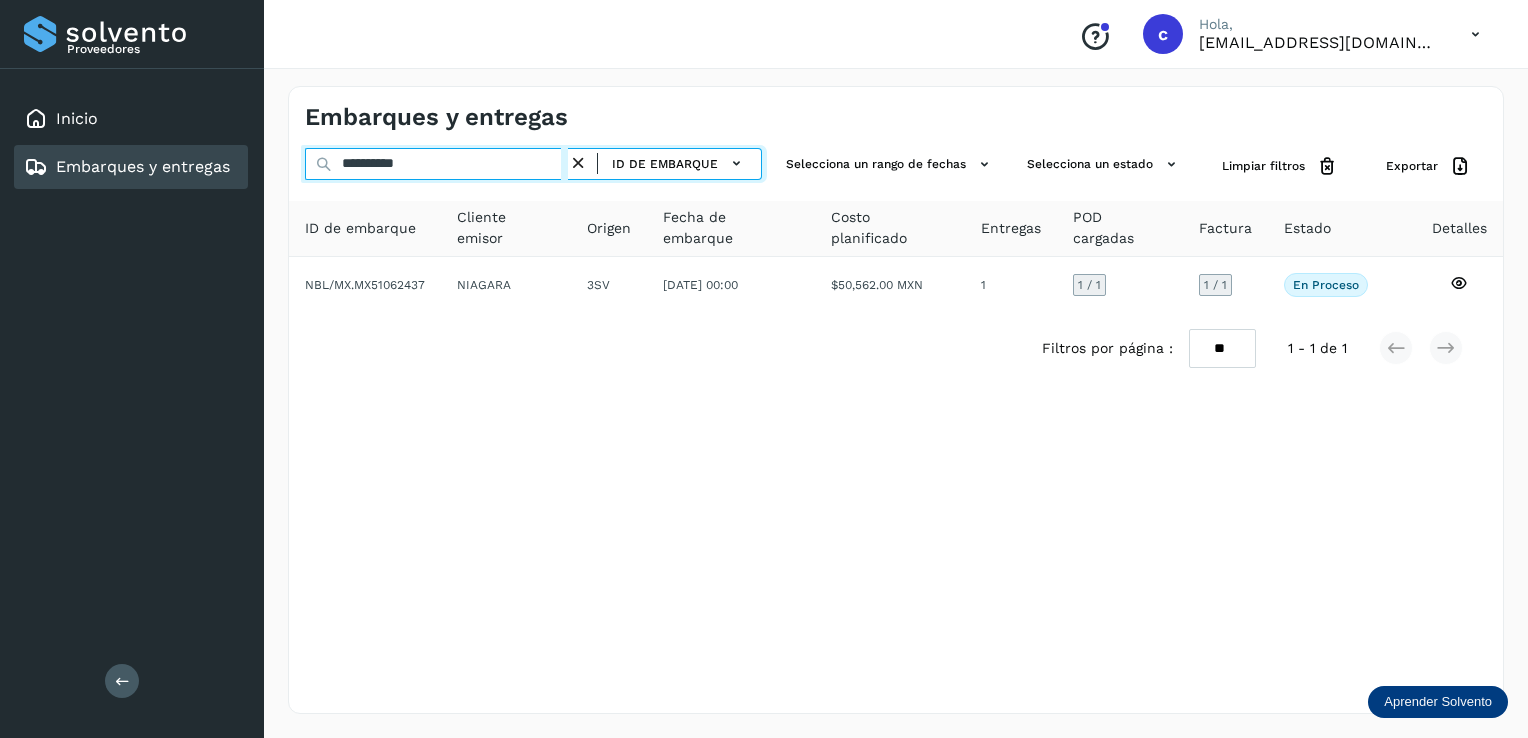 type on "**********" 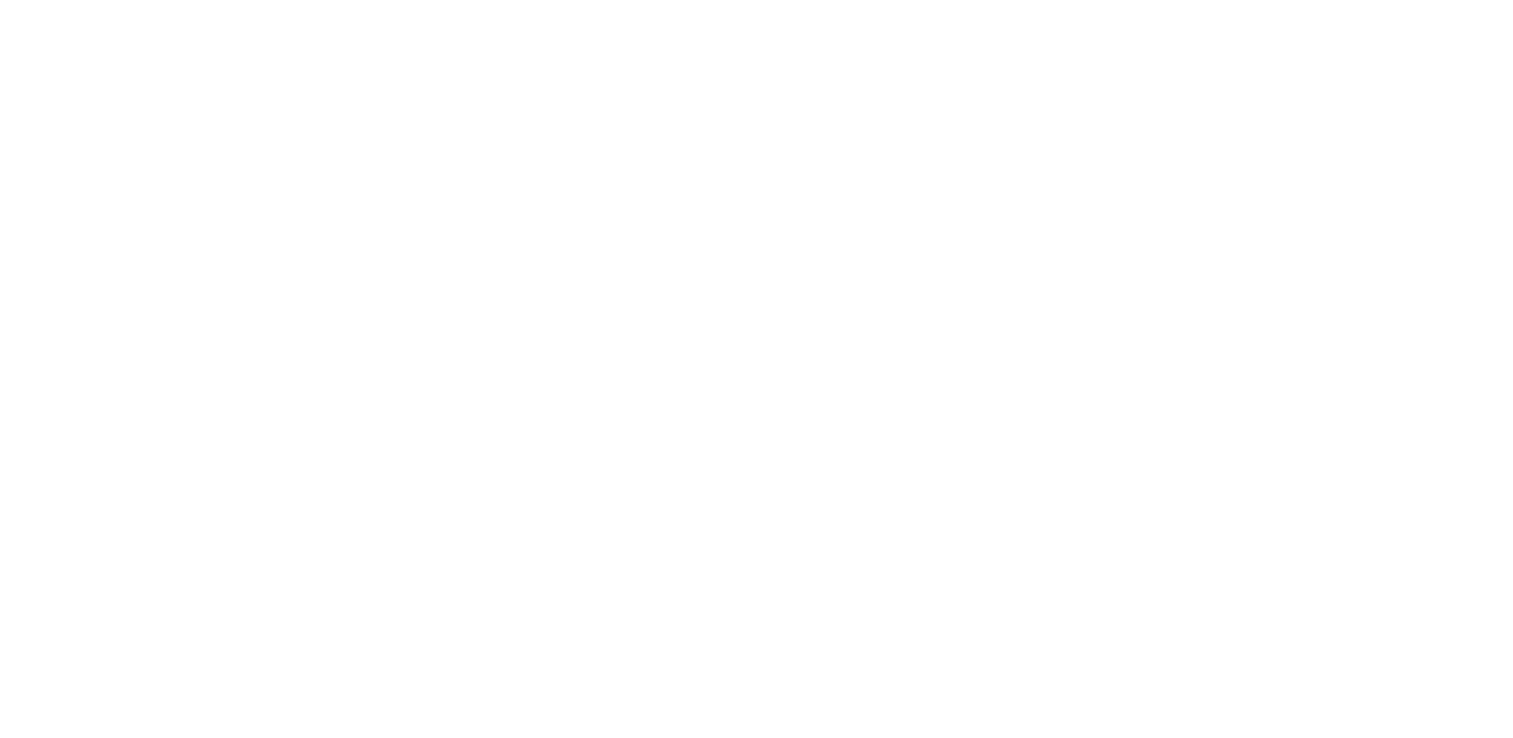 scroll, scrollTop: 0, scrollLeft: 0, axis: both 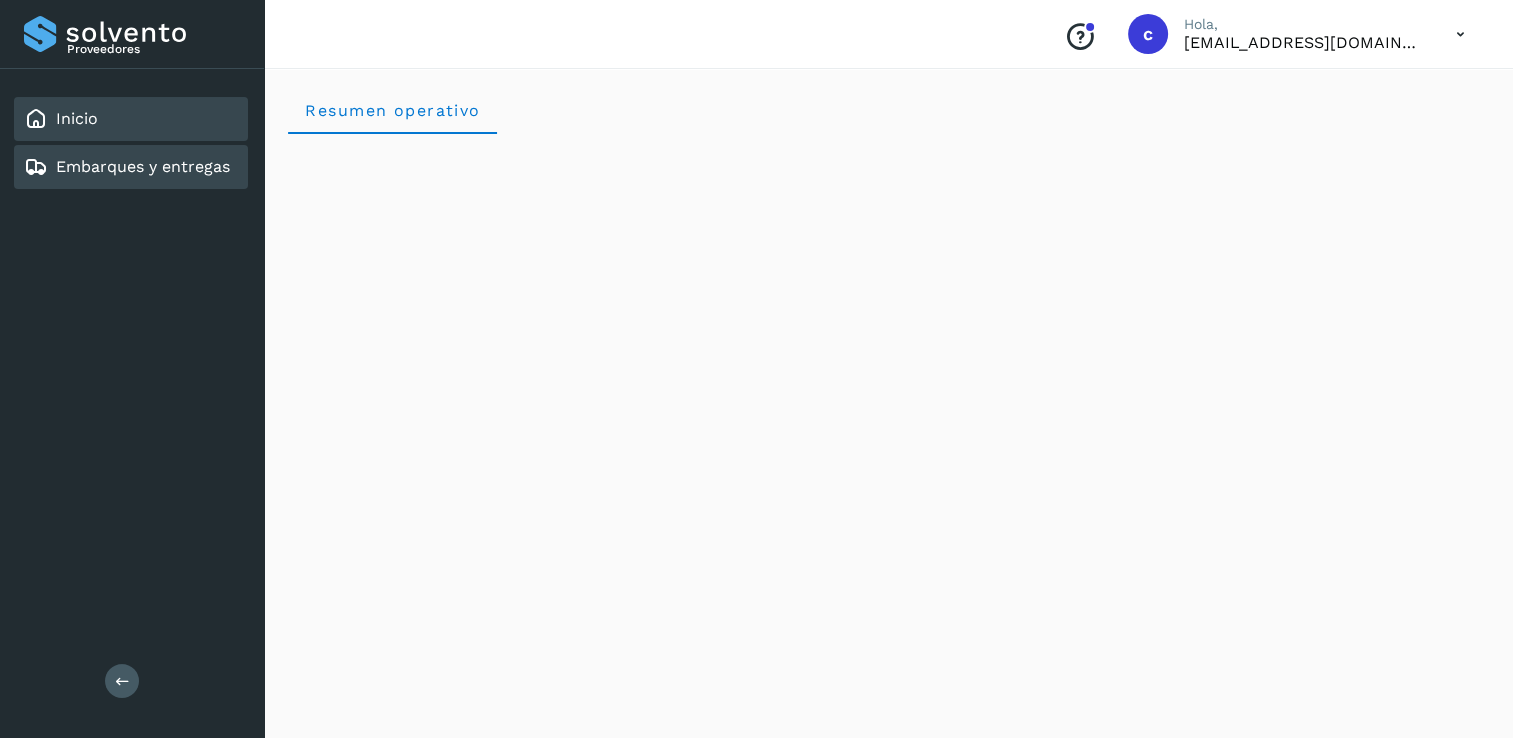 drag, startPoint x: 149, startPoint y: 141, endPoint x: 152, endPoint y: 157, distance: 16.27882 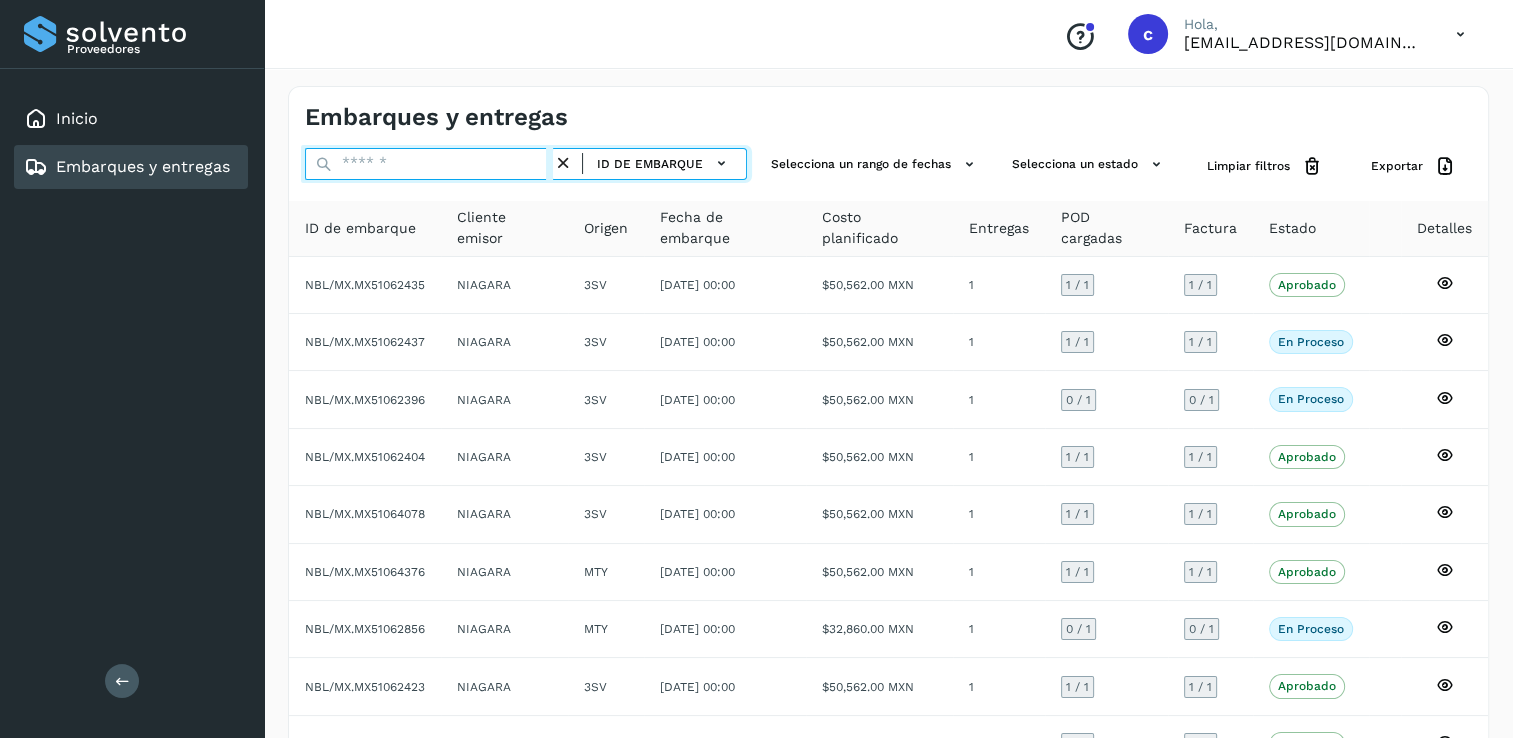click at bounding box center (429, 164) 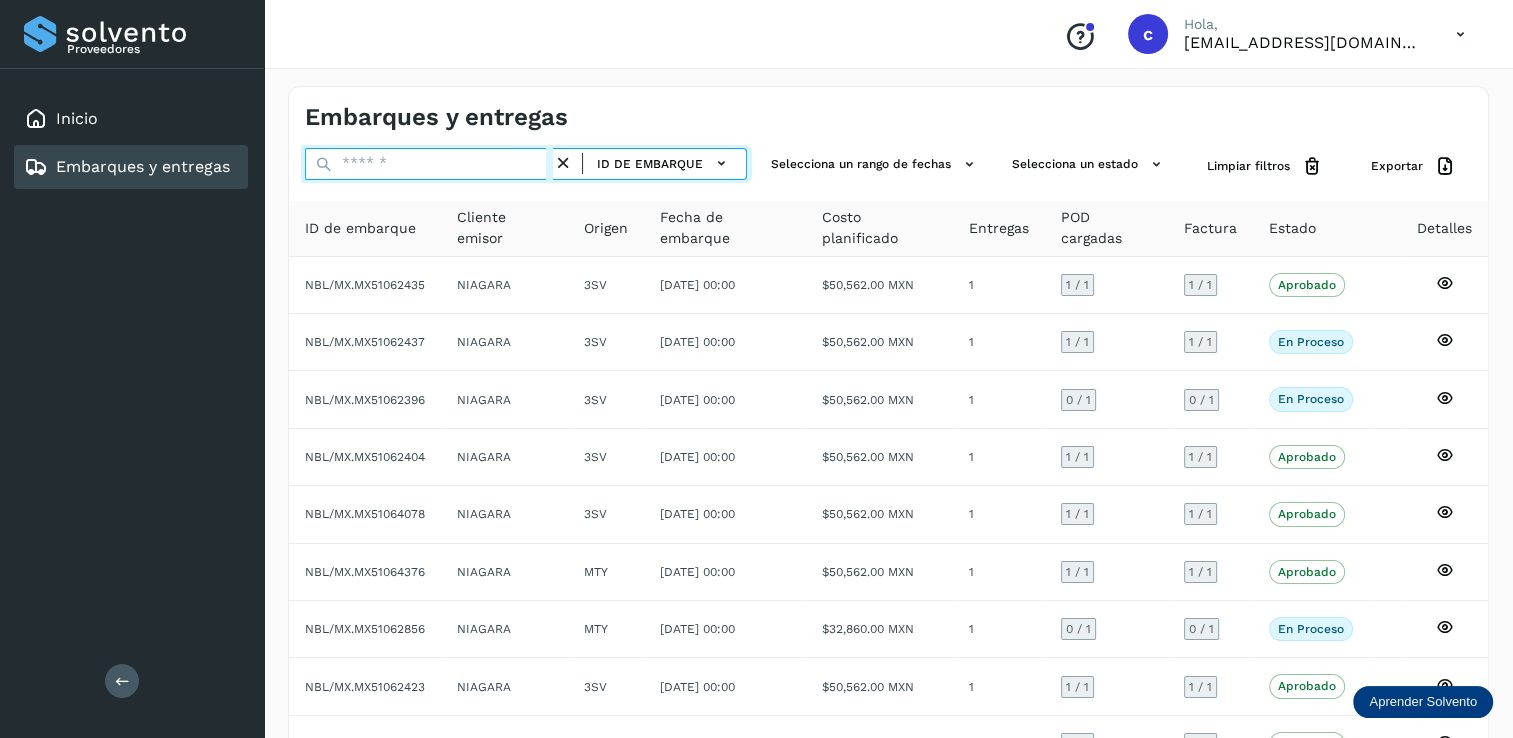 paste on "**********" 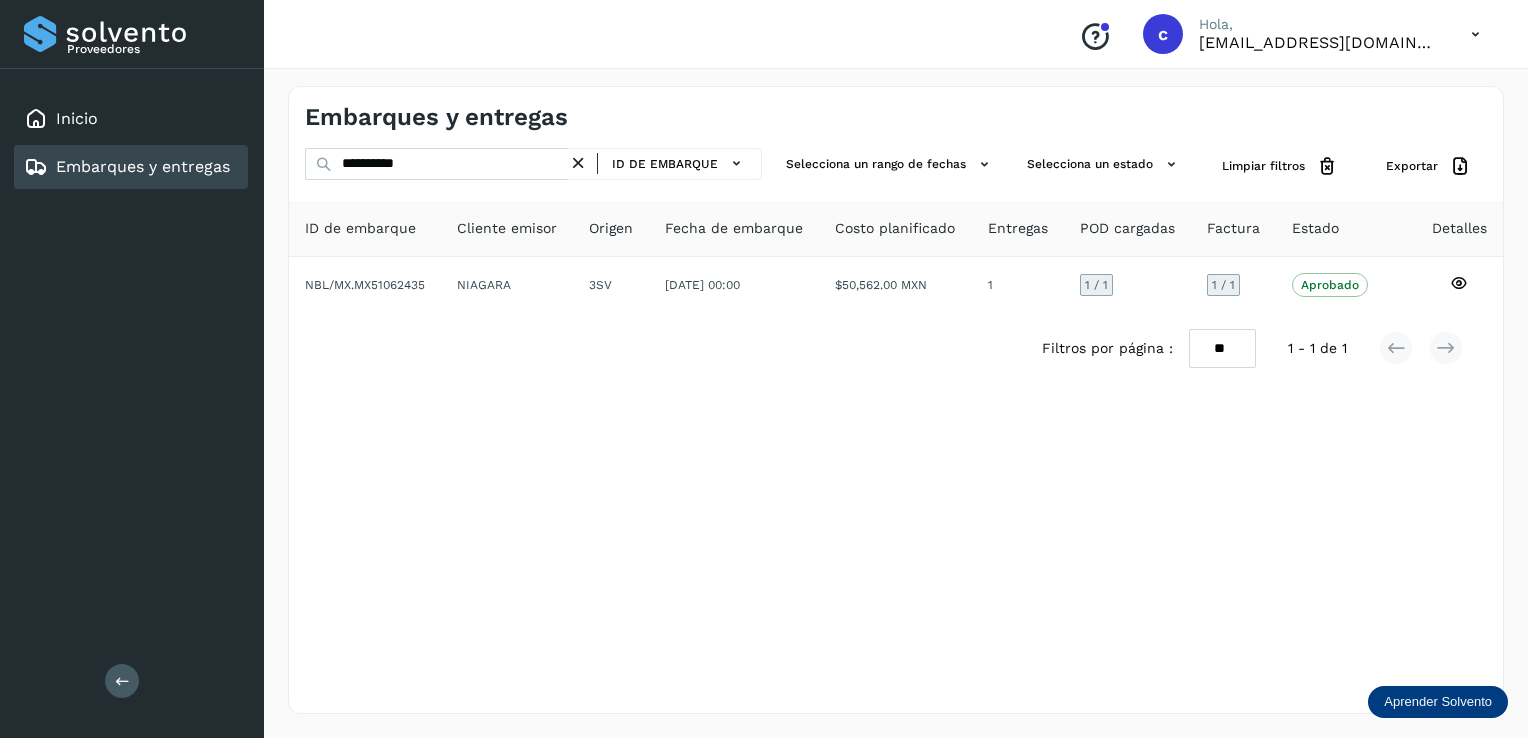 click on "**********" at bounding box center (896, 400) 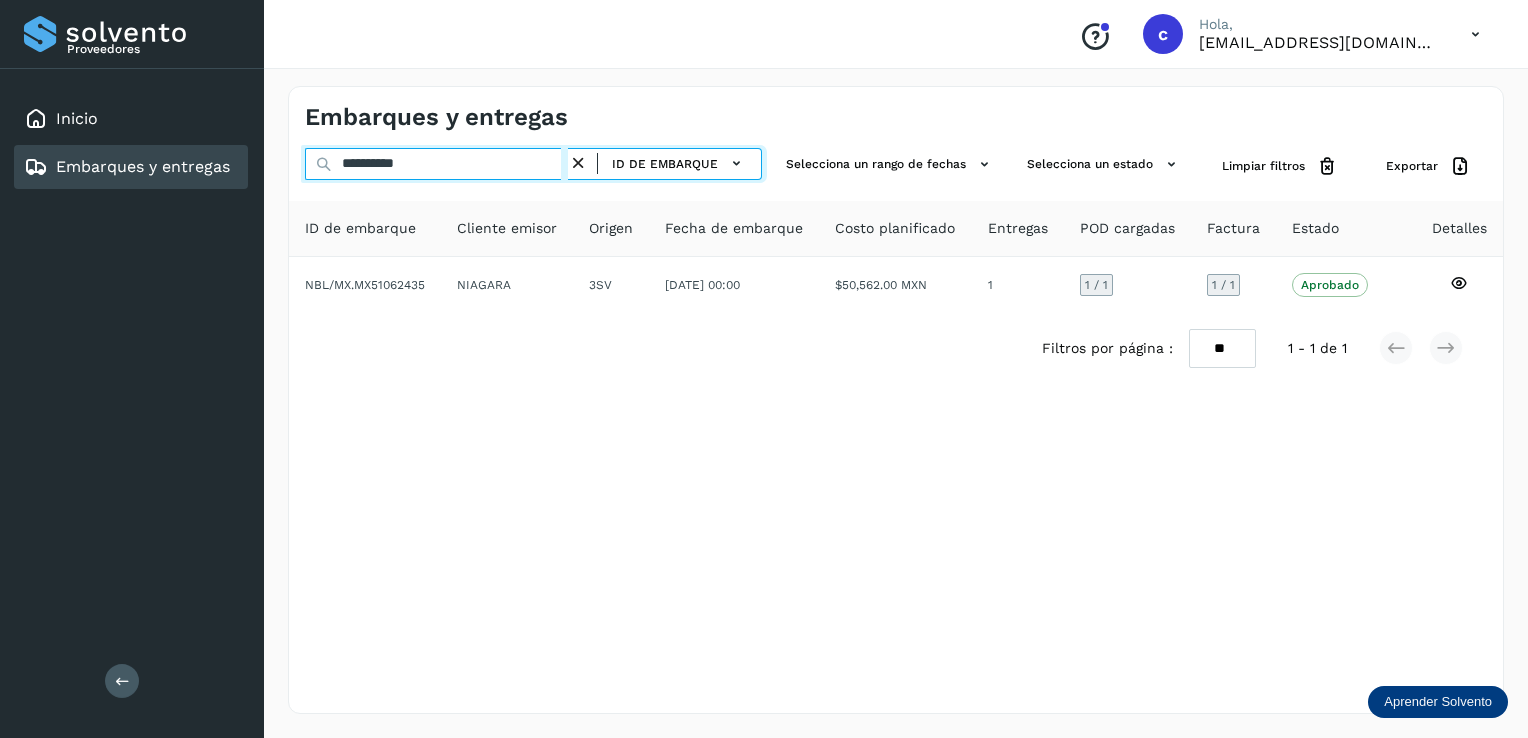 click on "**********" at bounding box center (436, 164) 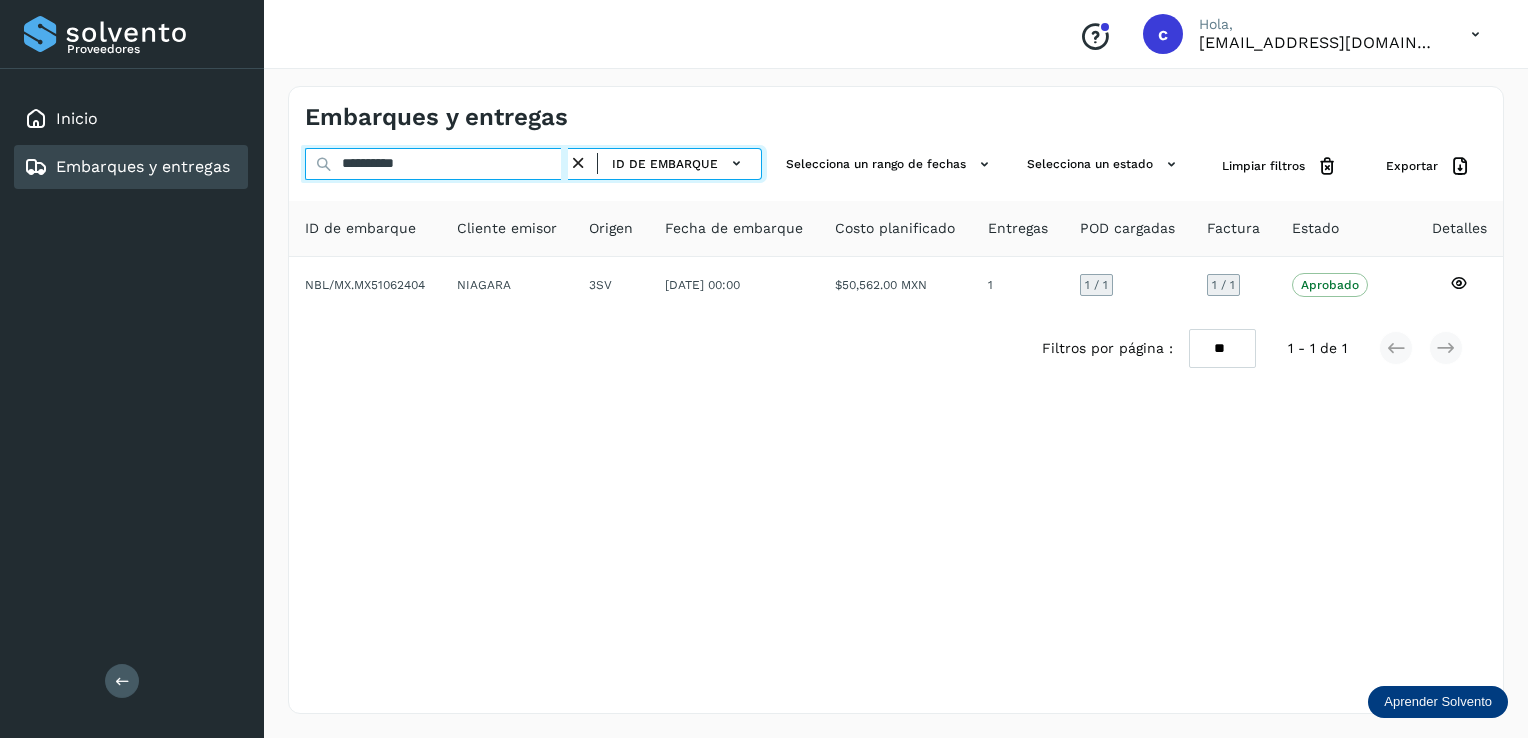 click on "**********" at bounding box center [436, 164] 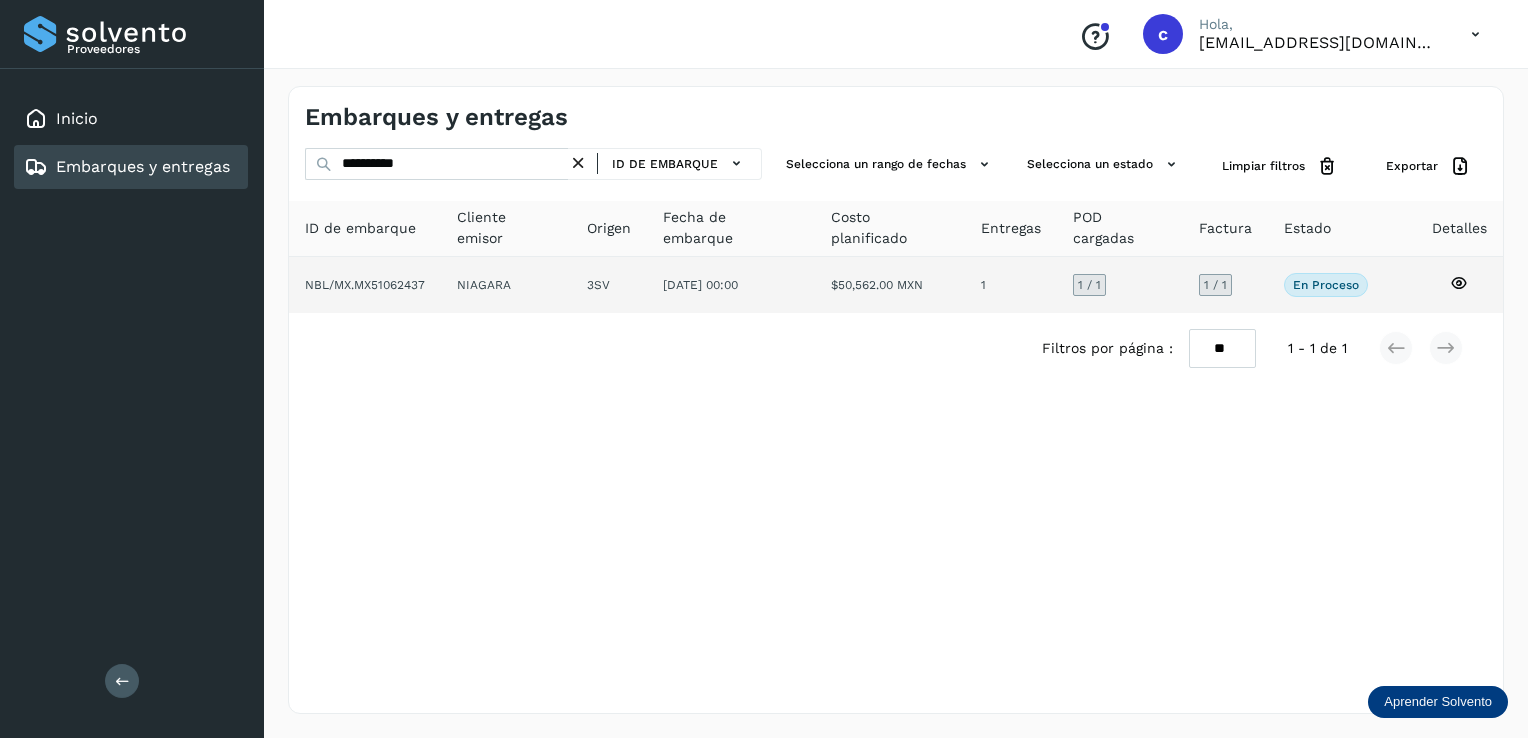 click 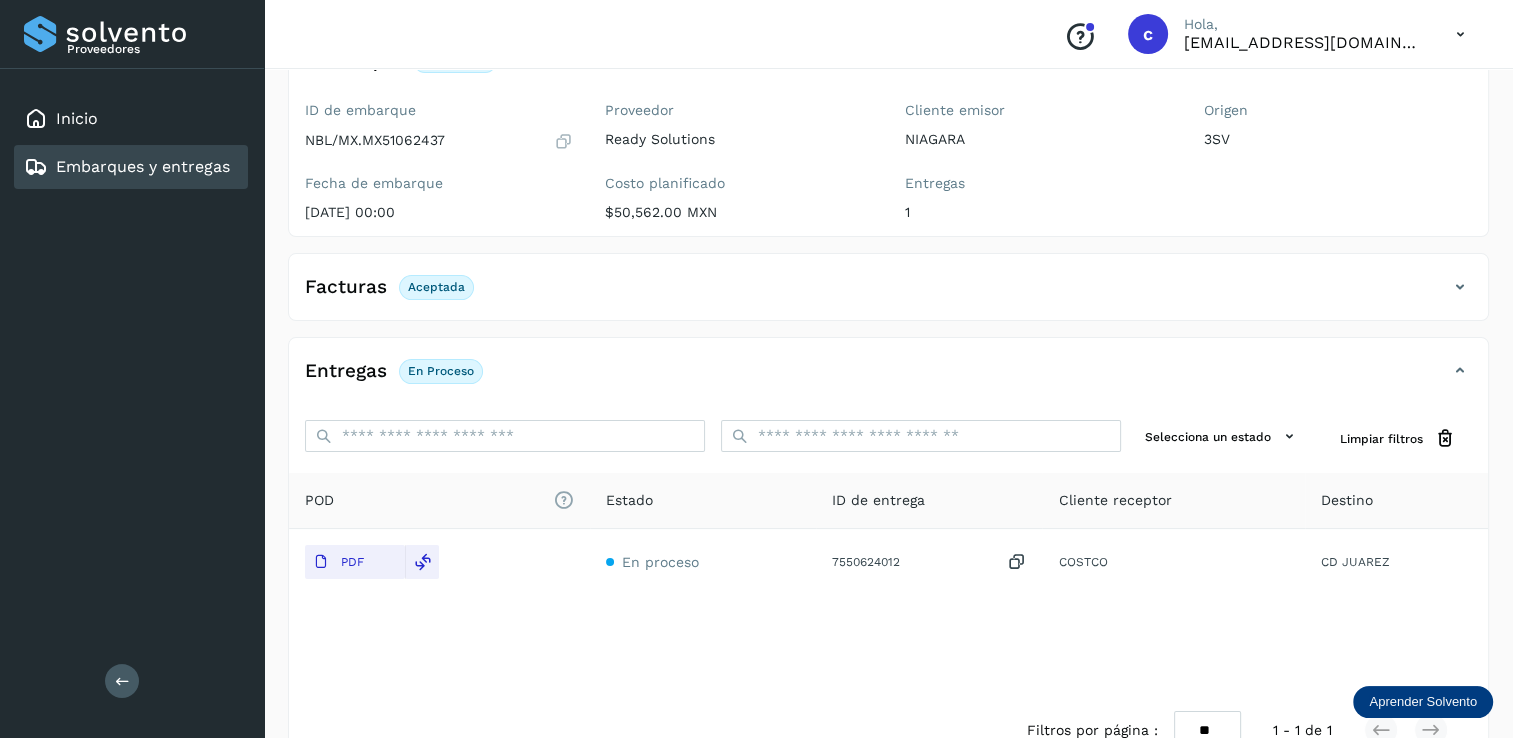 scroll, scrollTop: 207, scrollLeft: 0, axis: vertical 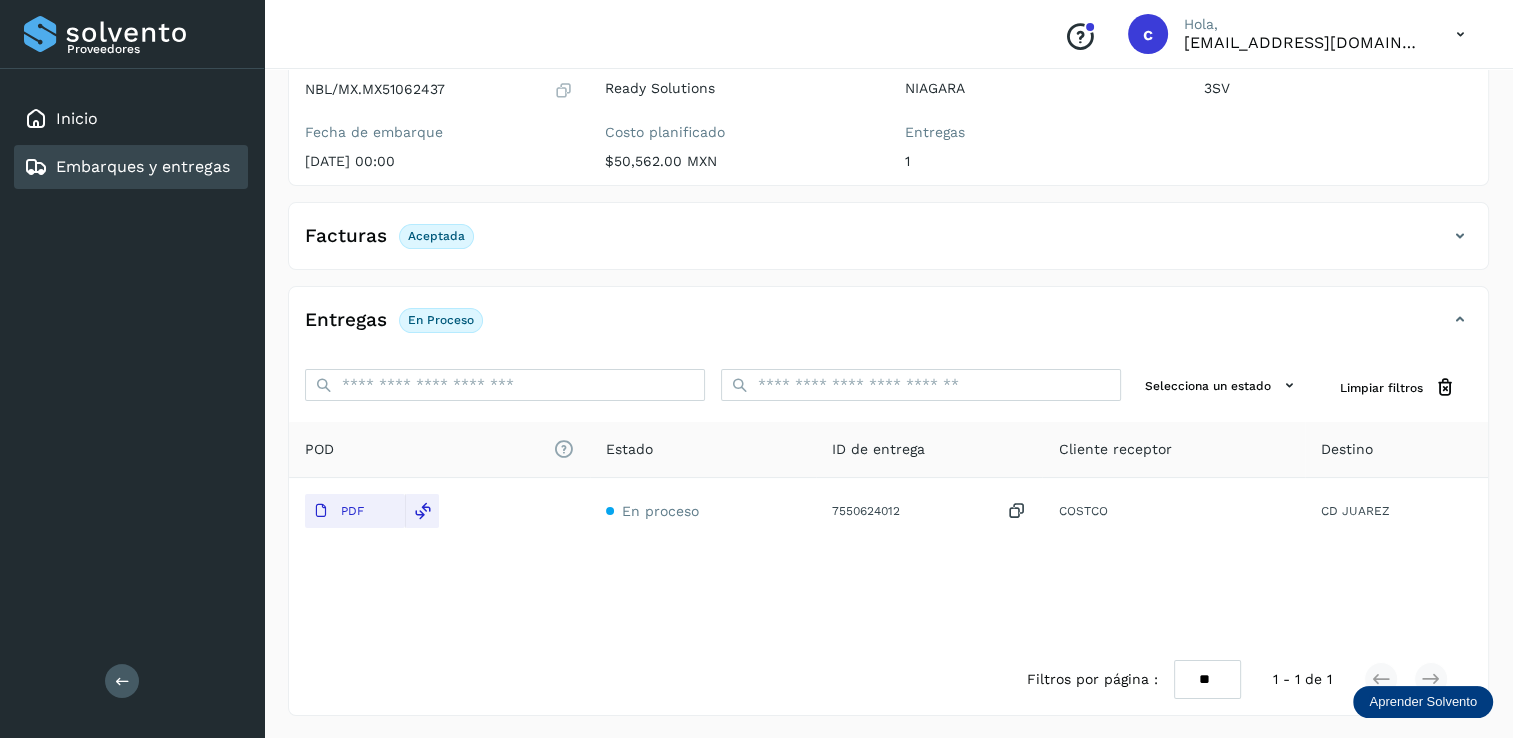 click on "Embarques y entregas" at bounding box center [143, 166] 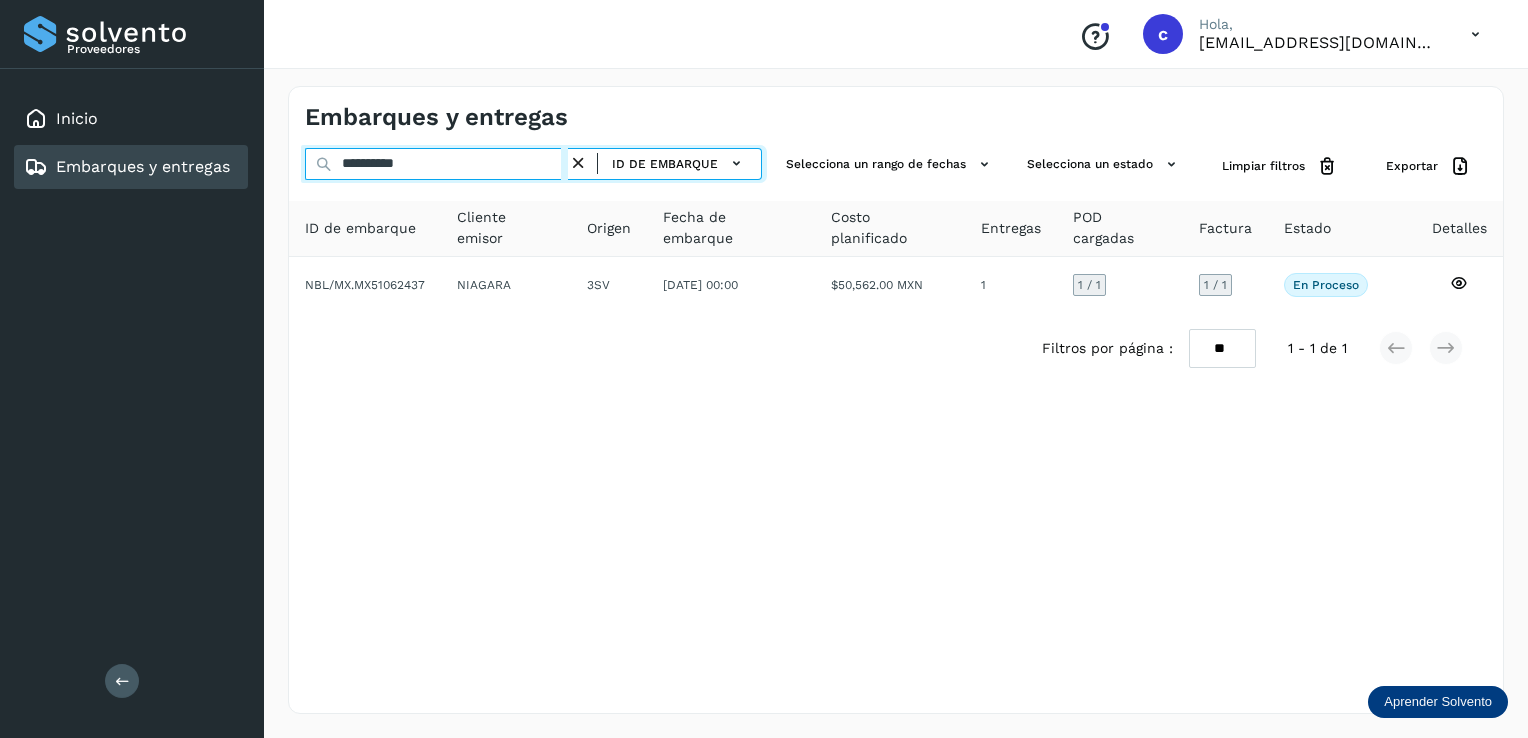 click on "**********" at bounding box center (436, 164) 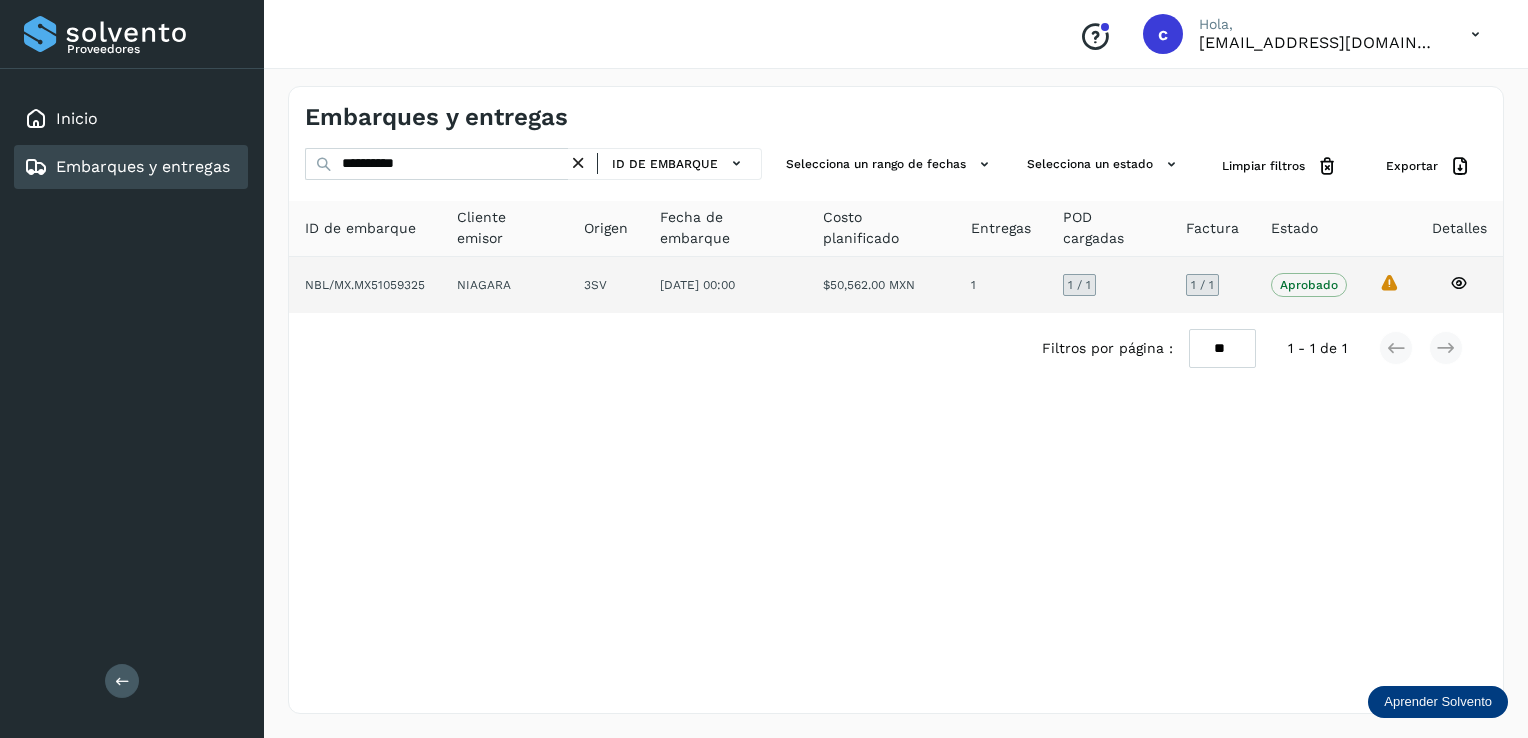 click 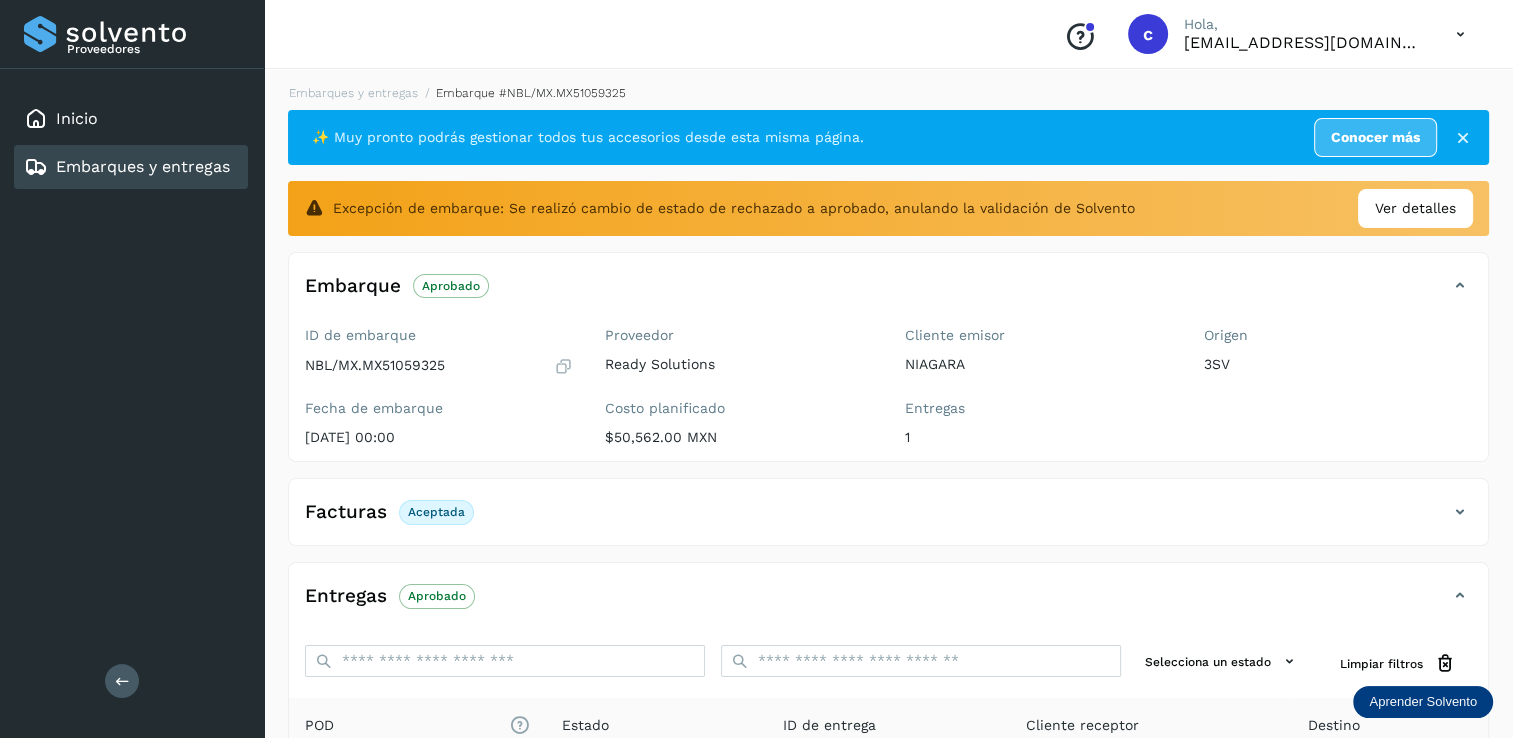 scroll, scrollTop: 0, scrollLeft: 0, axis: both 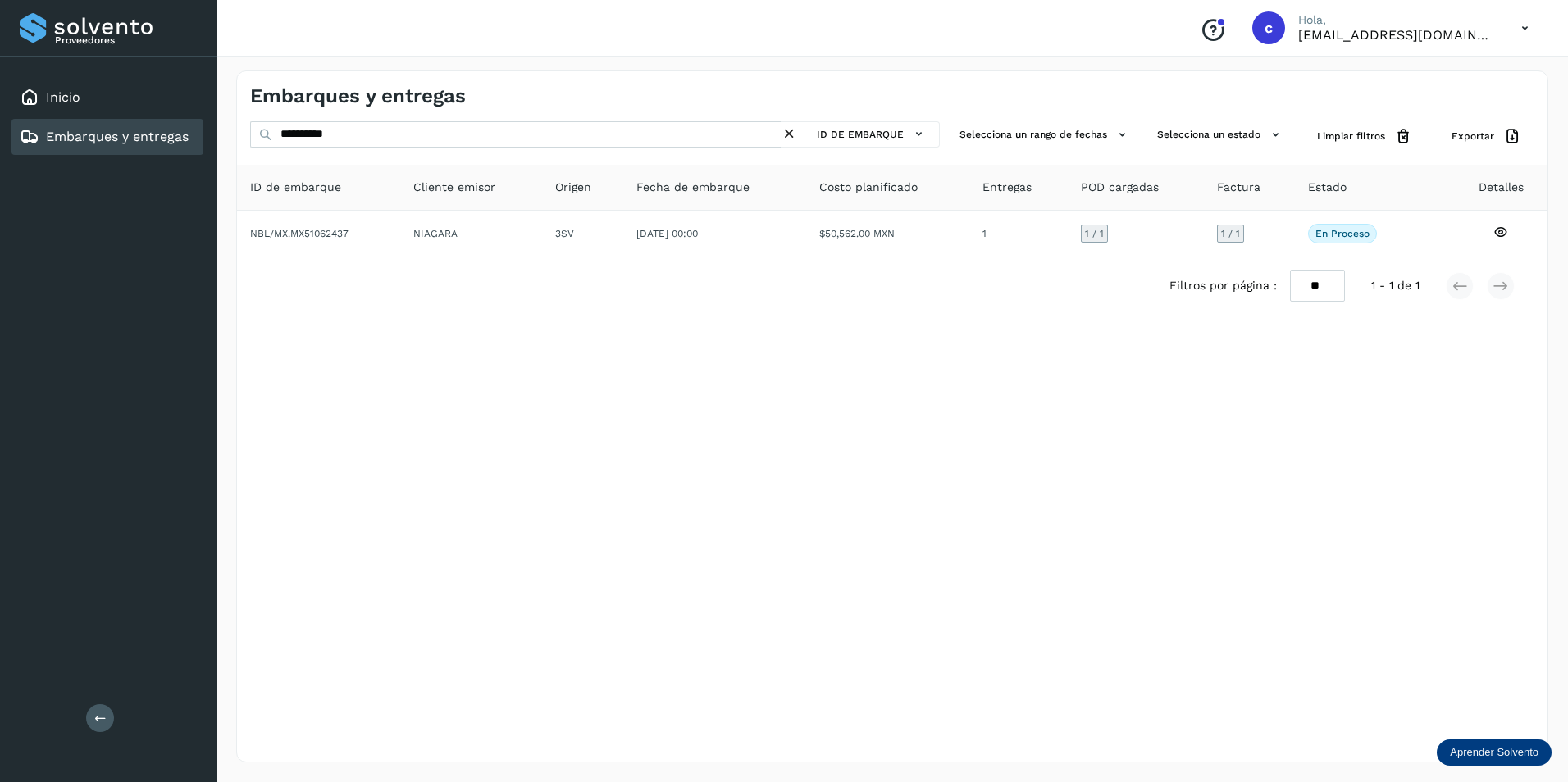 click on "**********" at bounding box center [515, 134] 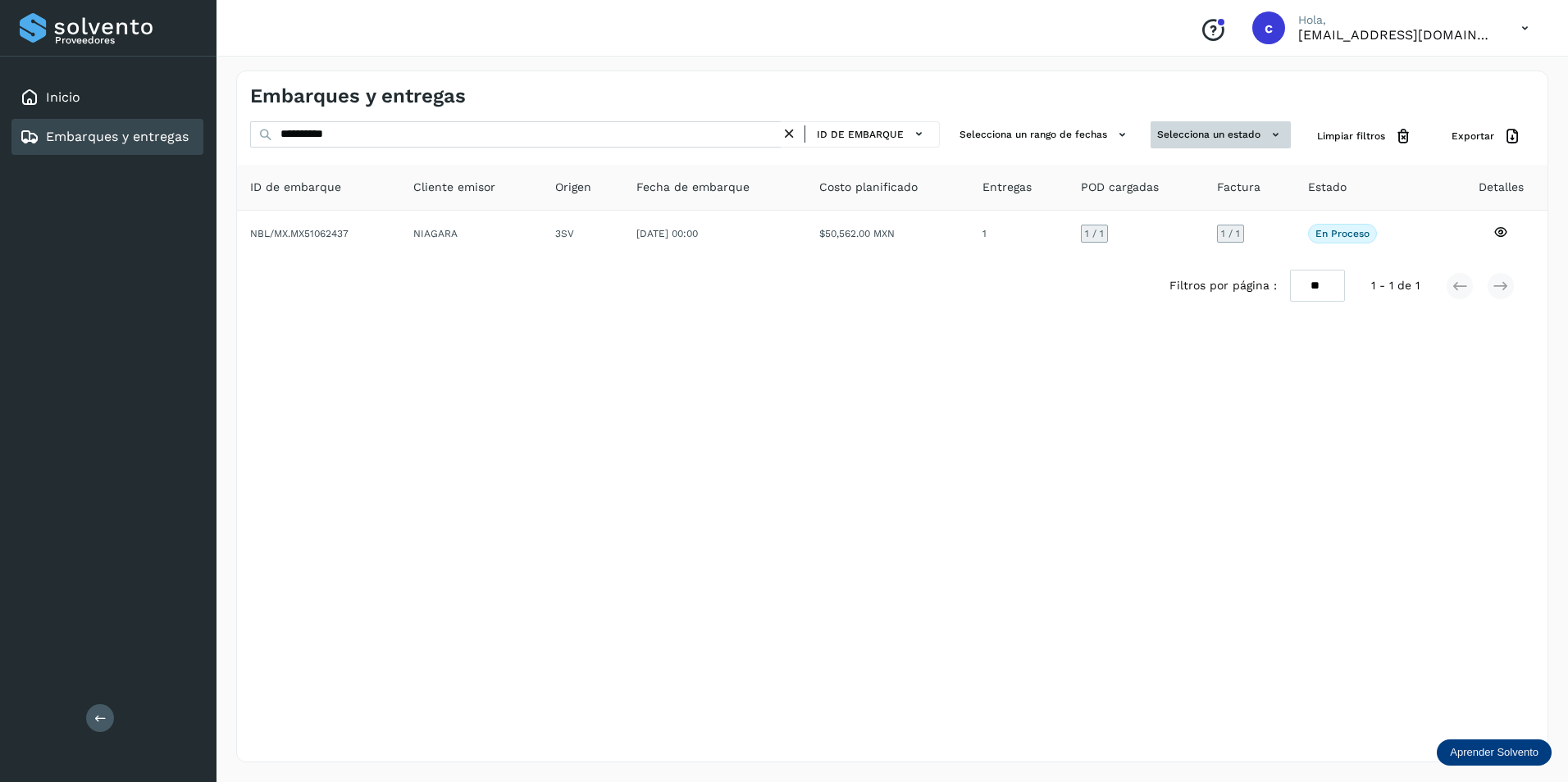 drag, startPoint x: 298, startPoint y: 136, endPoint x: 1226, endPoint y: 130, distance: 928.0194 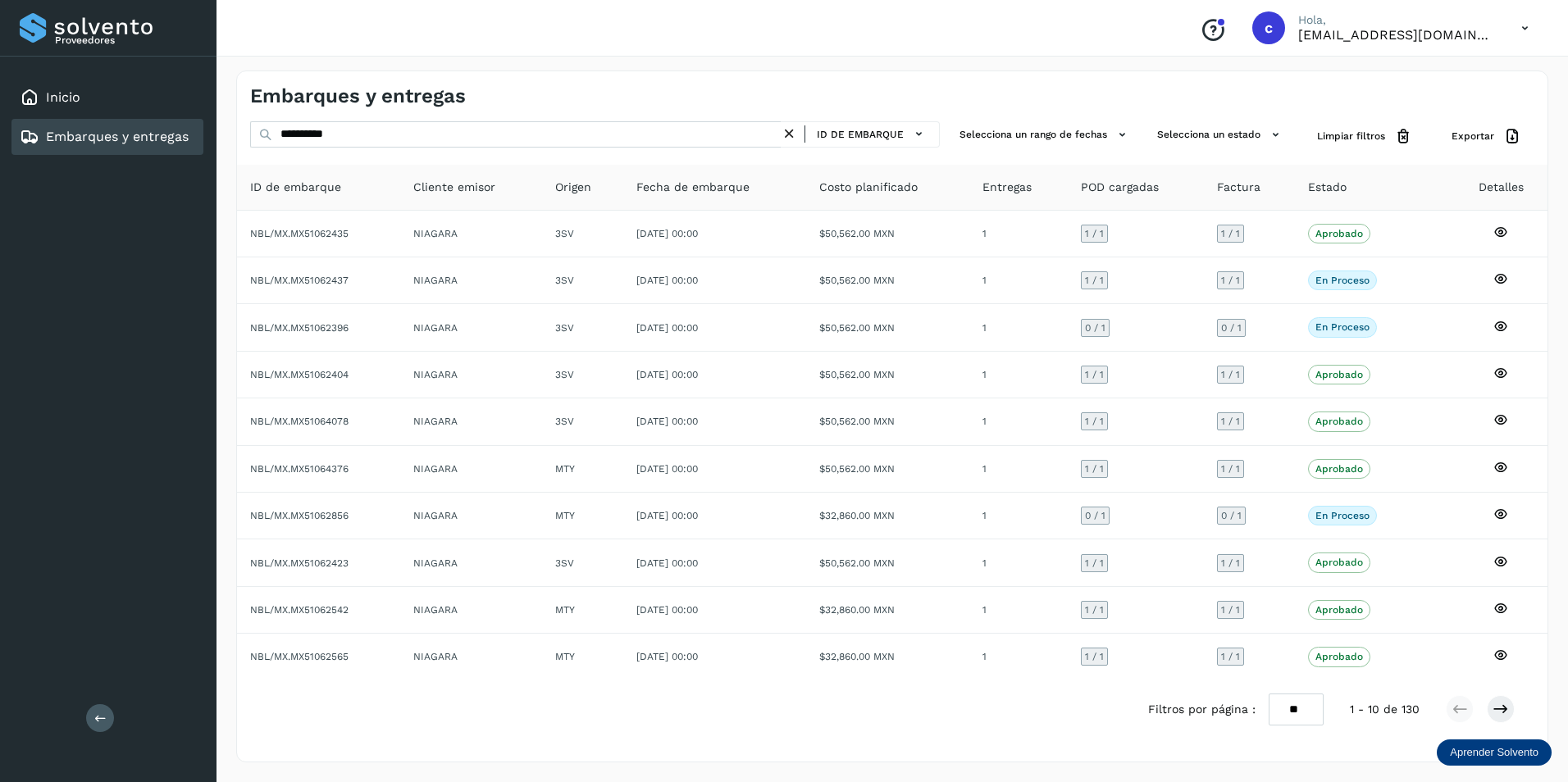 click on "**********" at bounding box center (515, 134) 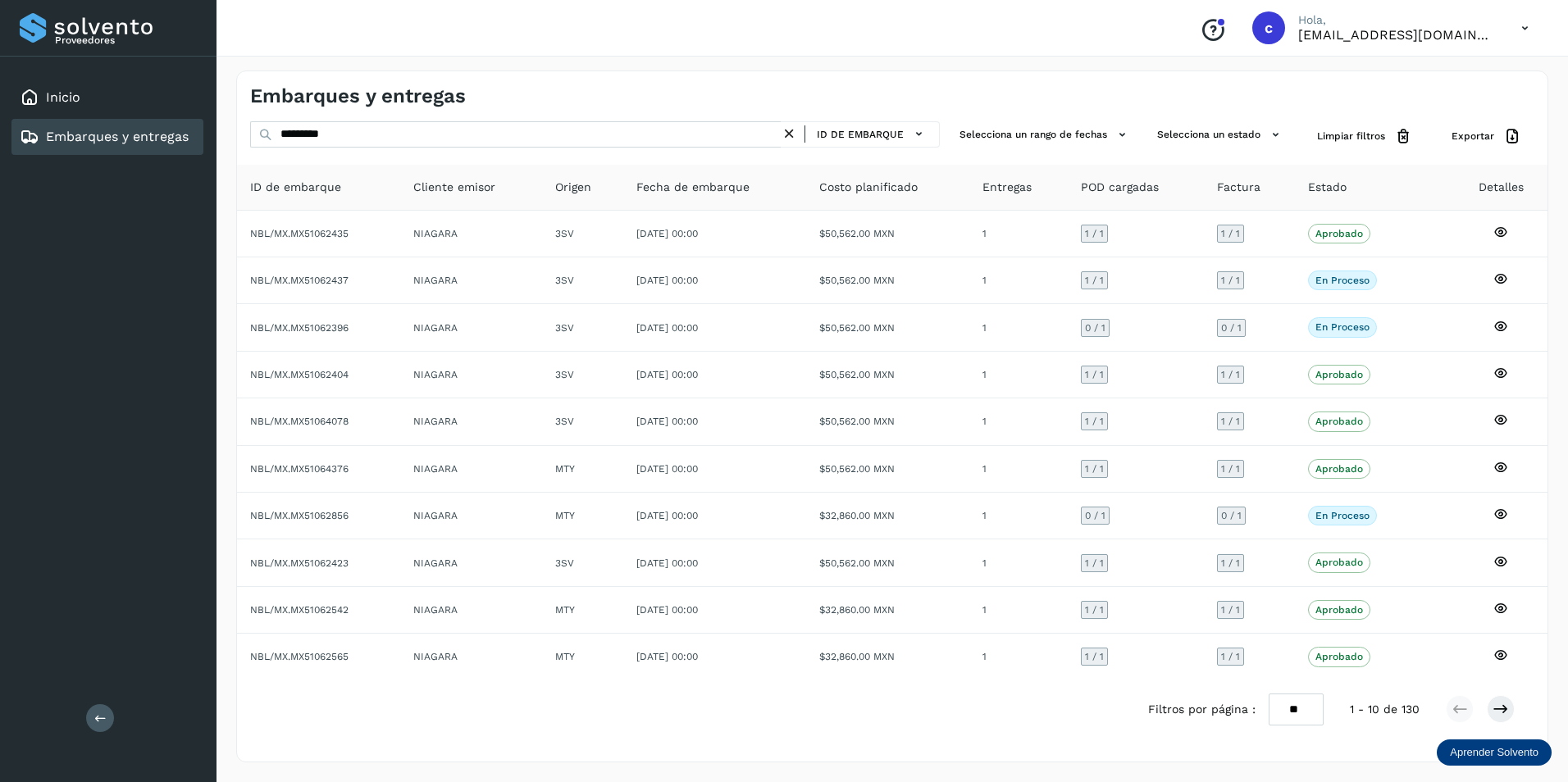 type on "**********" 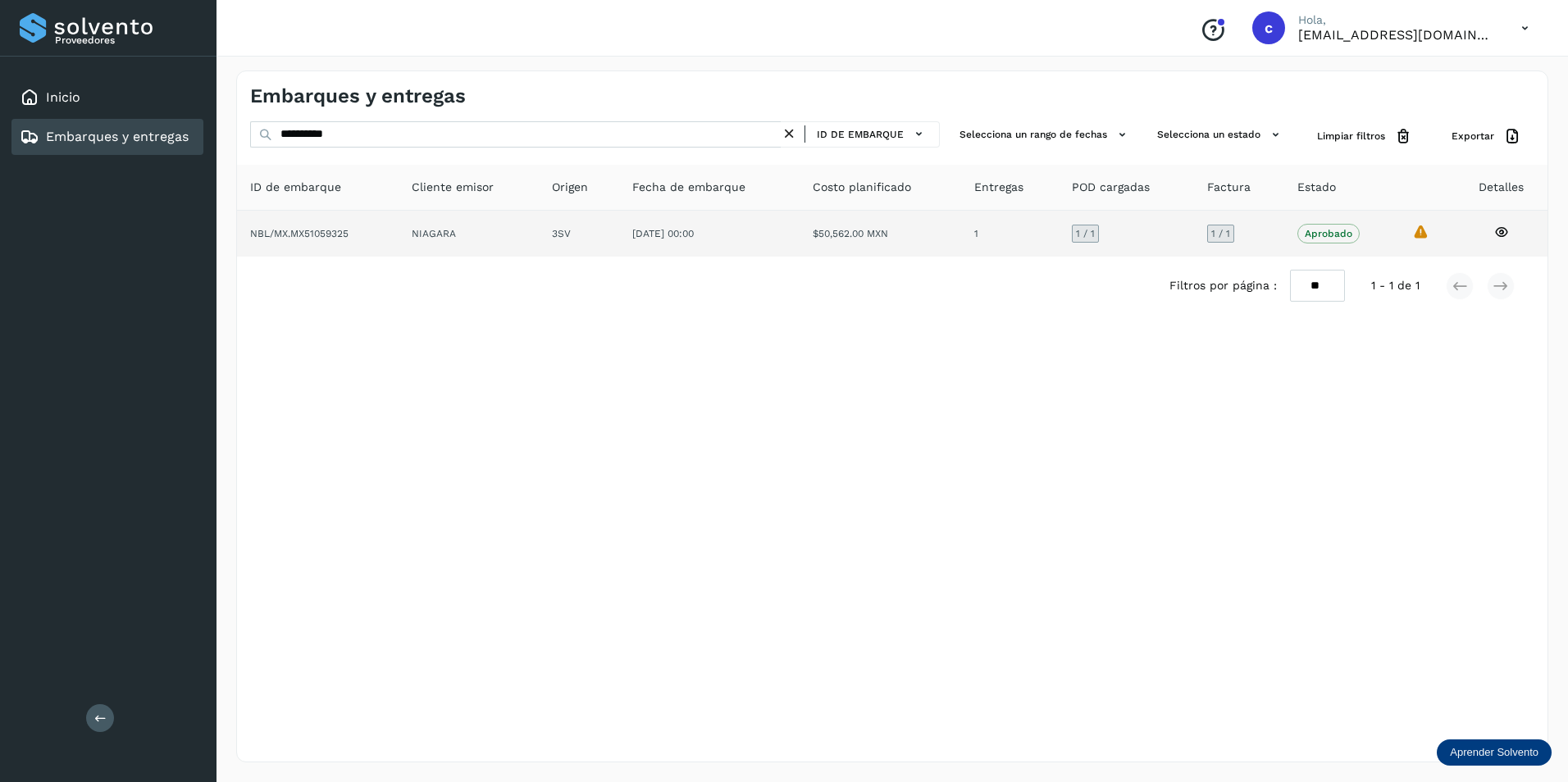 click on "Aprobado
Verifica el estado de la factura o entregas asociadas a este embarque" 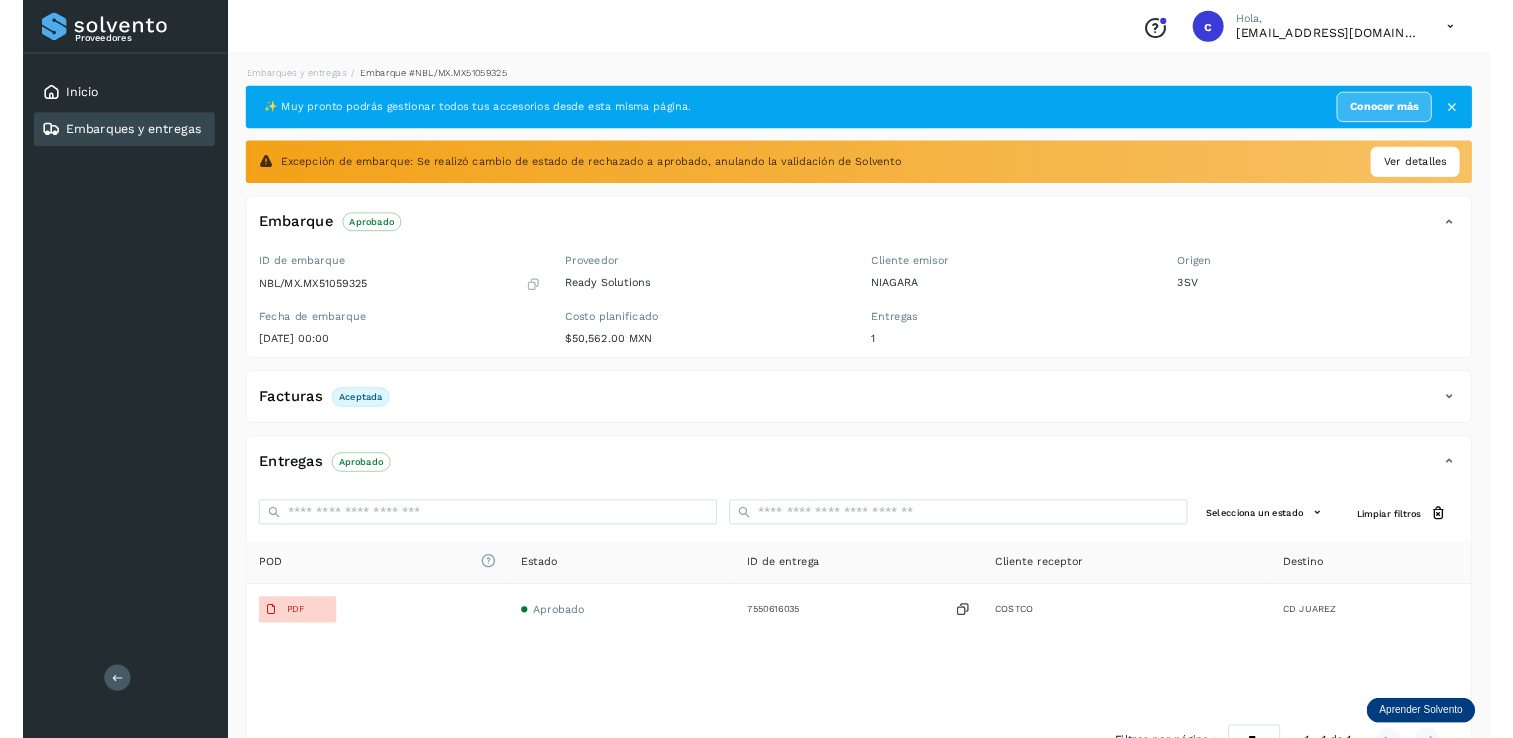 scroll, scrollTop: 0, scrollLeft: 0, axis: both 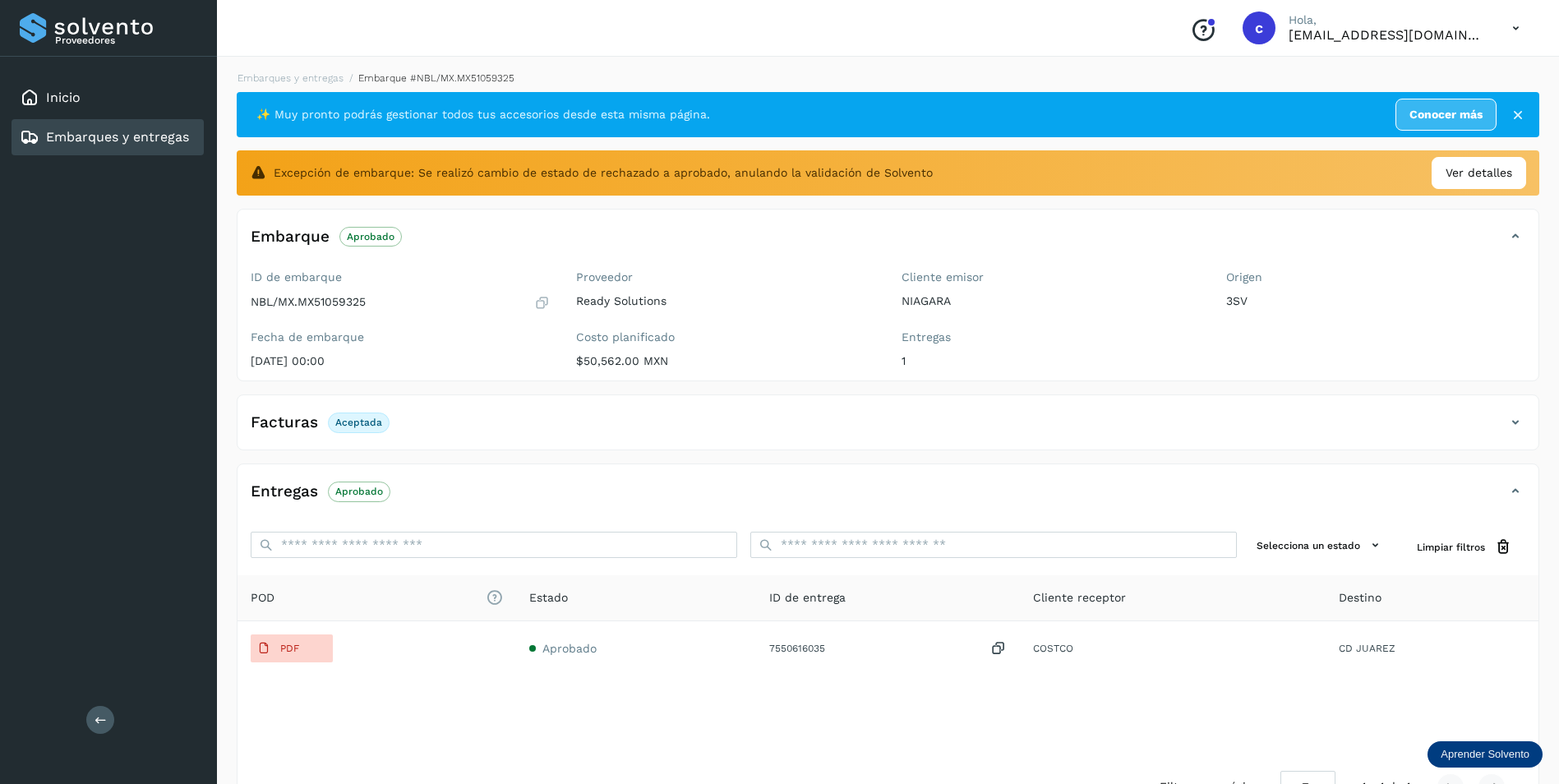 click on "Embarques y entregas" at bounding box center [118, 136] 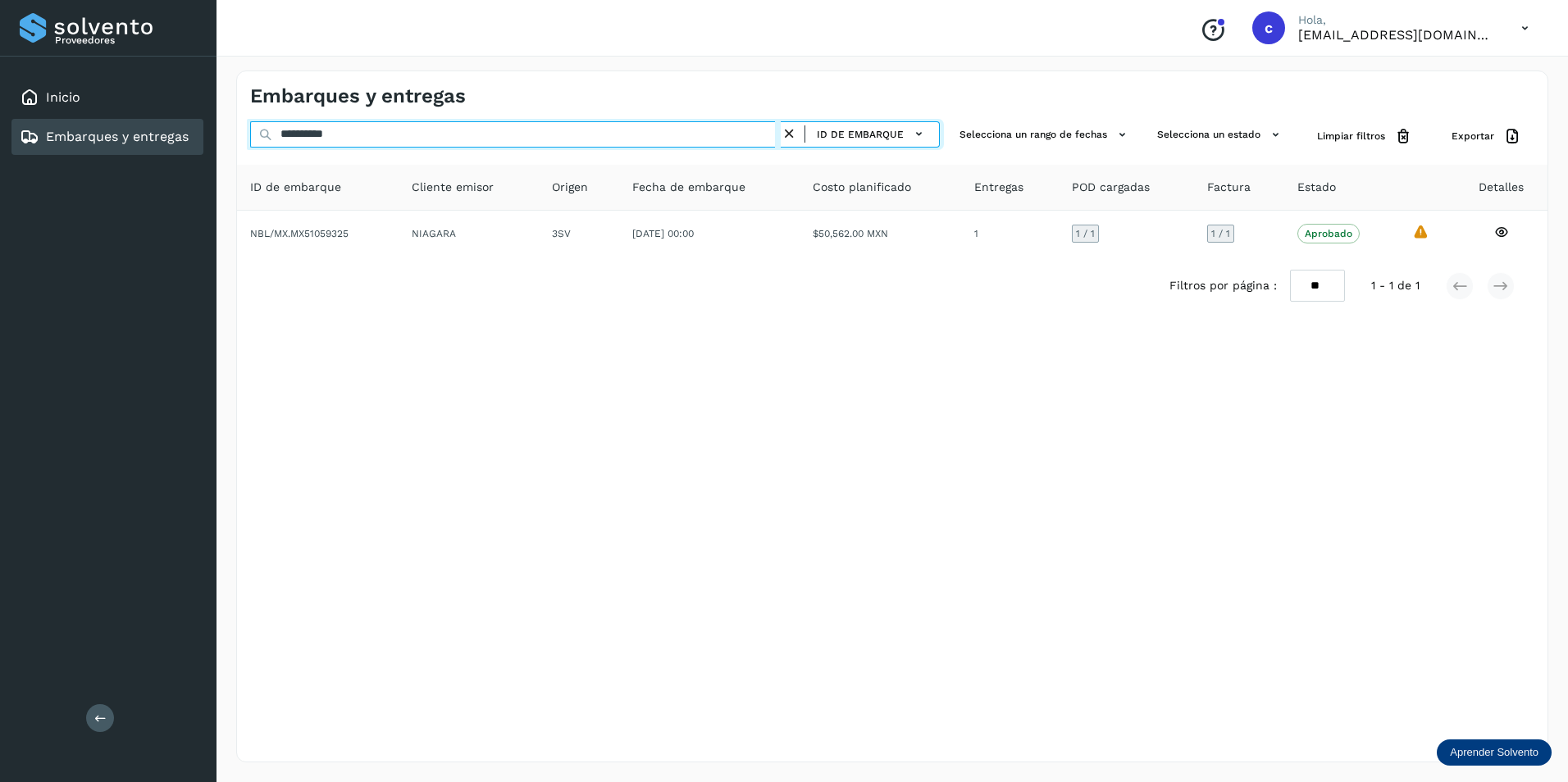 click on "**********" at bounding box center (515, 134) 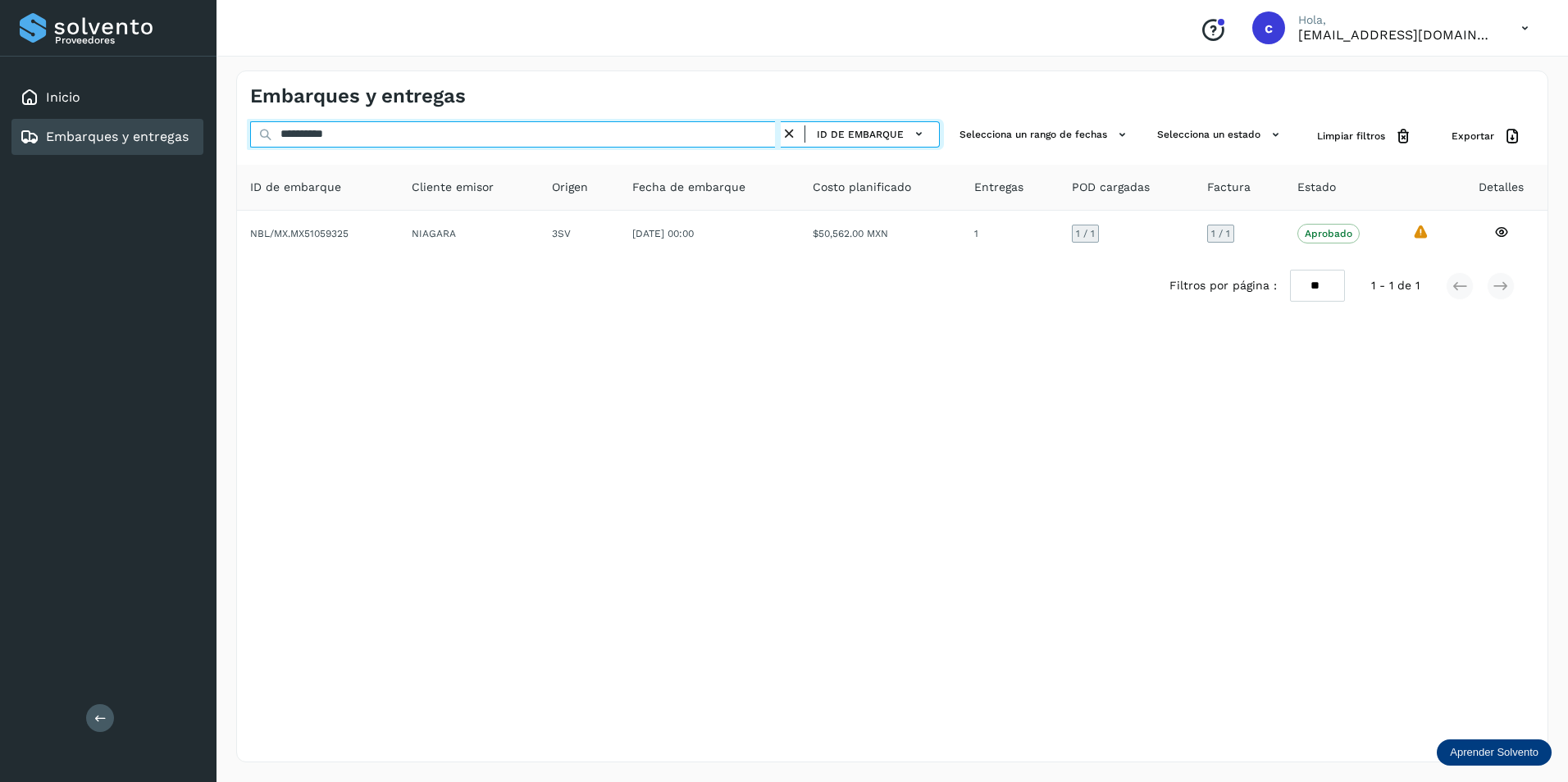 click on "**********" at bounding box center [515, 134] 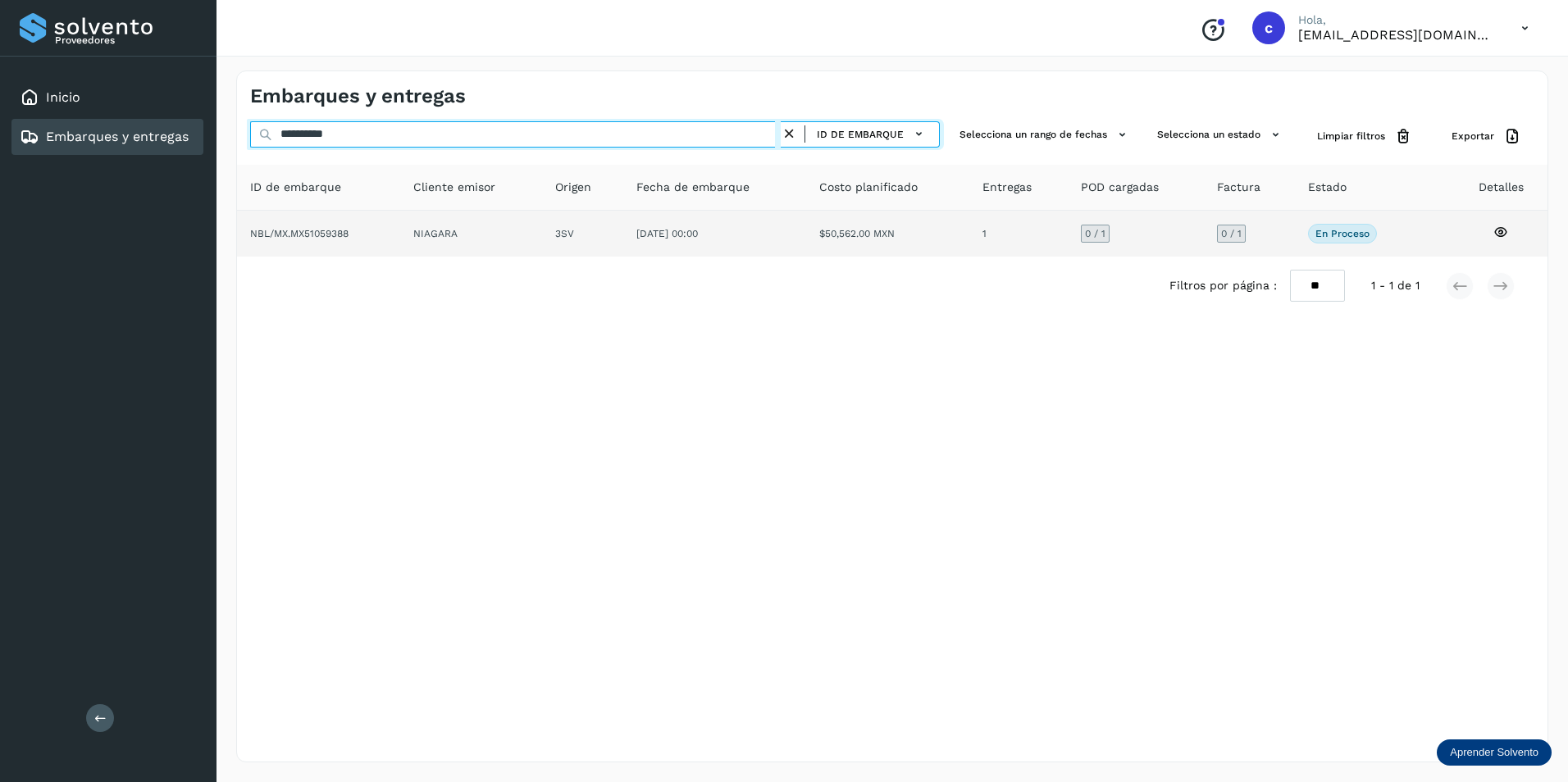 type on "**********" 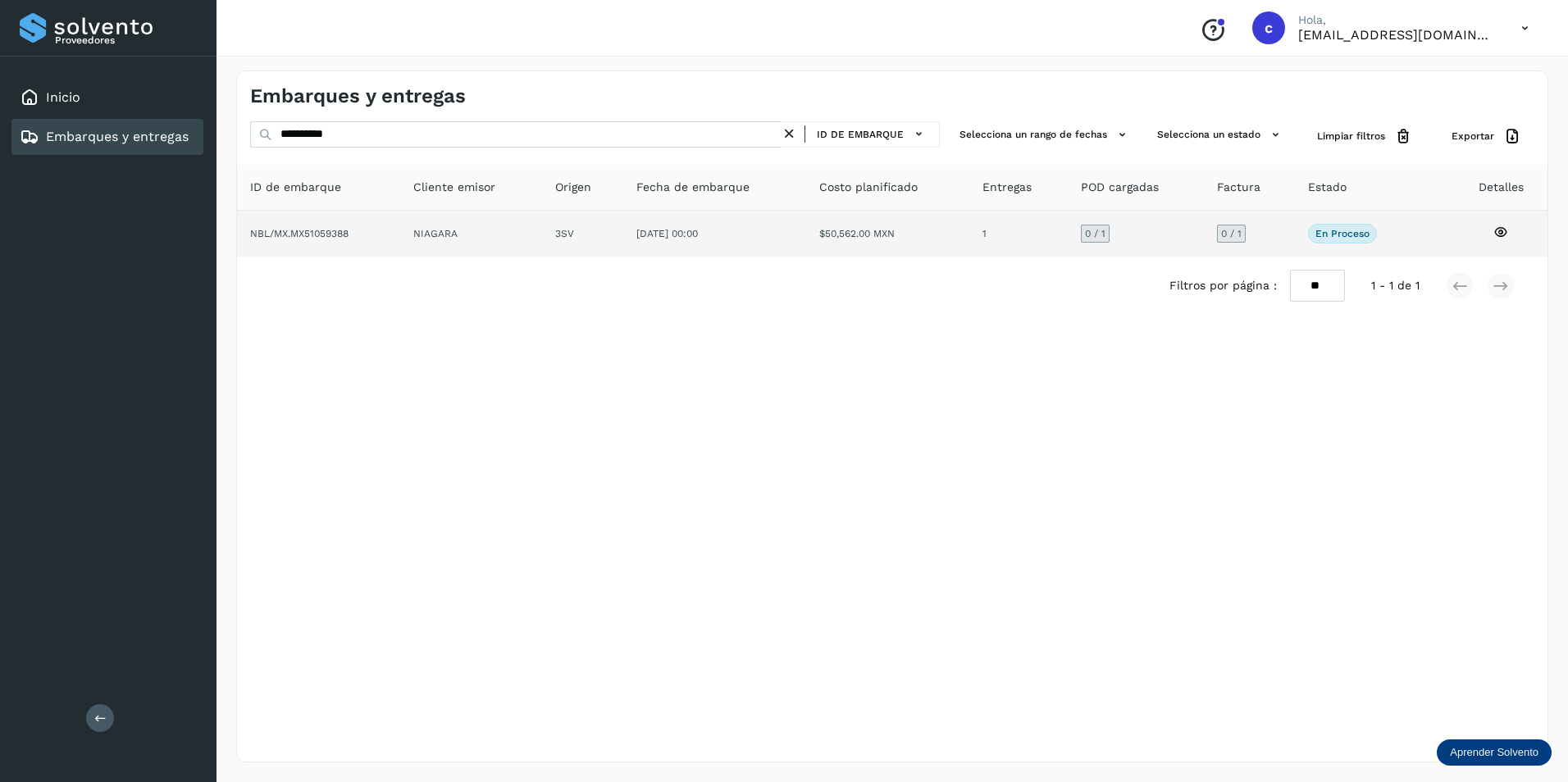 click on "En proceso
Verifica el estado de la factura o entregas asociadas a este embarque" 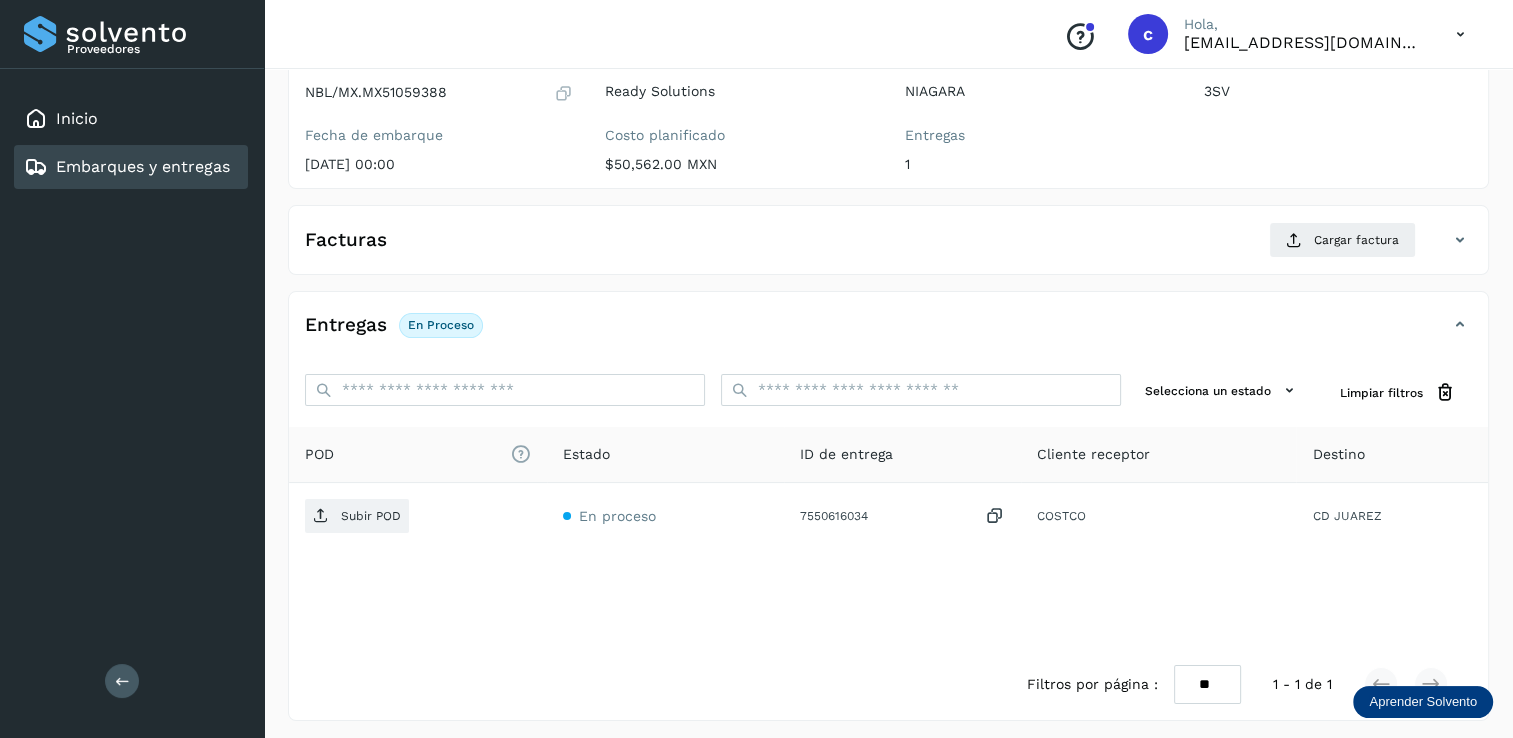 scroll, scrollTop: 208, scrollLeft: 0, axis: vertical 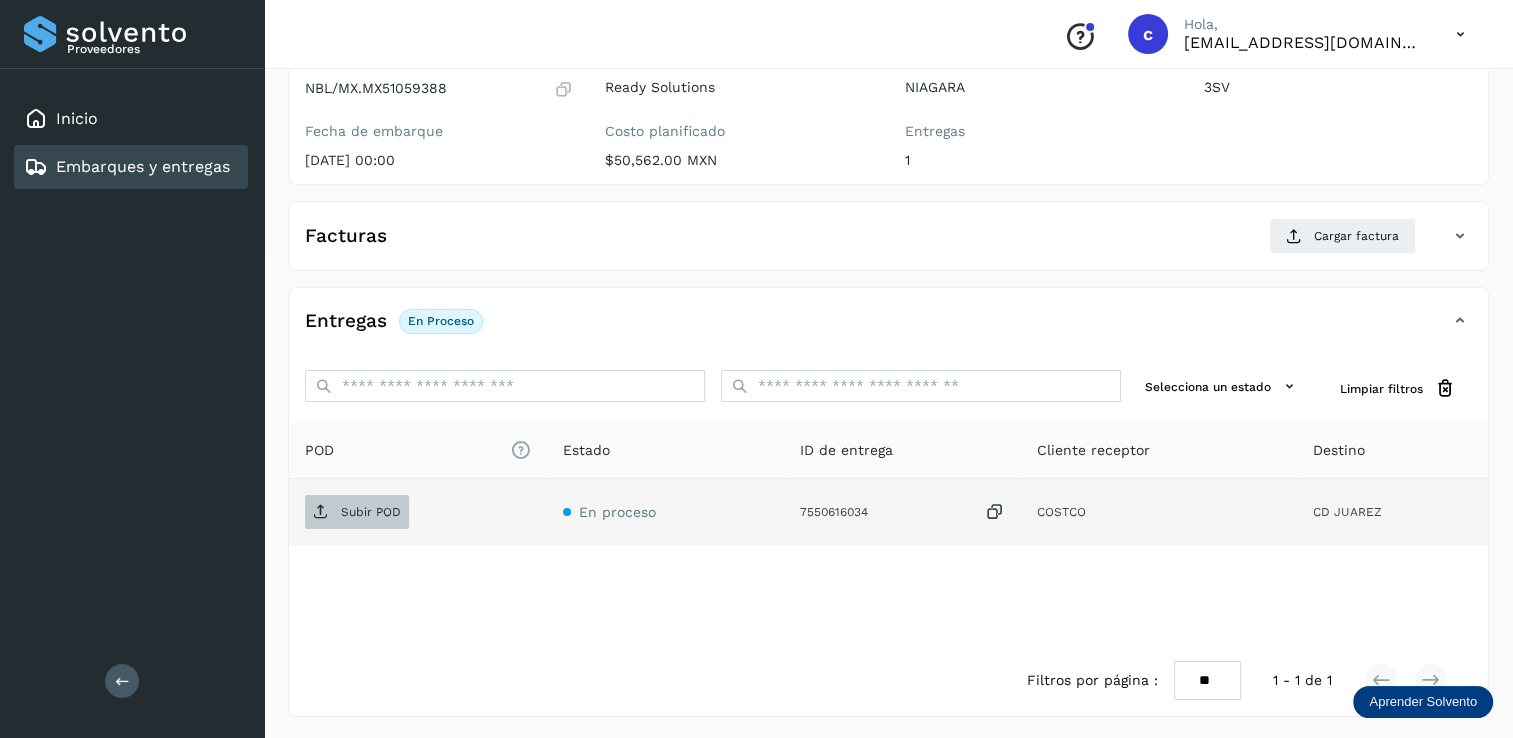 click on "Subir POD" at bounding box center (357, 512) 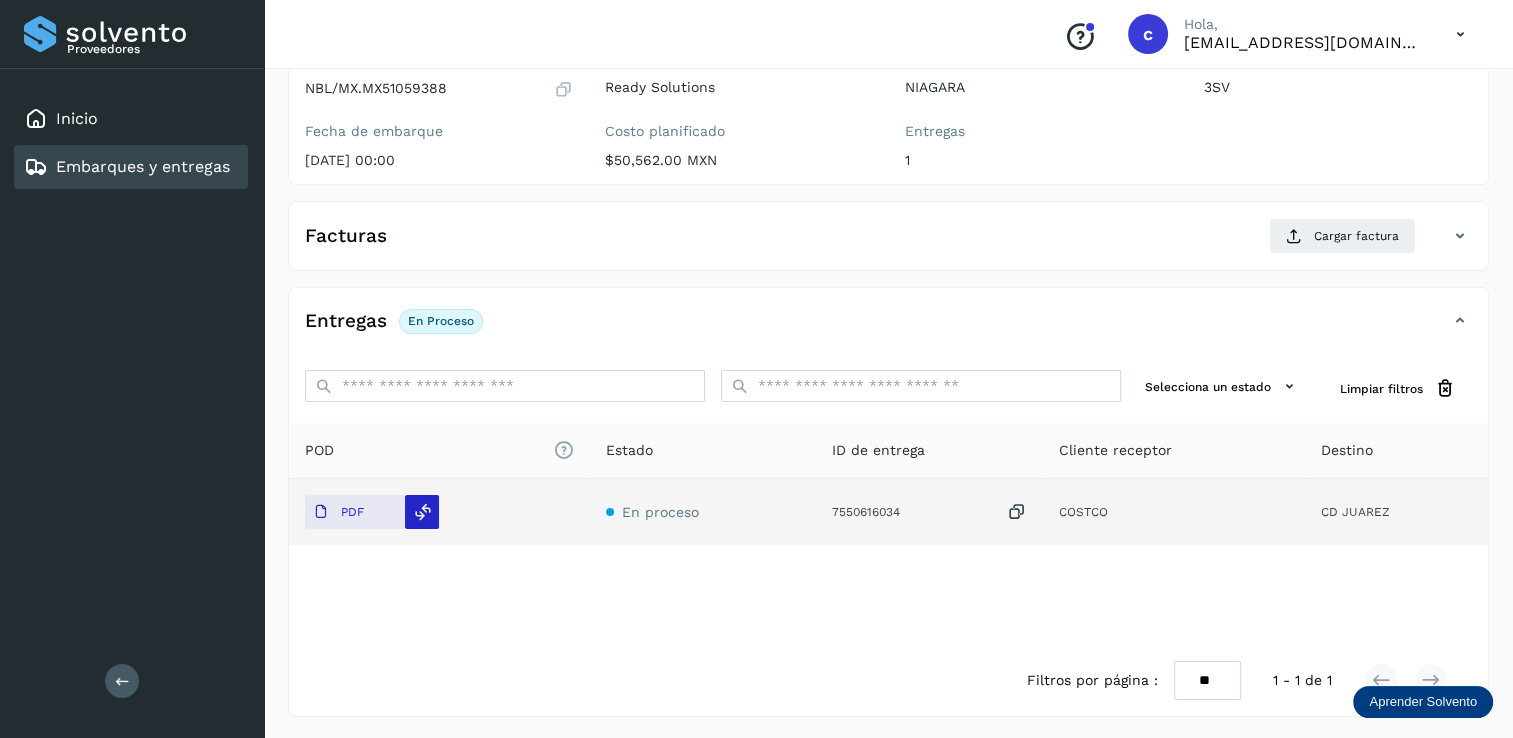 click at bounding box center [423, 512] 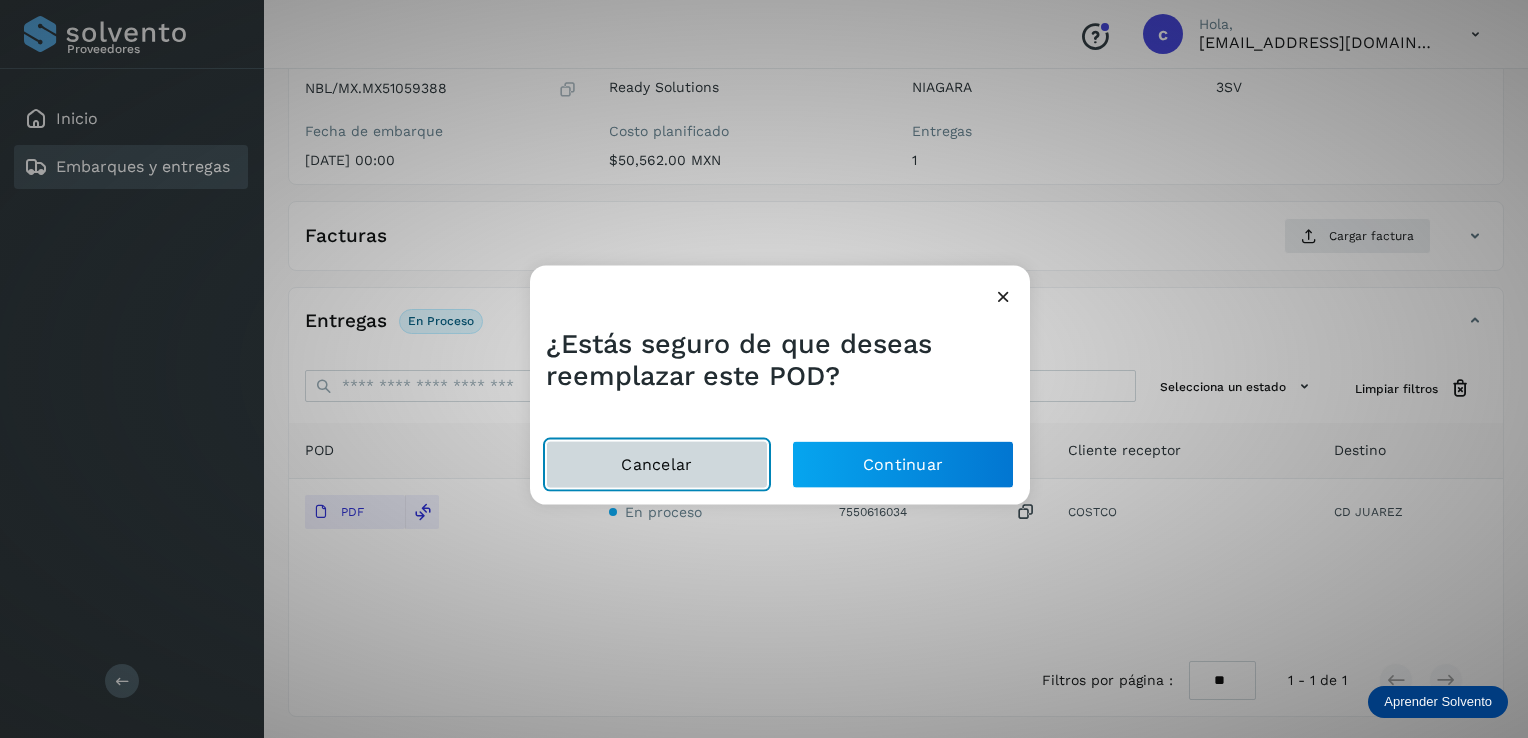 click on "Cancelar" 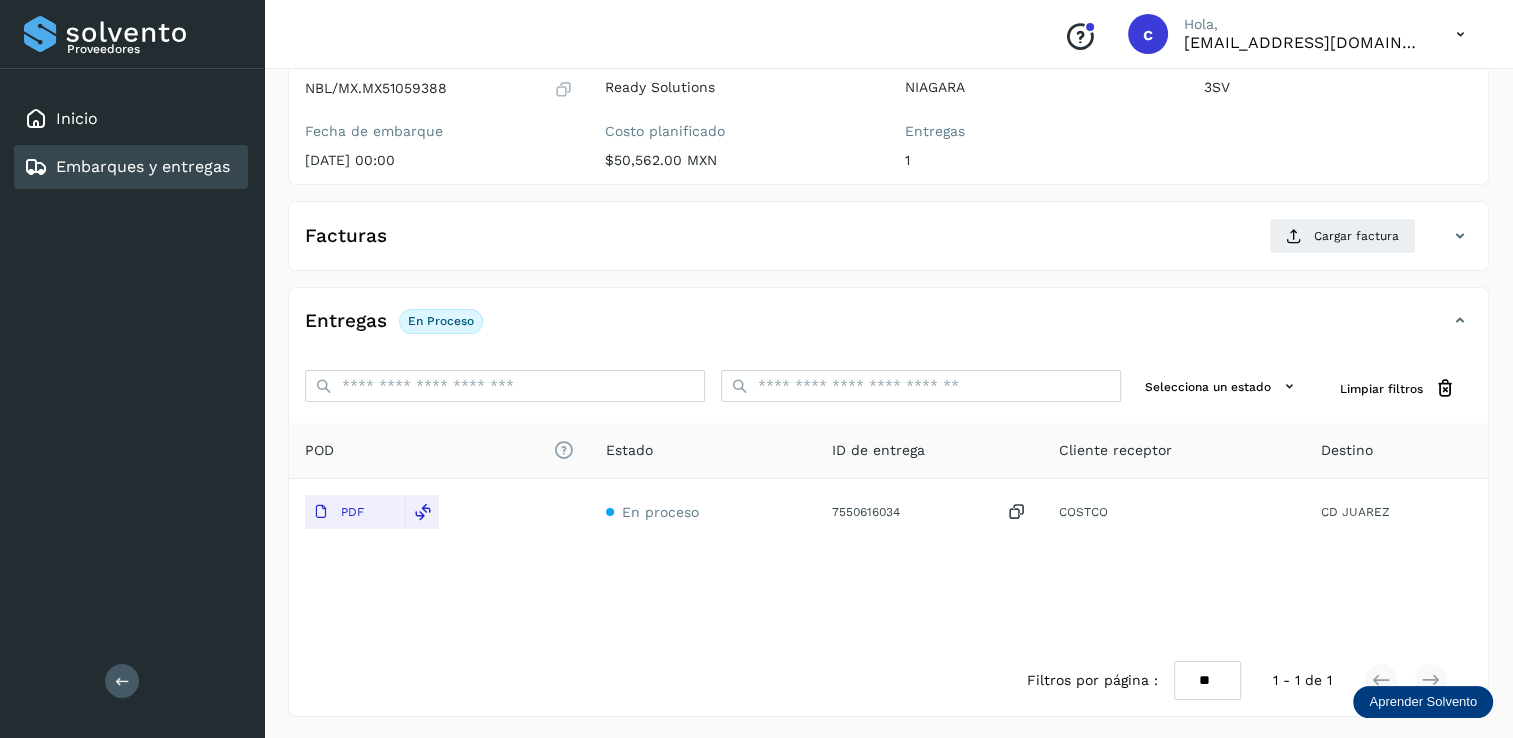 click on "Facturas Cargar factura" at bounding box center [888, 244] 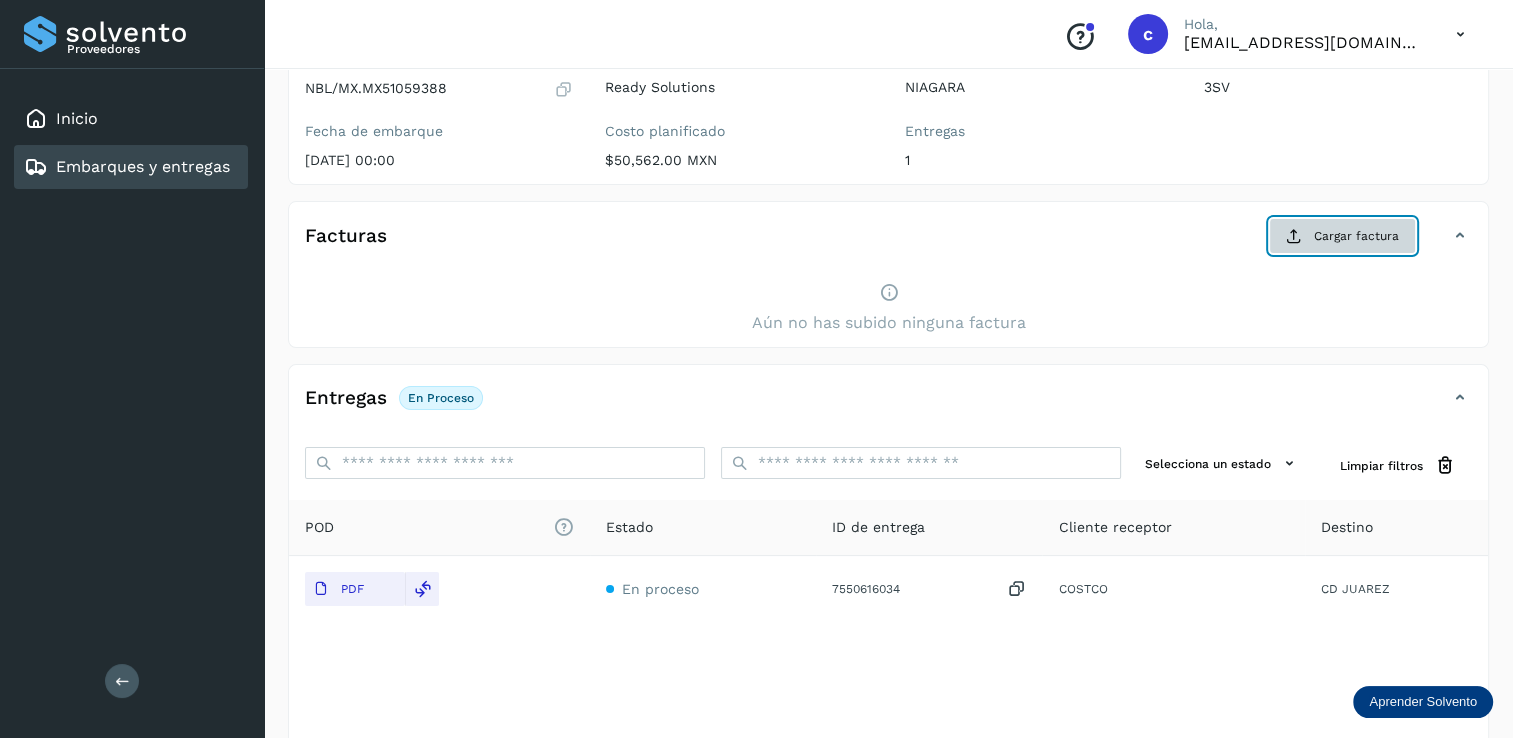 click on "Cargar factura" at bounding box center (1342, 236) 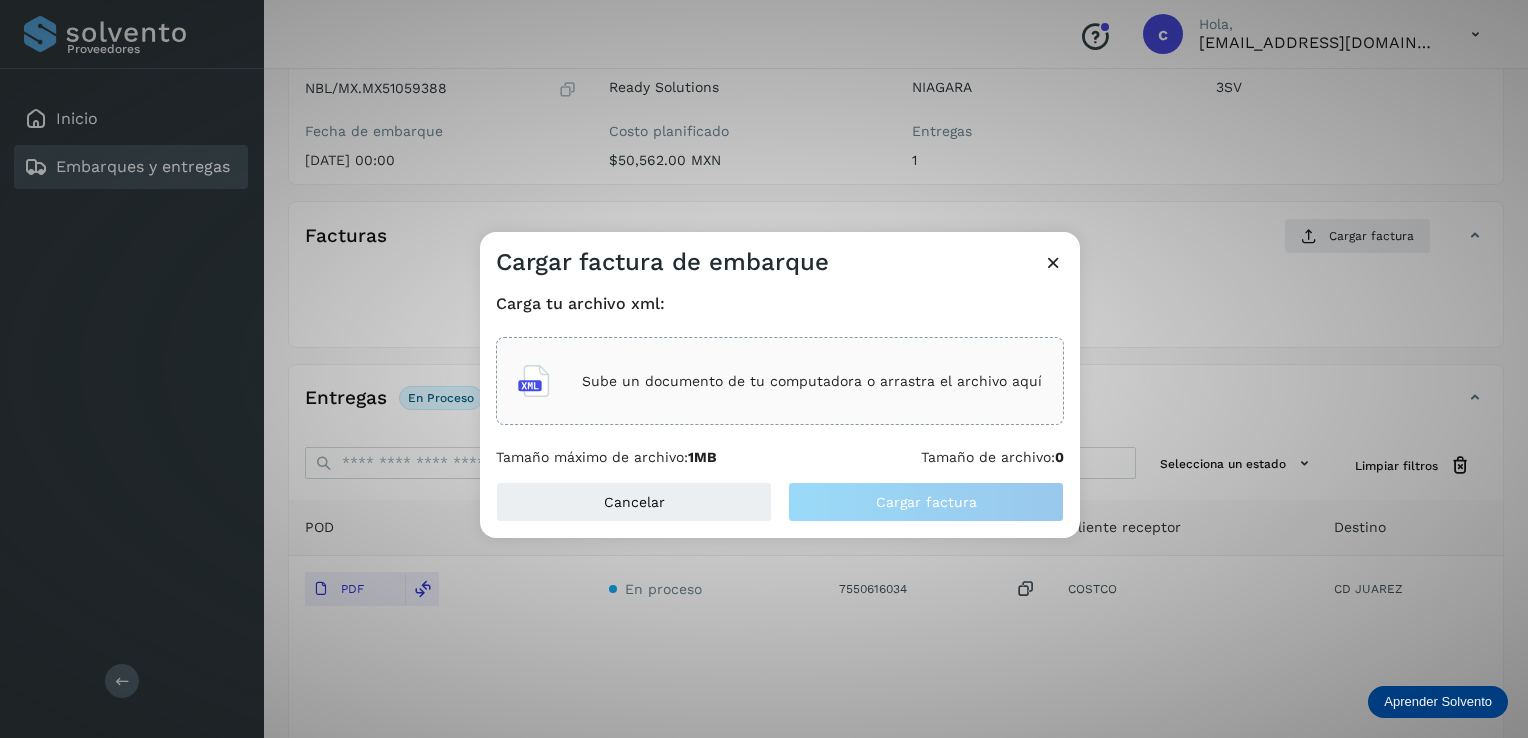 click on "Sube un documento de tu computadora o arrastra el archivo aquí" at bounding box center (812, 381) 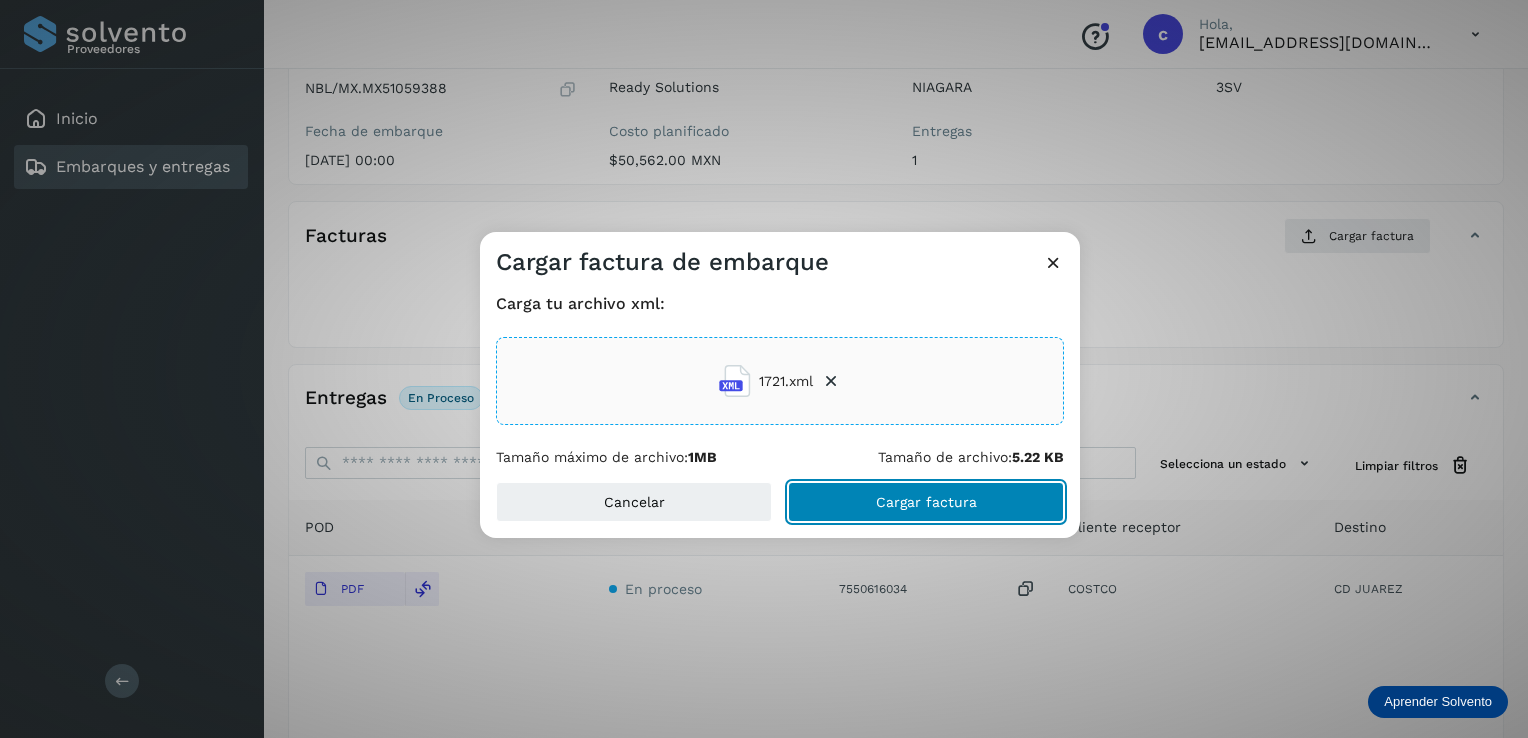 click on "Cargar factura" 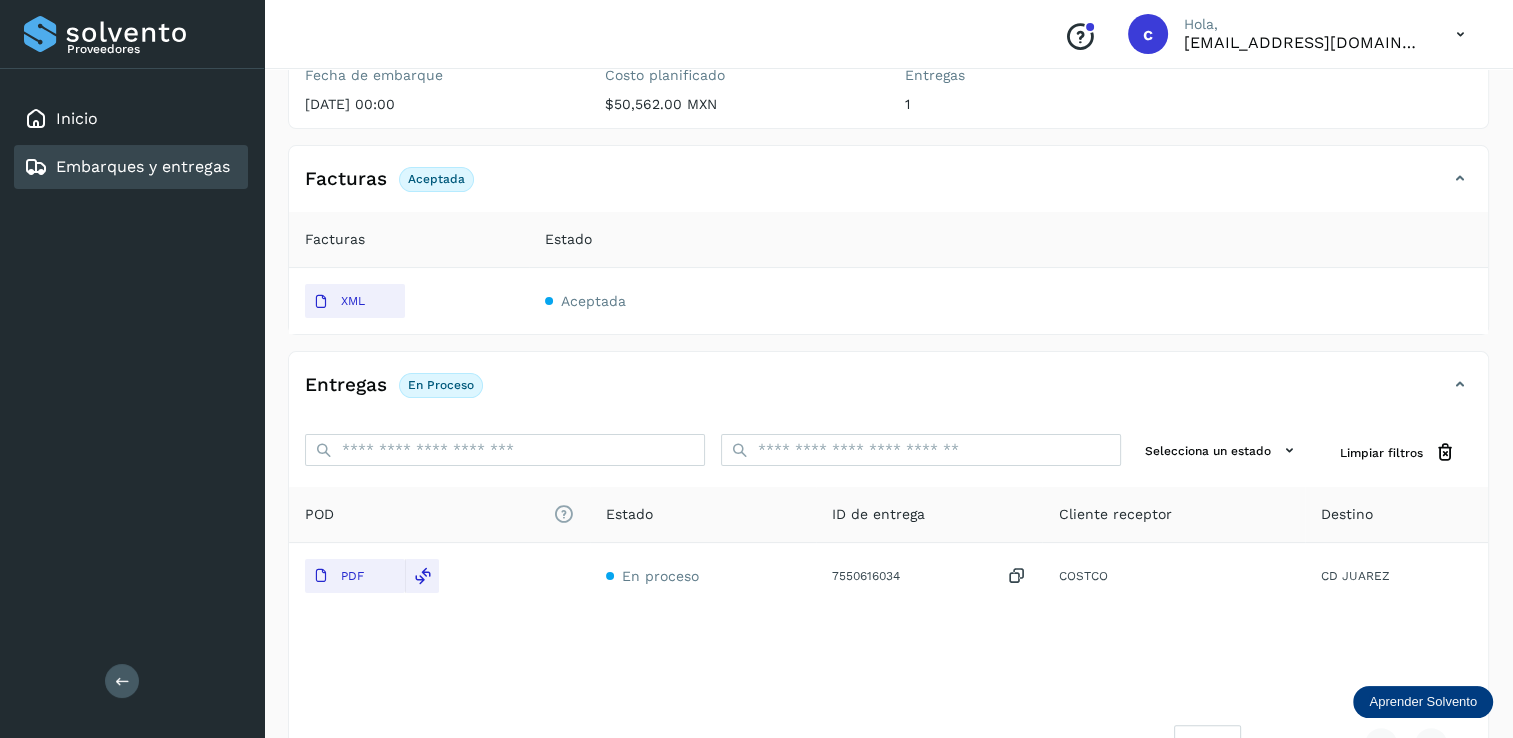 scroll, scrollTop: 308, scrollLeft: 0, axis: vertical 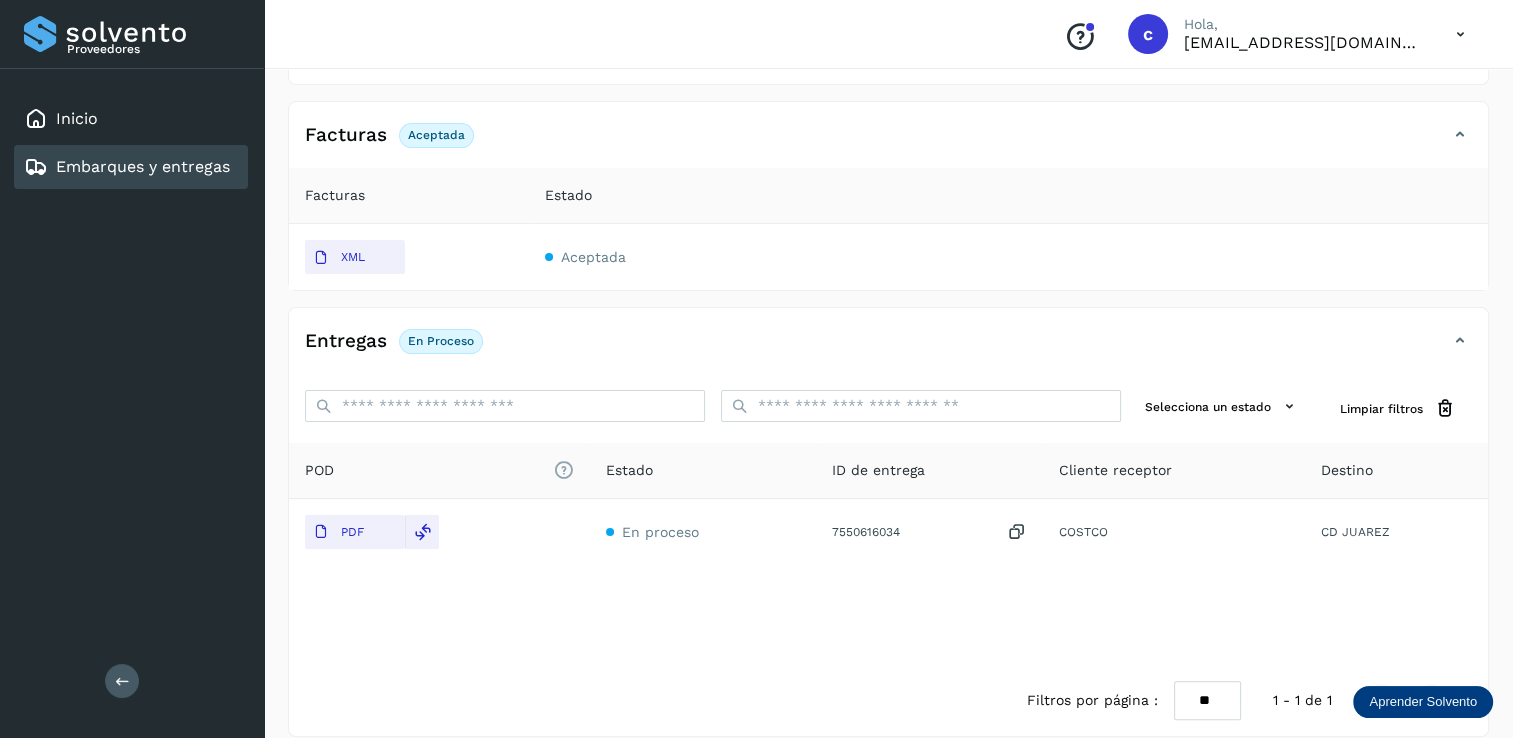 click on "Embarques y entregas" at bounding box center [143, 166] 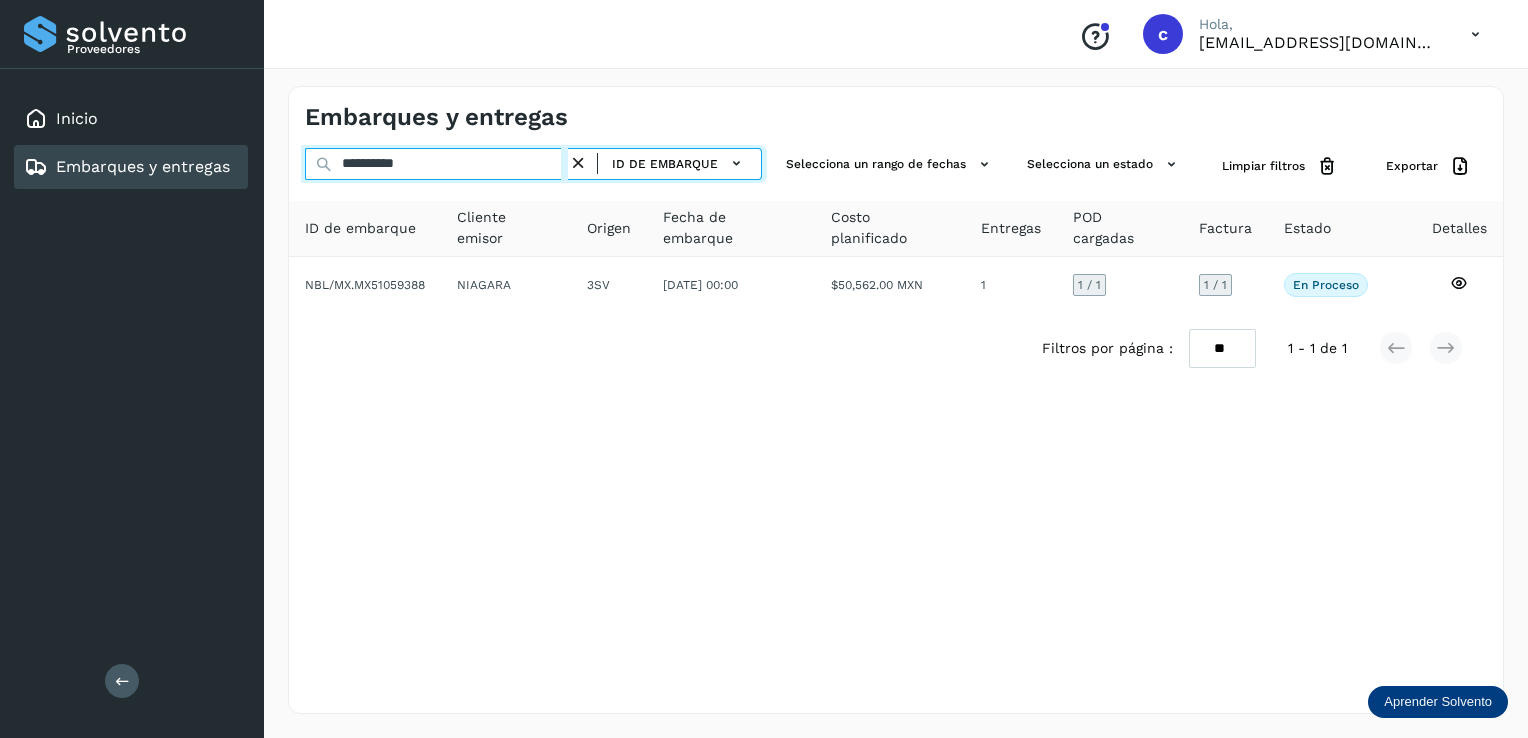 click on "**********" at bounding box center [436, 164] 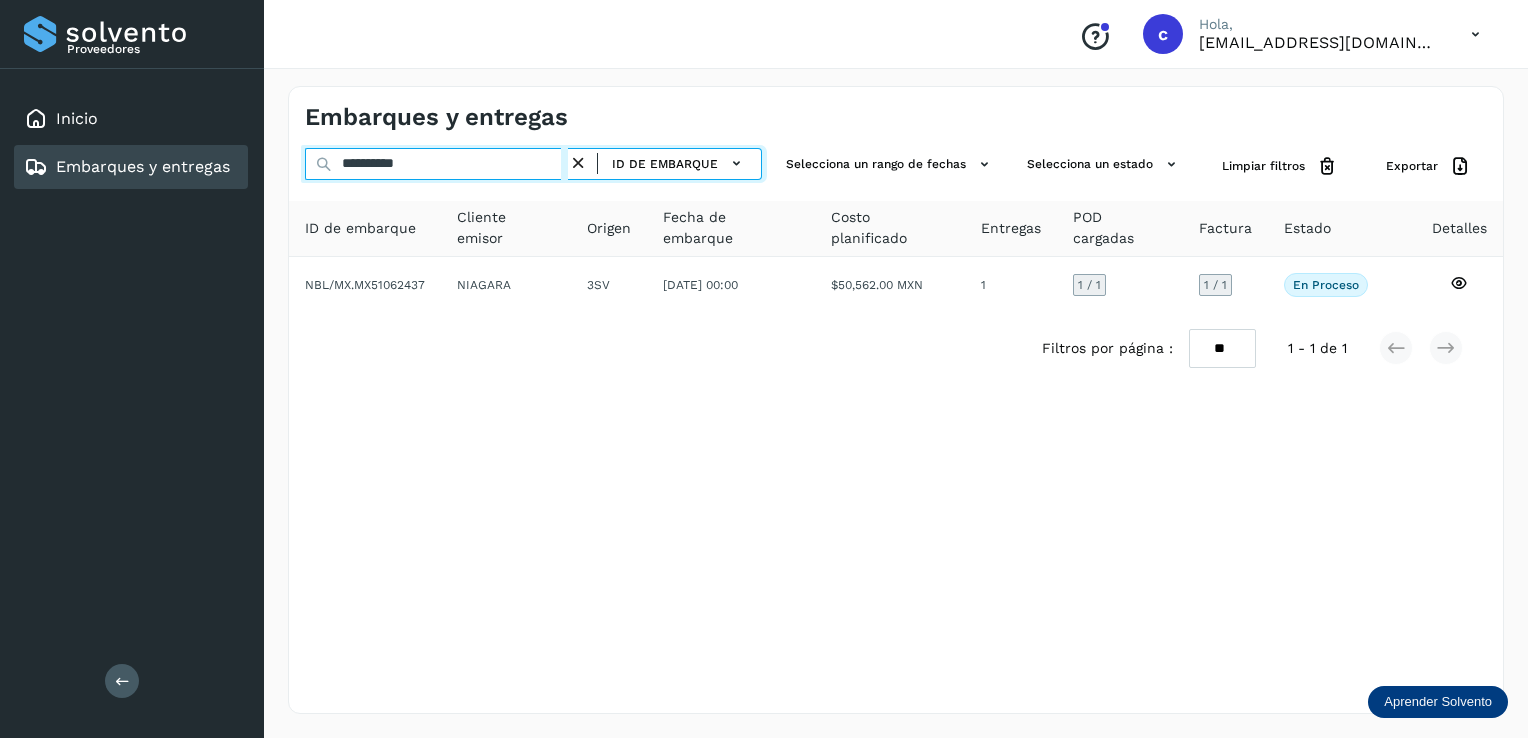 drag, startPoint x: 453, startPoint y: 169, endPoint x: 359, endPoint y: 167, distance: 94.02127 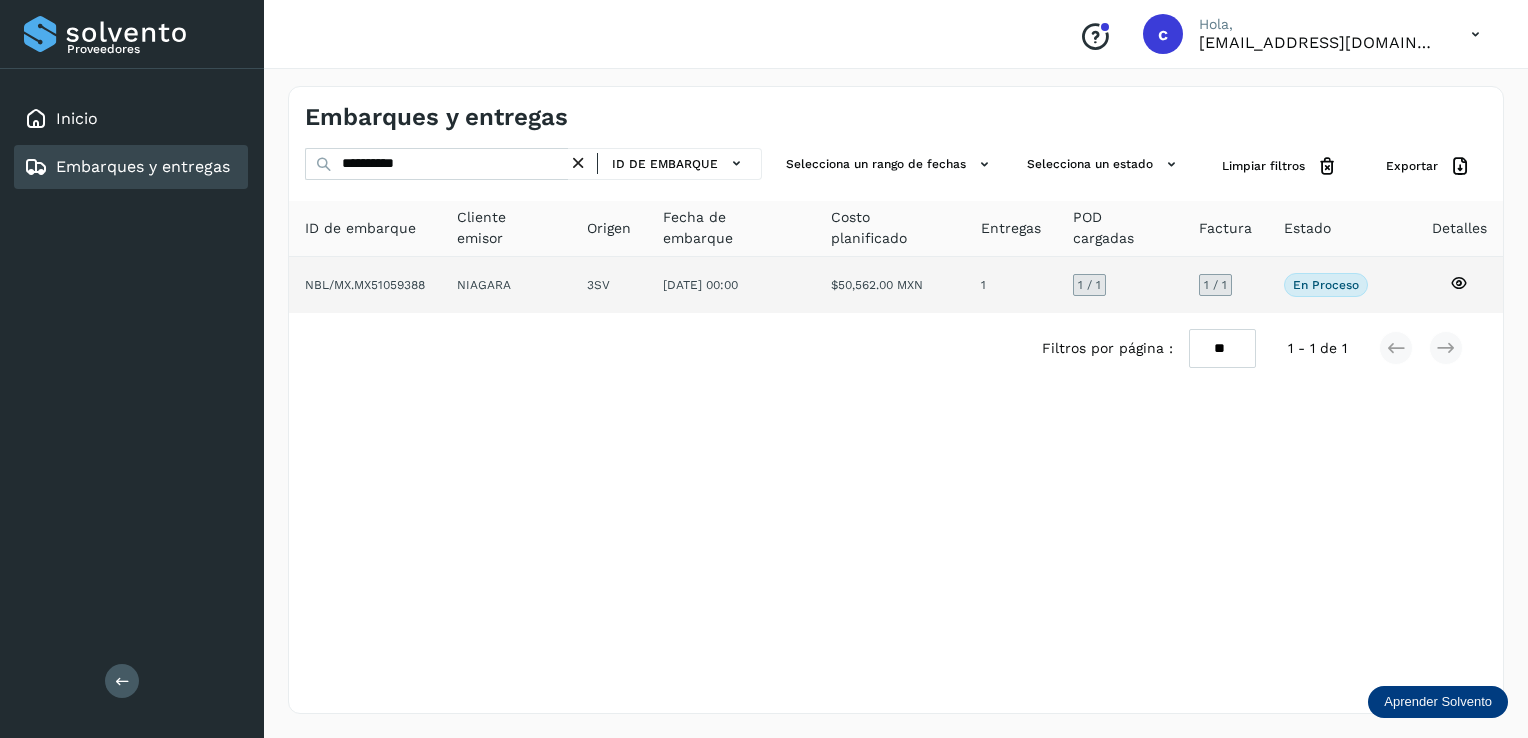 click on "En proceso
Verifica el estado de la factura o entregas asociadas a este embarque" 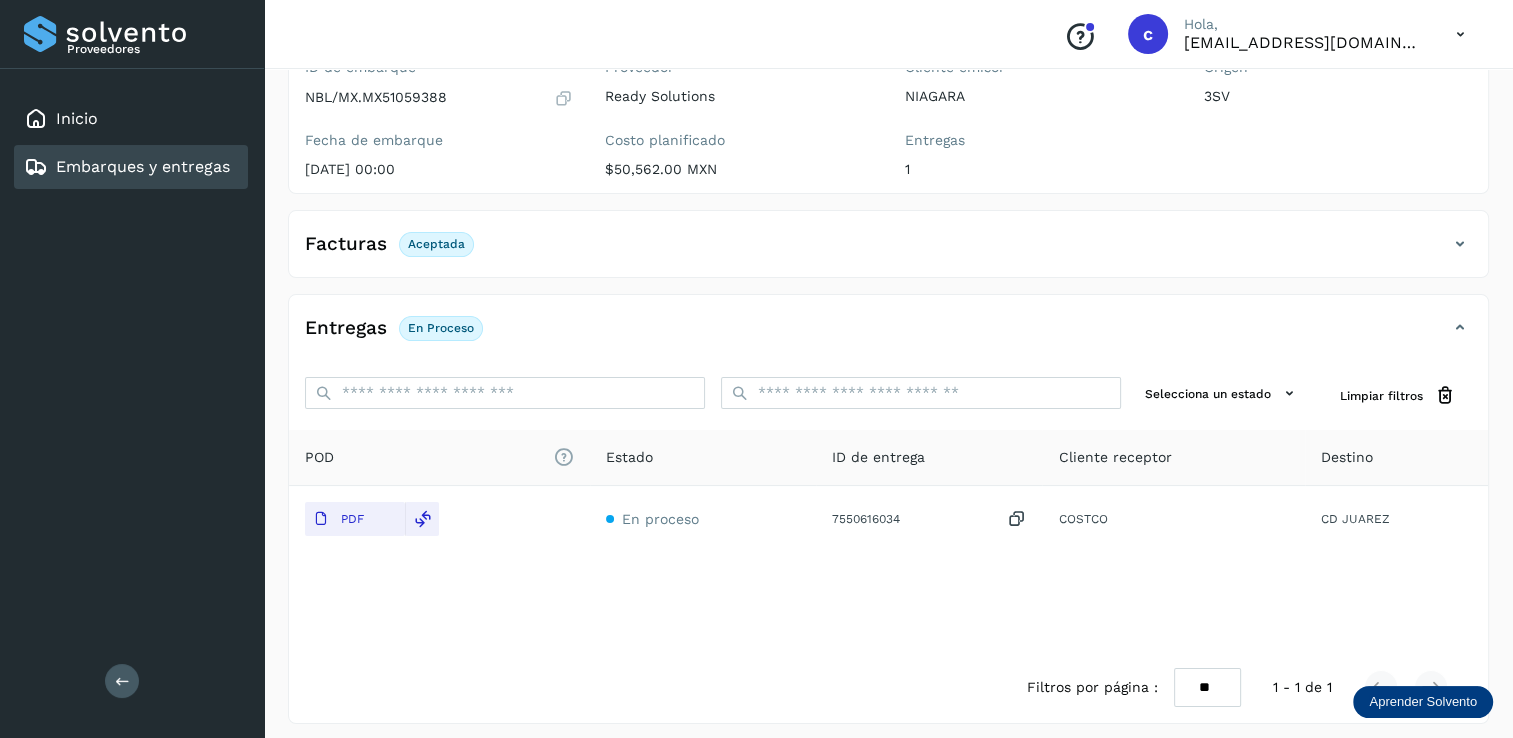 scroll, scrollTop: 207, scrollLeft: 0, axis: vertical 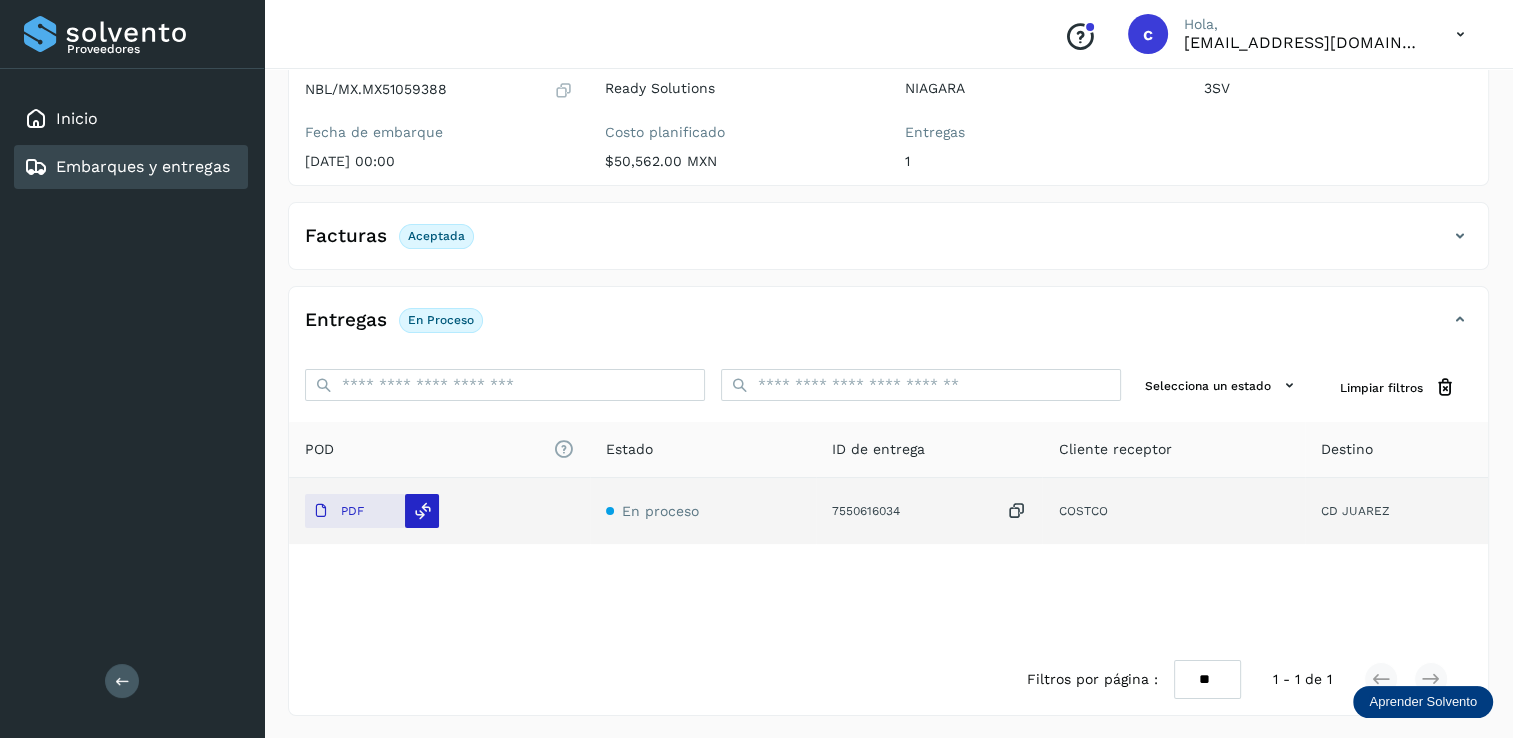 click at bounding box center (423, 511) 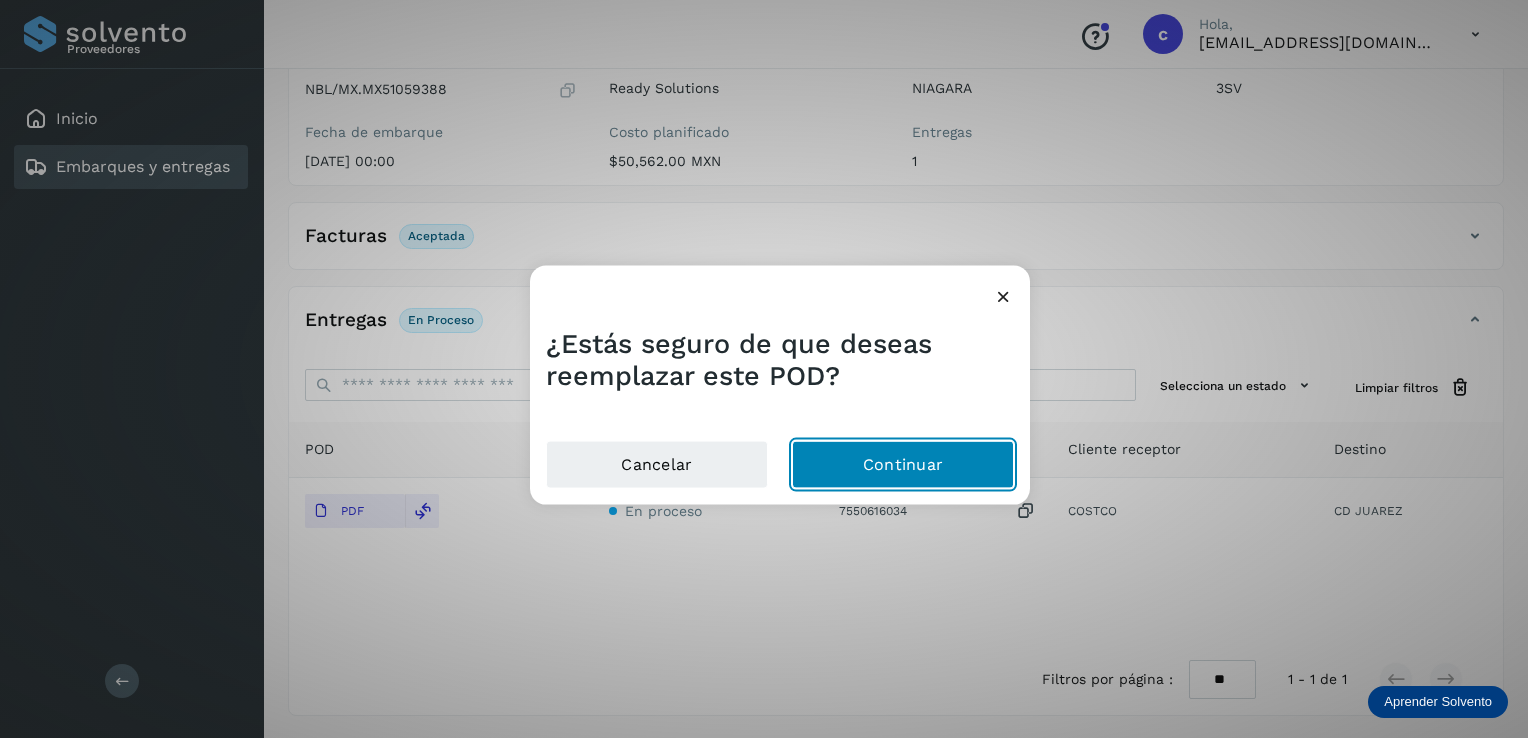 click on "Continuar" 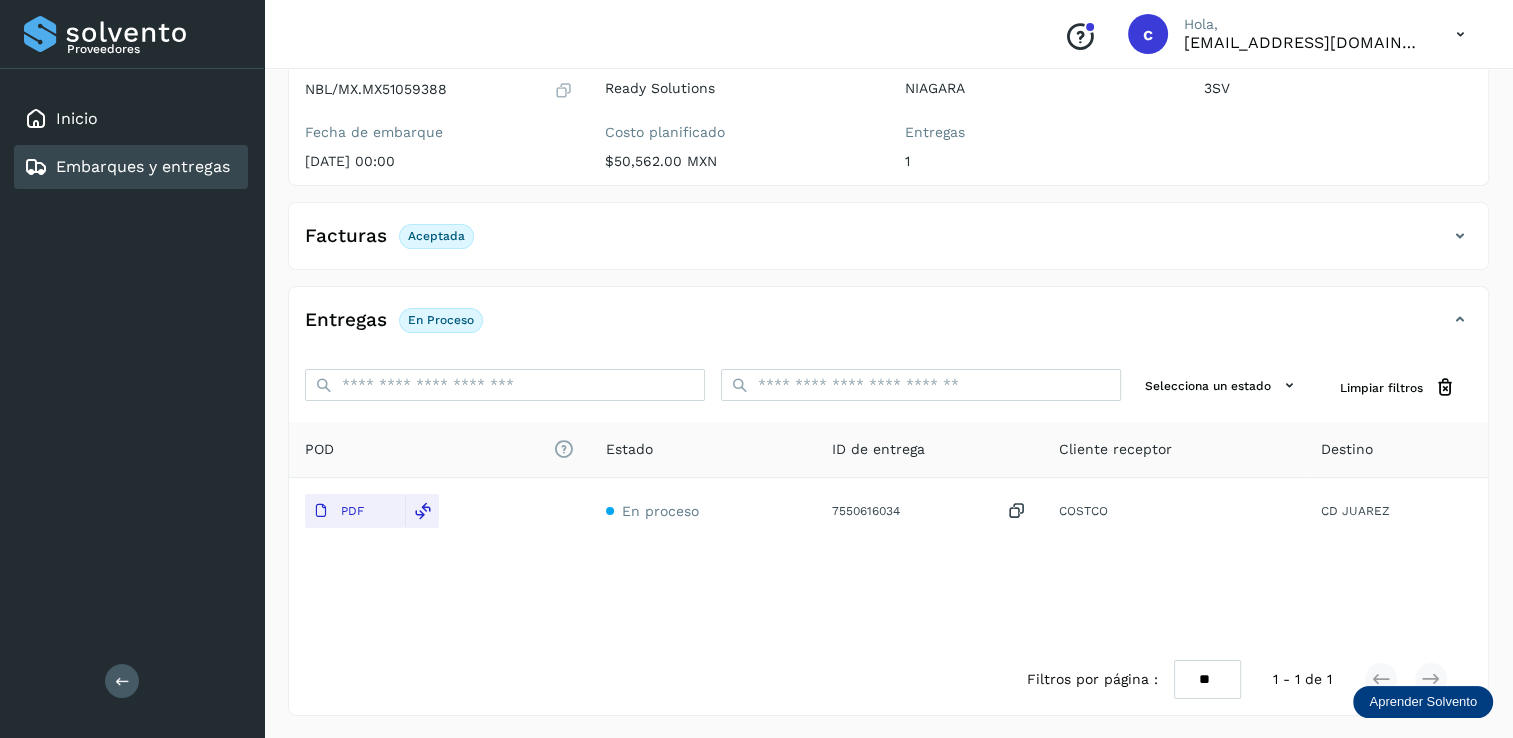 click on "Embarques y entregas" 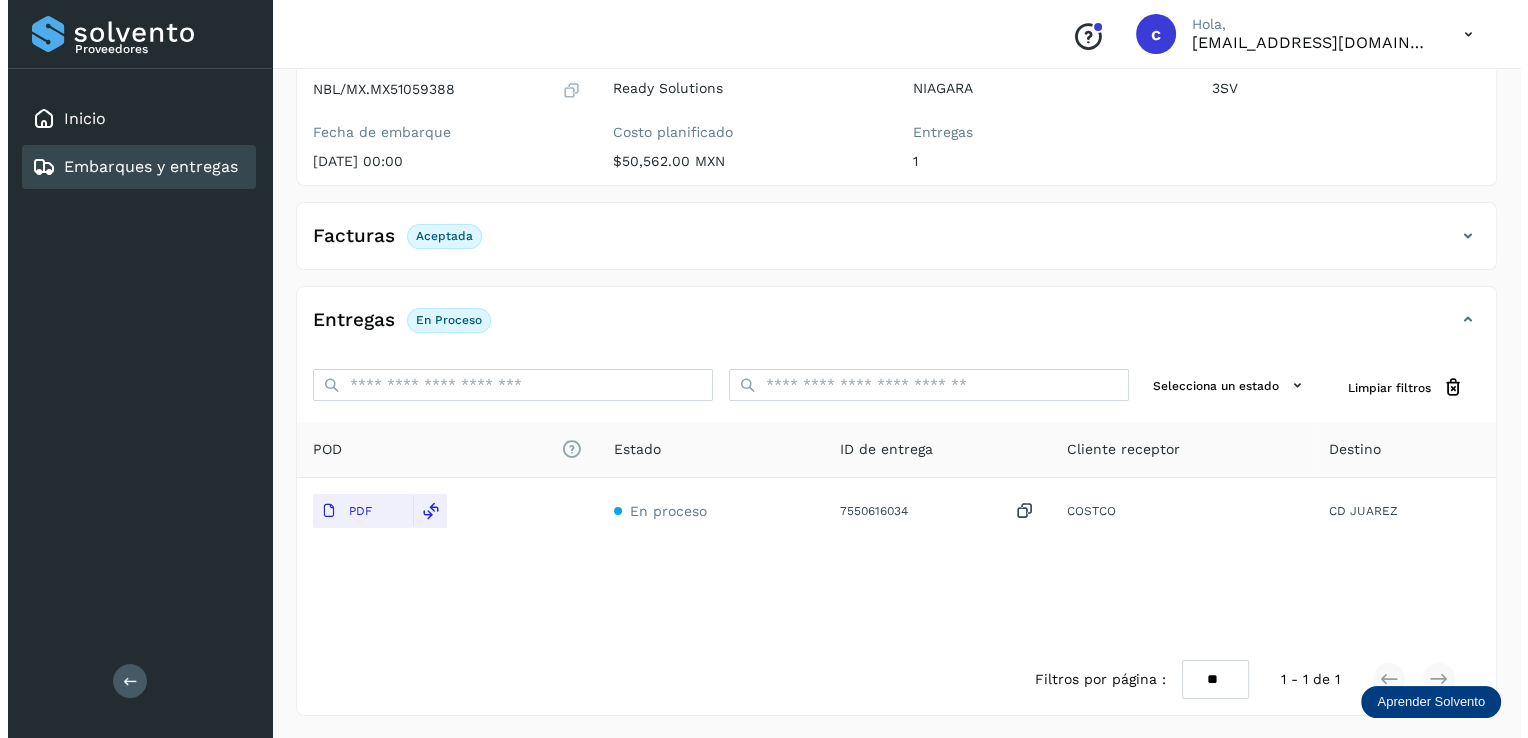 scroll, scrollTop: 0, scrollLeft: 0, axis: both 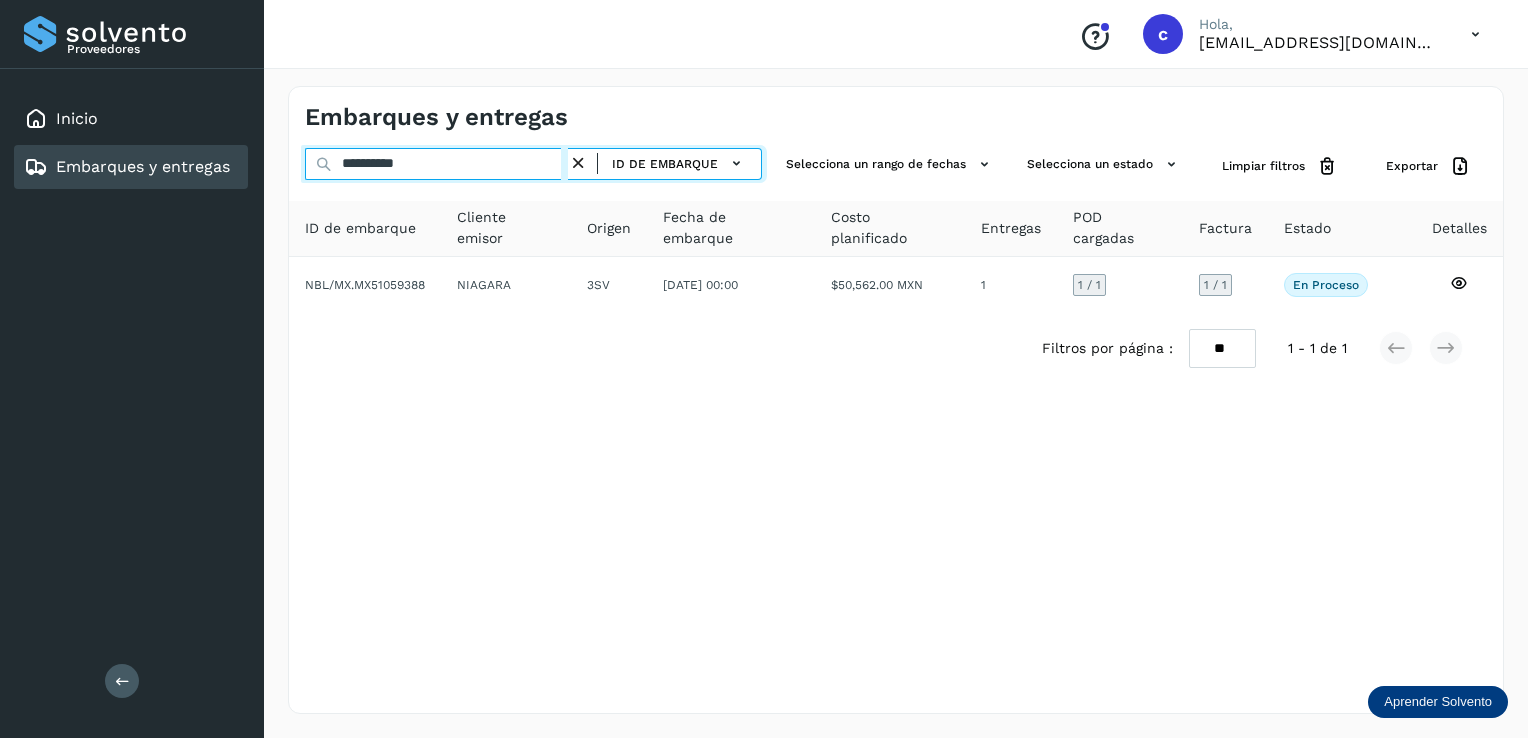 click on "**********" at bounding box center (436, 164) 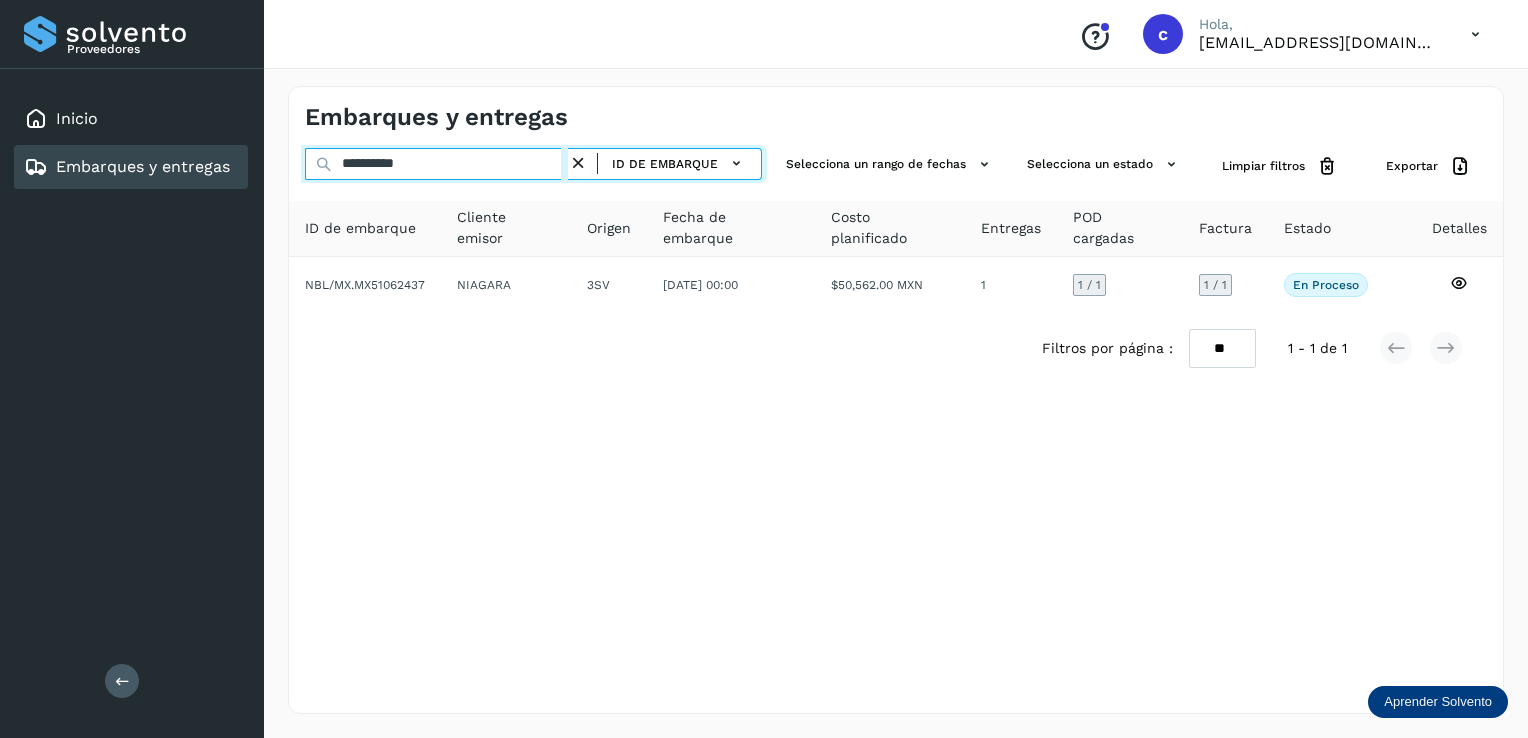type on "**********" 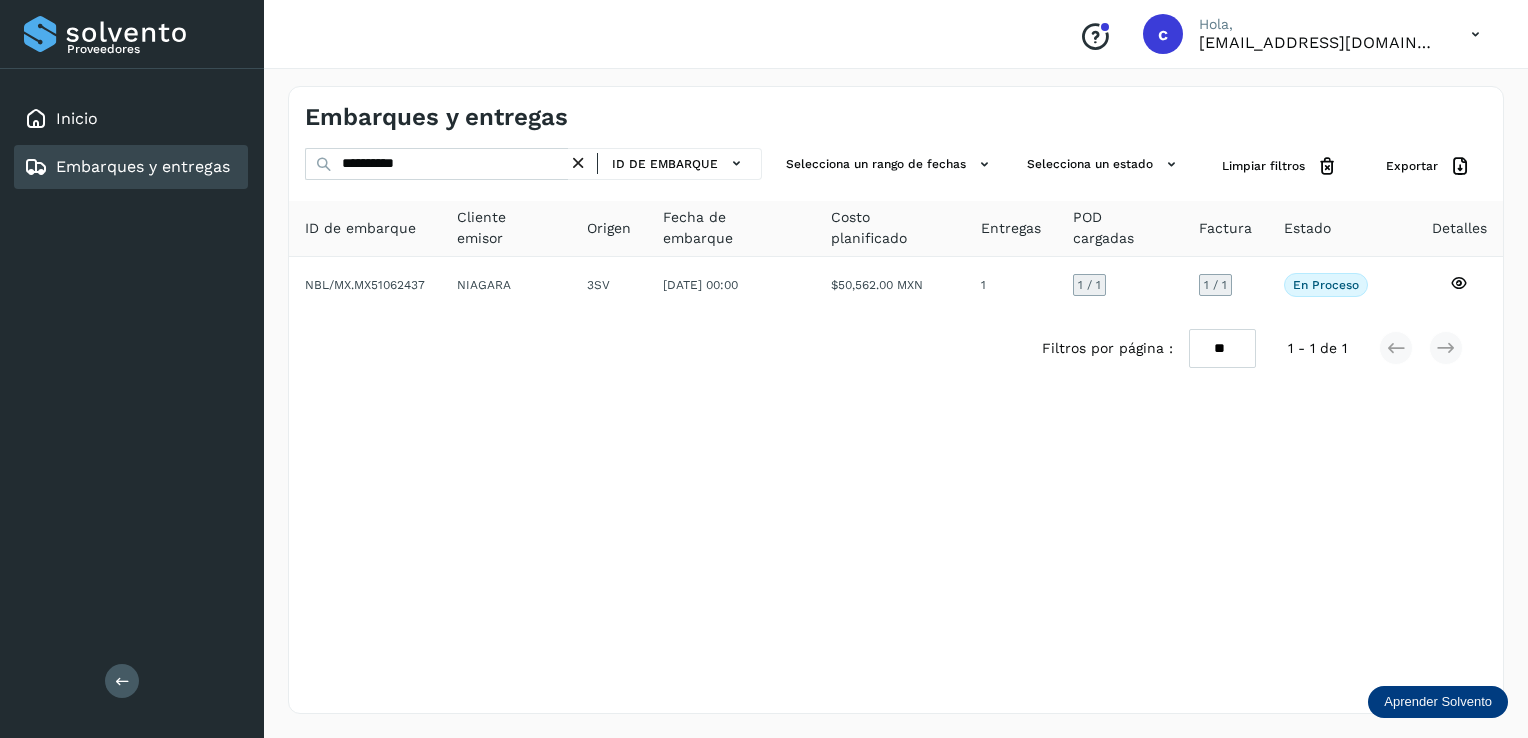 click on "**********" at bounding box center (896, 400) 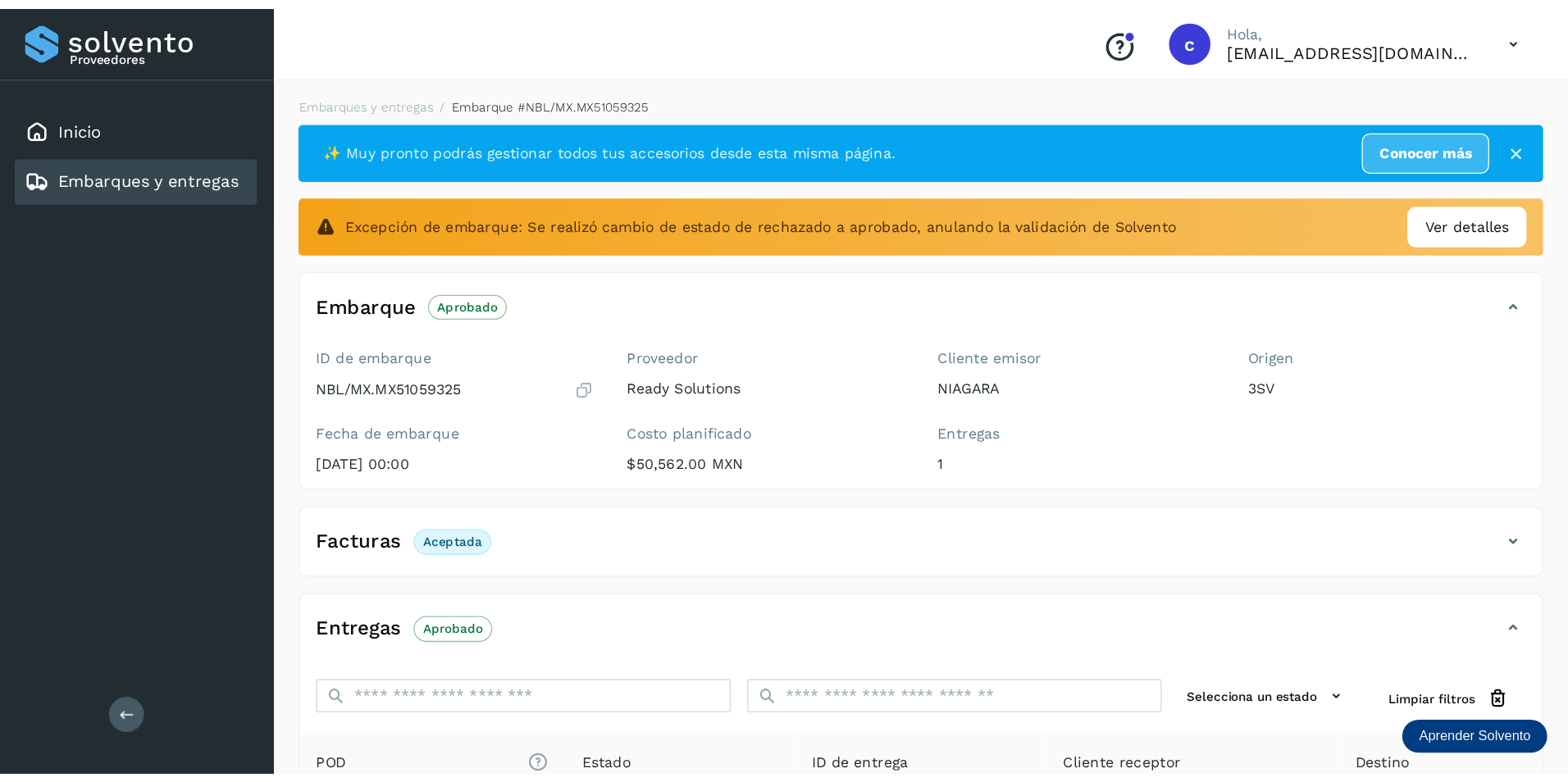 scroll, scrollTop: 0, scrollLeft: 0, axis: both 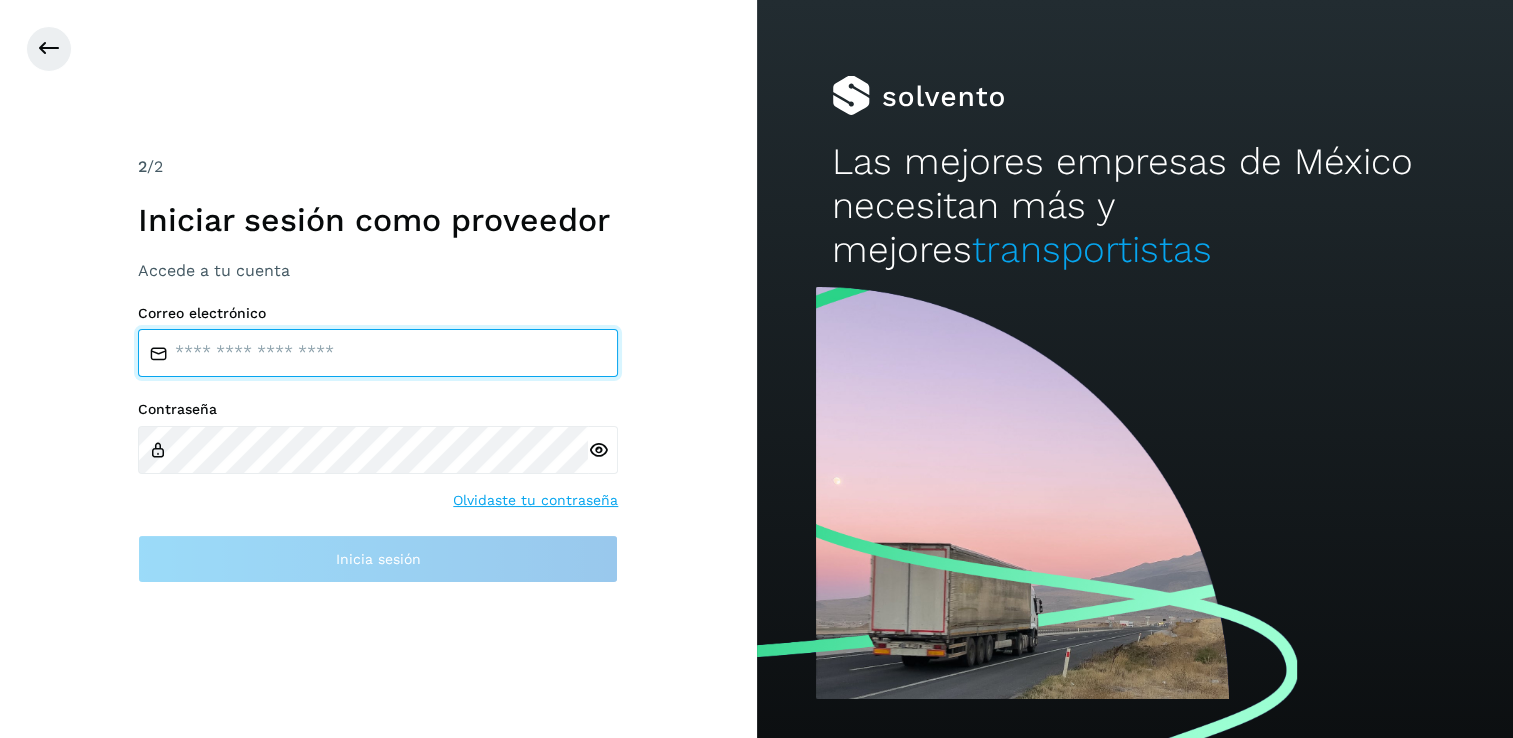 type on "**********" 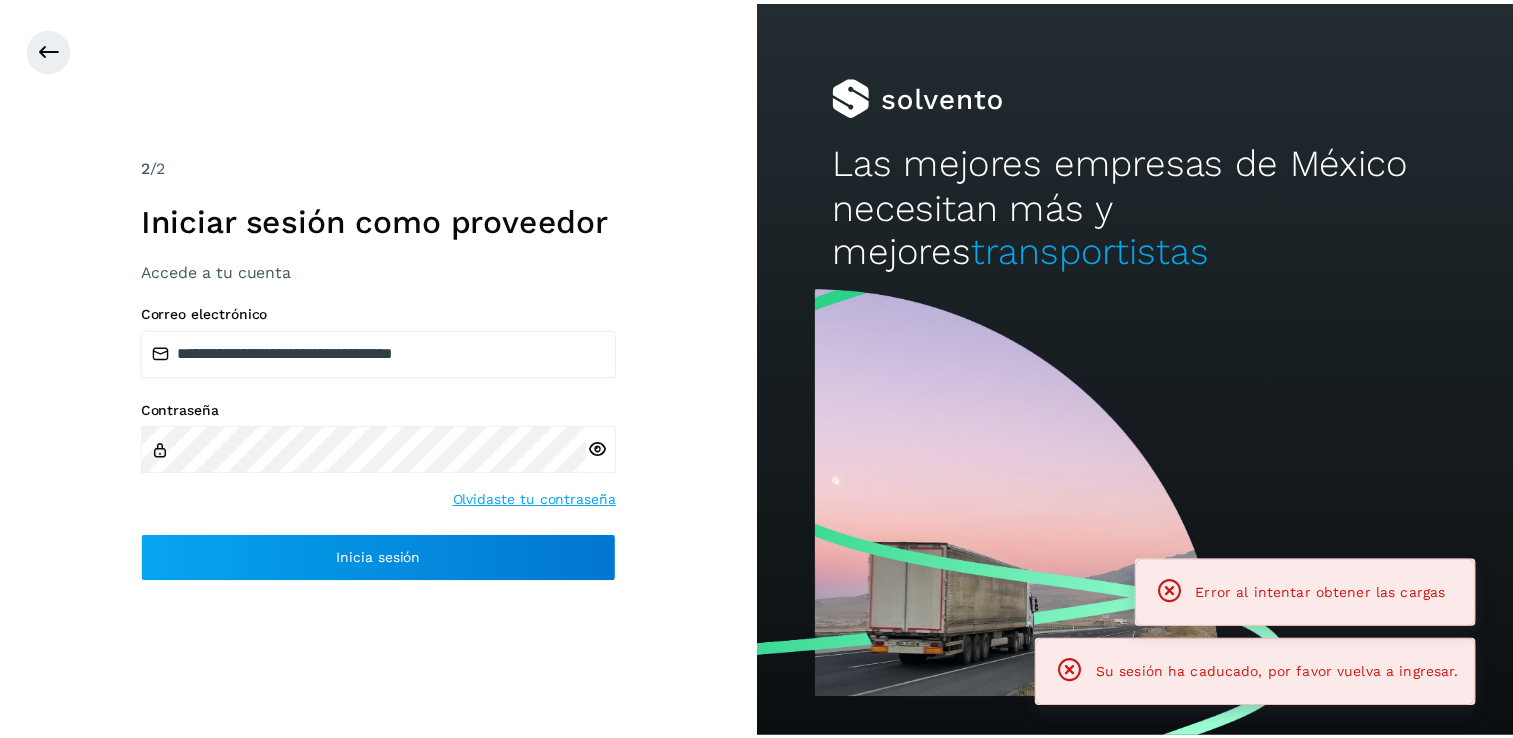 scroll, scrollTop: 0, scrollLeft: 0, axis: both 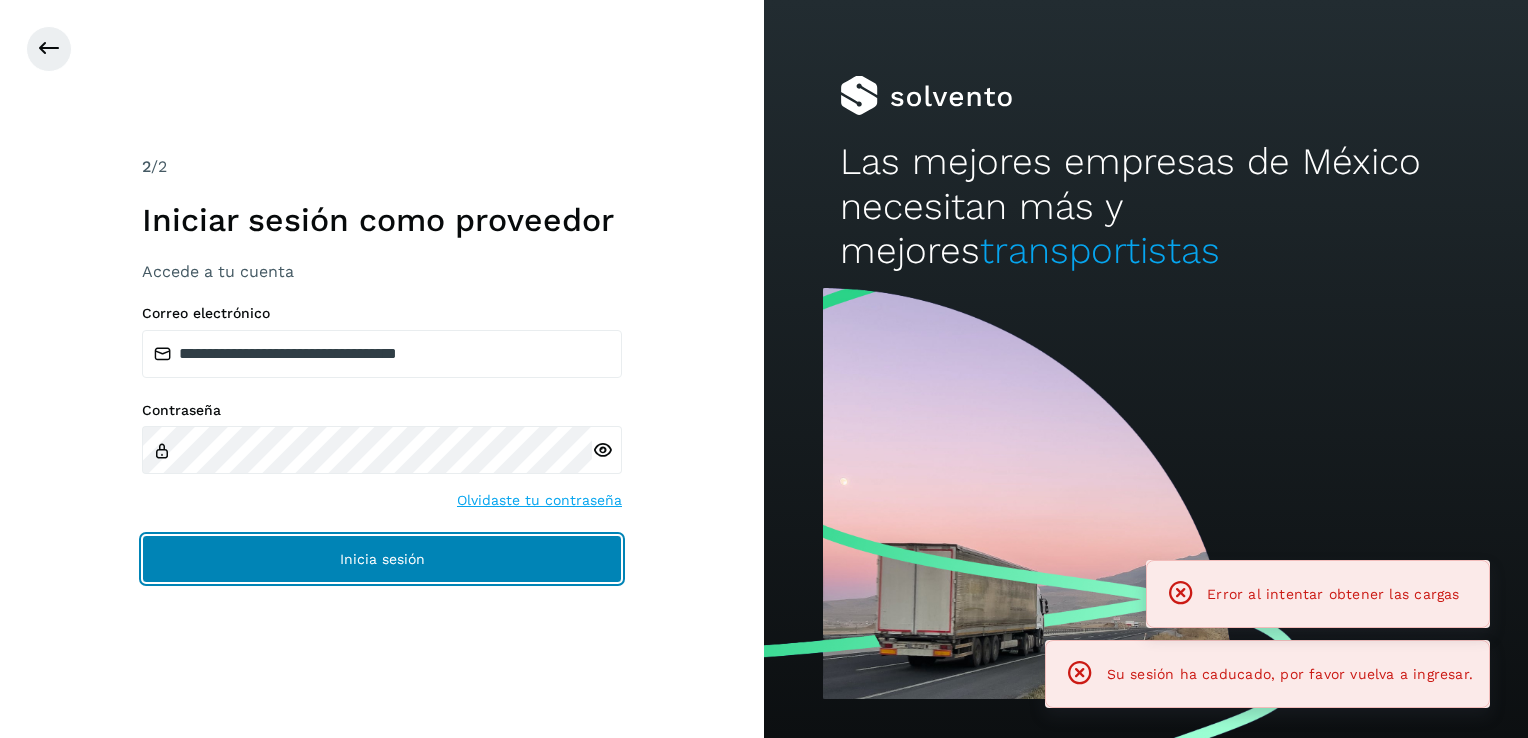 click on "Inicia sesión" 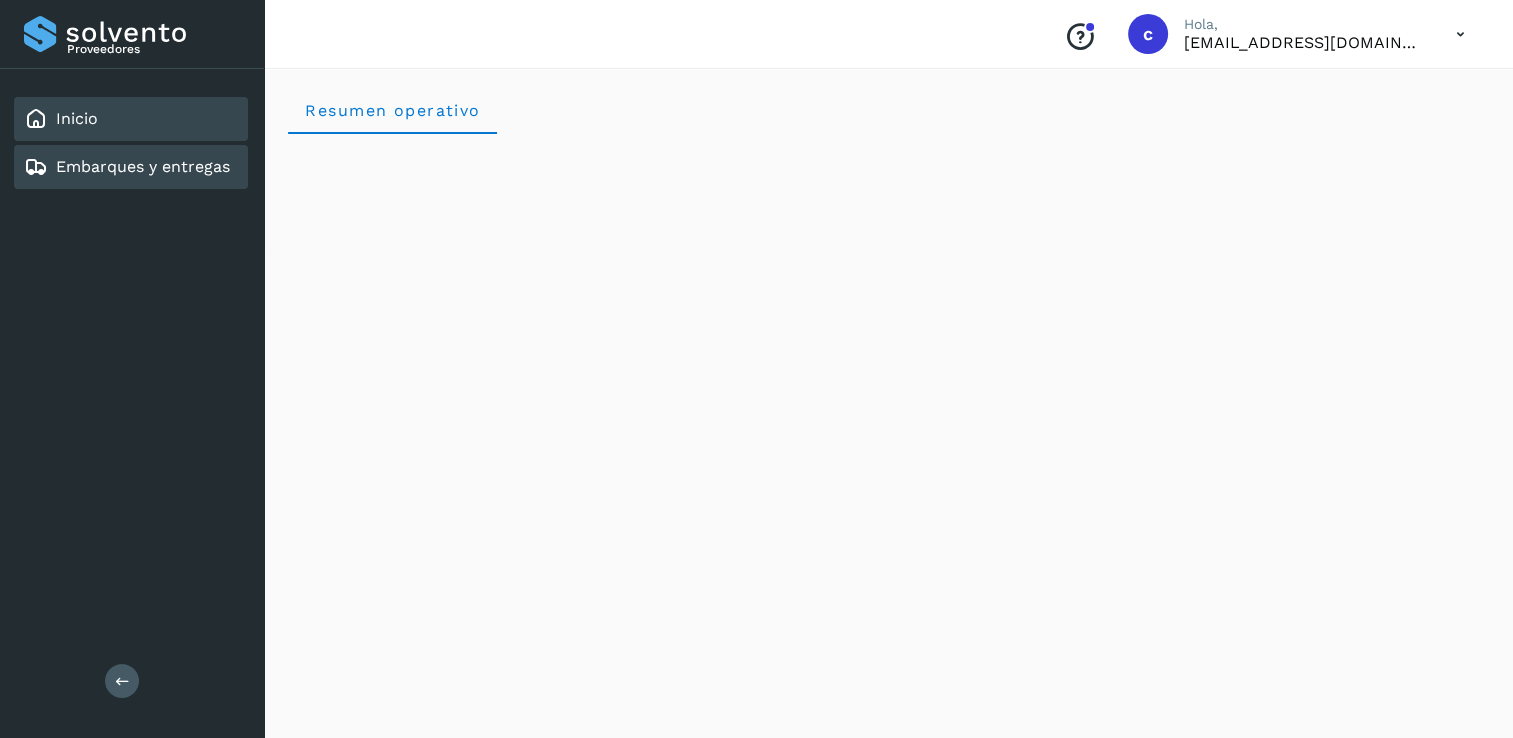 click on "Embarques y entregas" at bounding box center (127, 167) 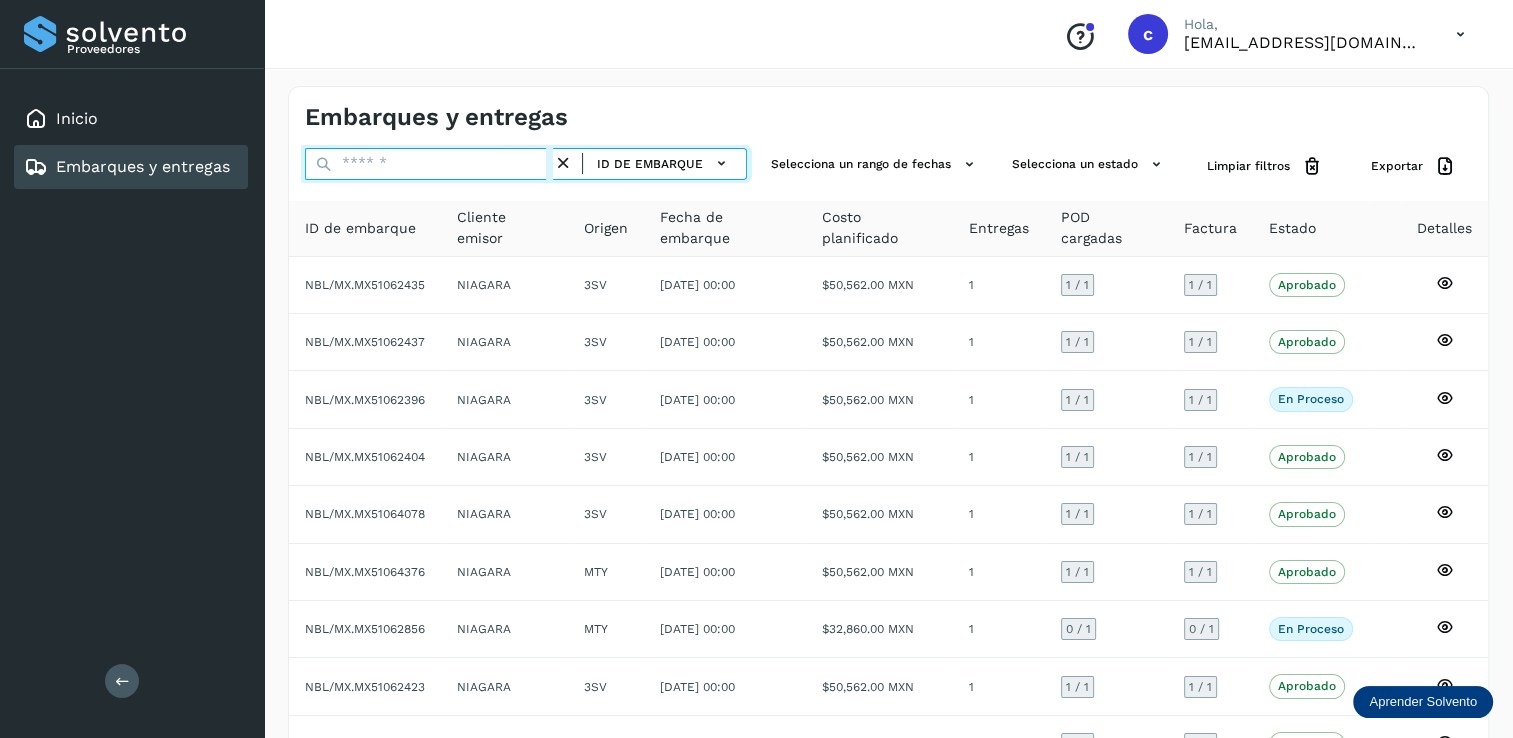 click at bounding box center [429, 164] 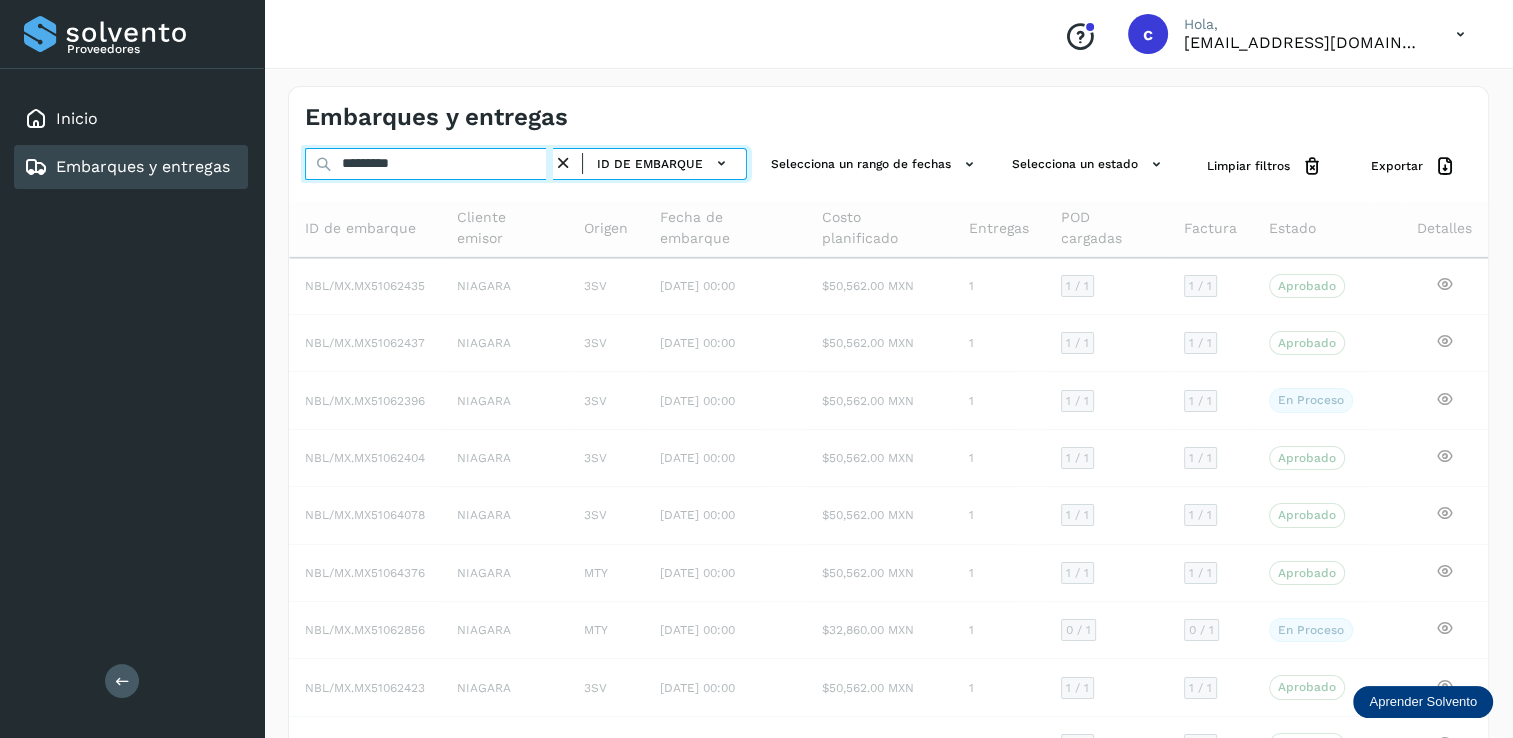type on "*********" 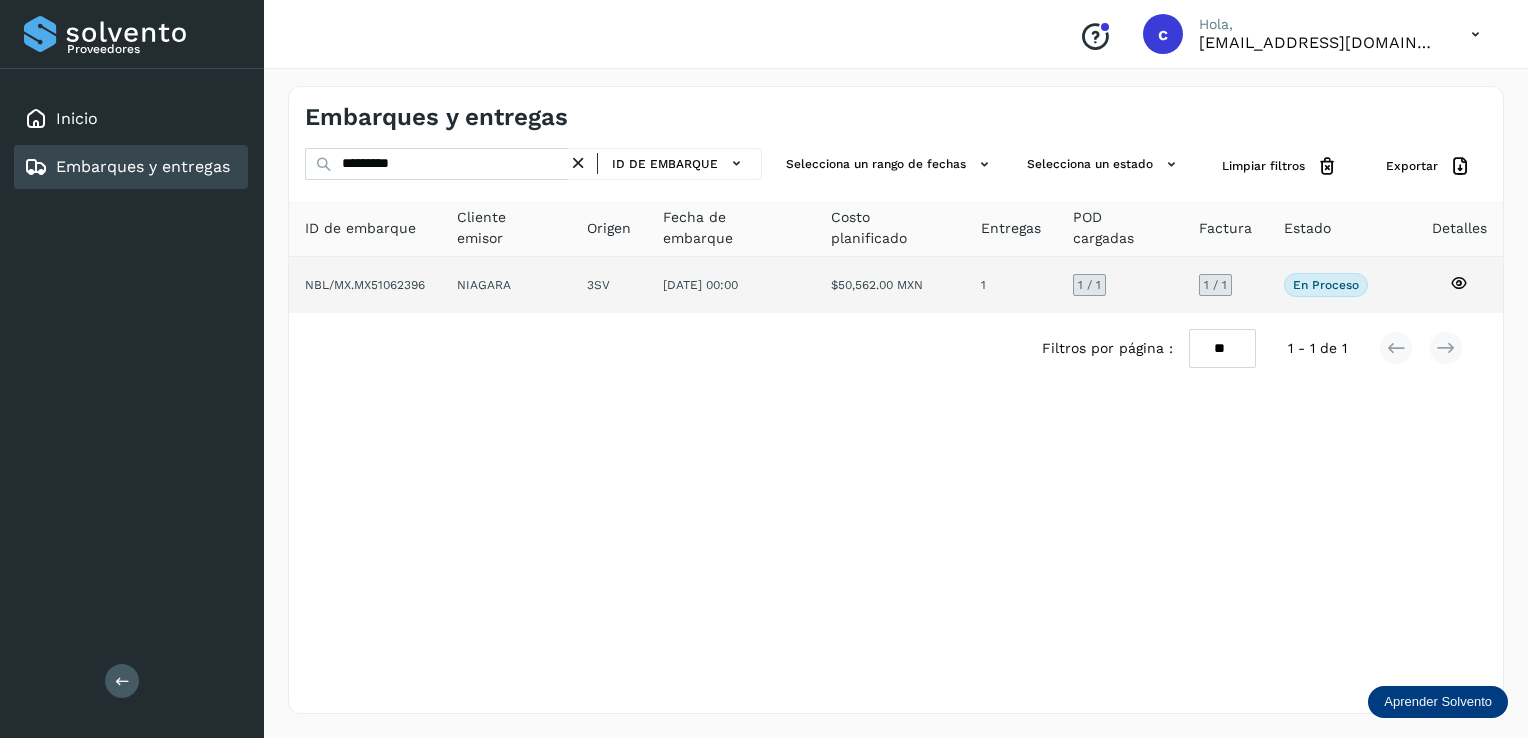 click 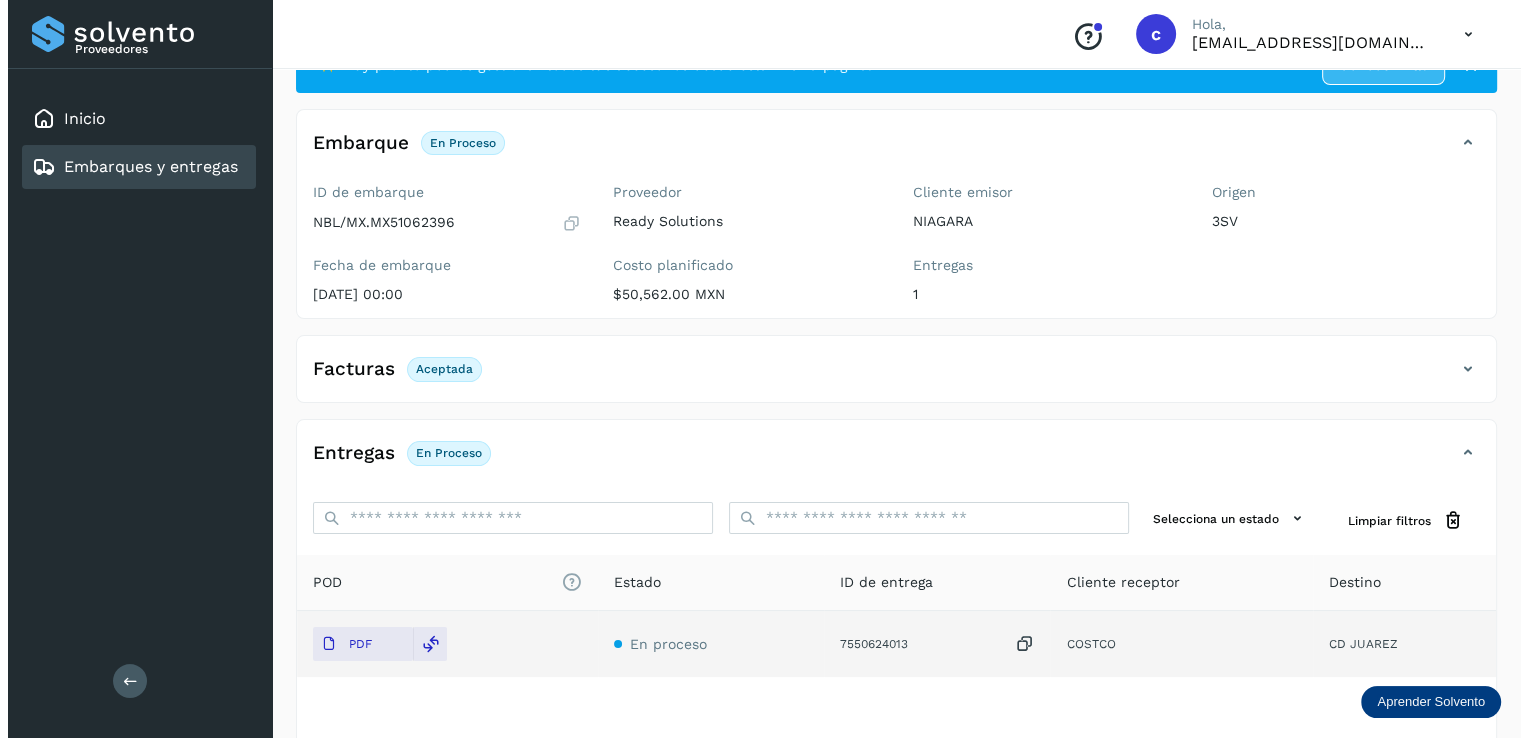 scroll, scrollTop: 0, scrollLeft: 0, axis: both 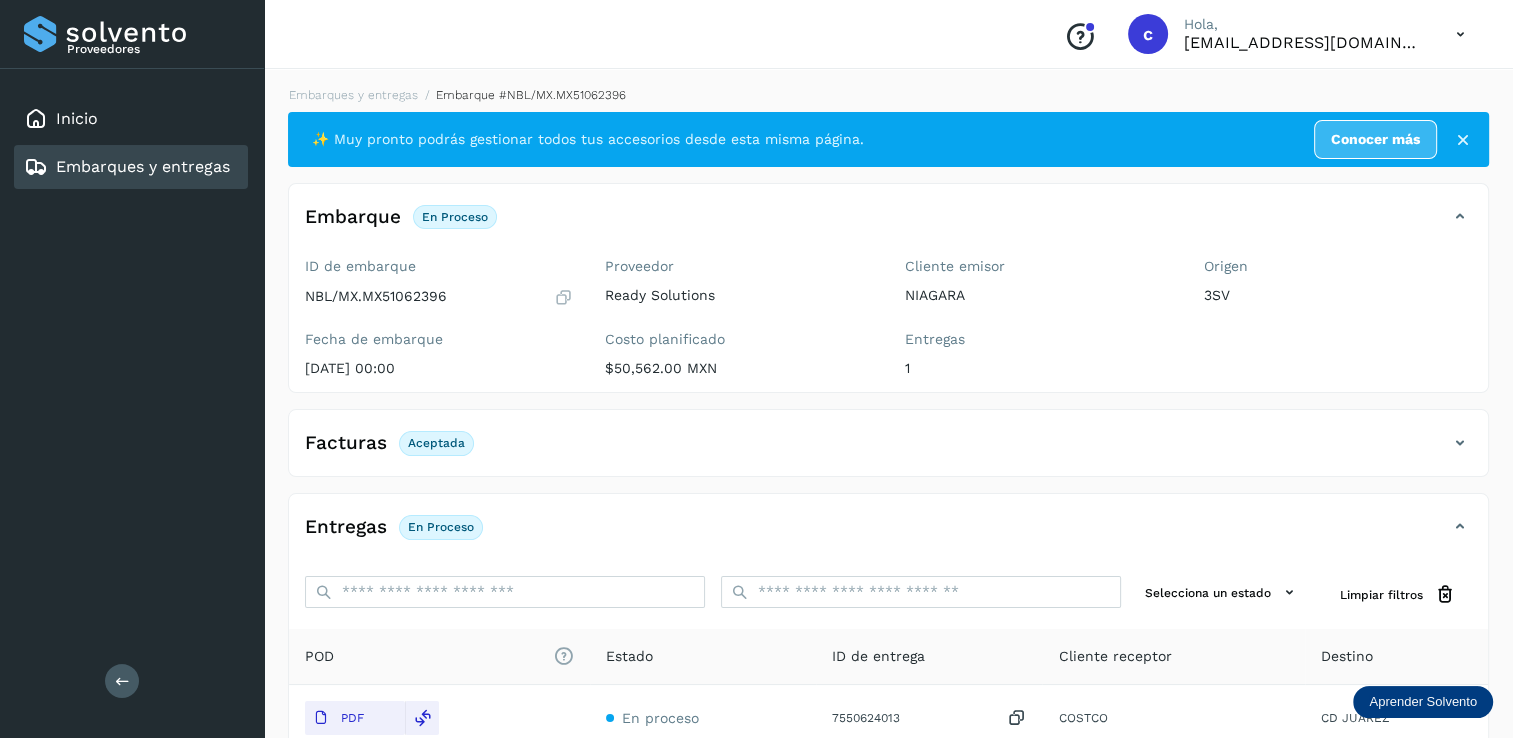 click on "Embarques y entregas" at bounding box center [127, 167] 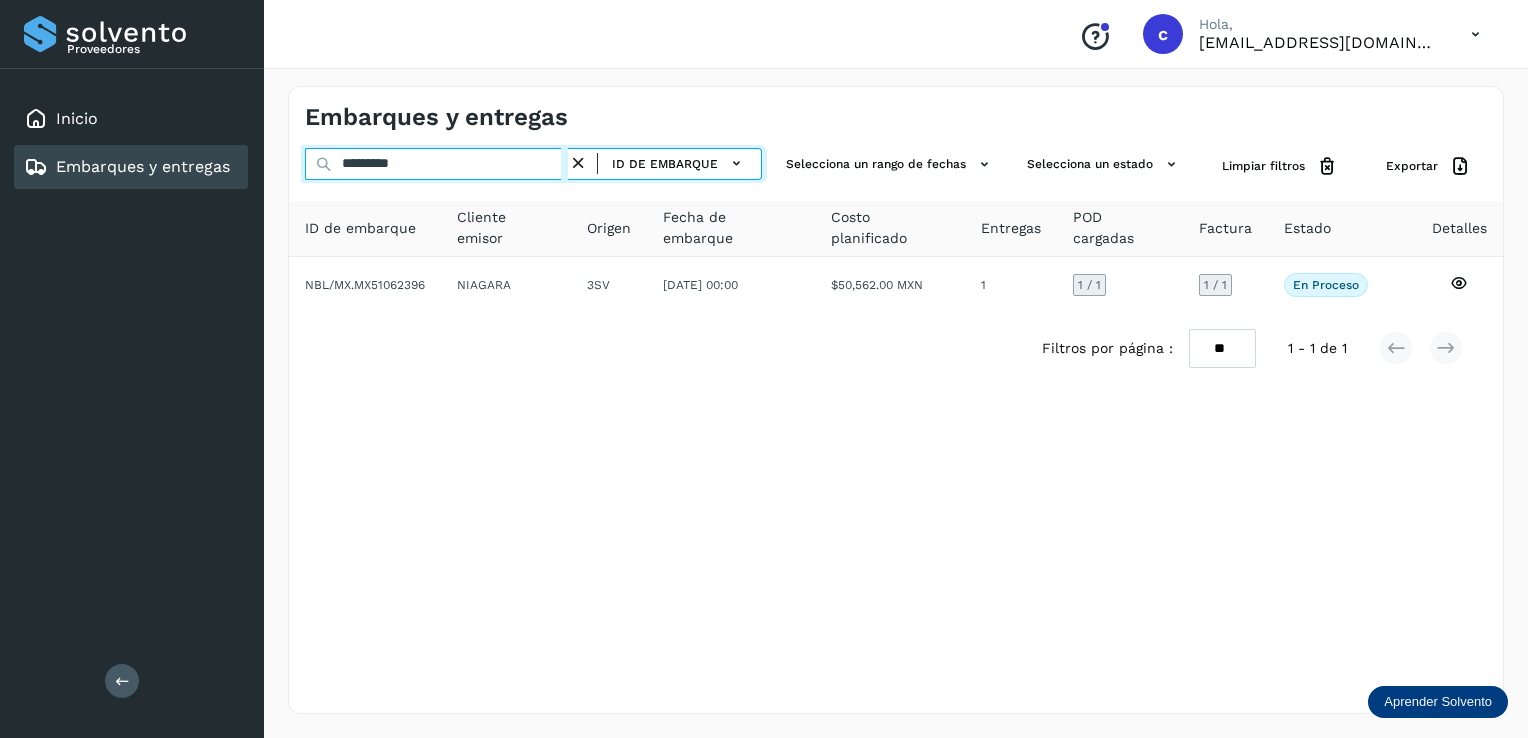 click on "*********" at bounding box center (436, 164) 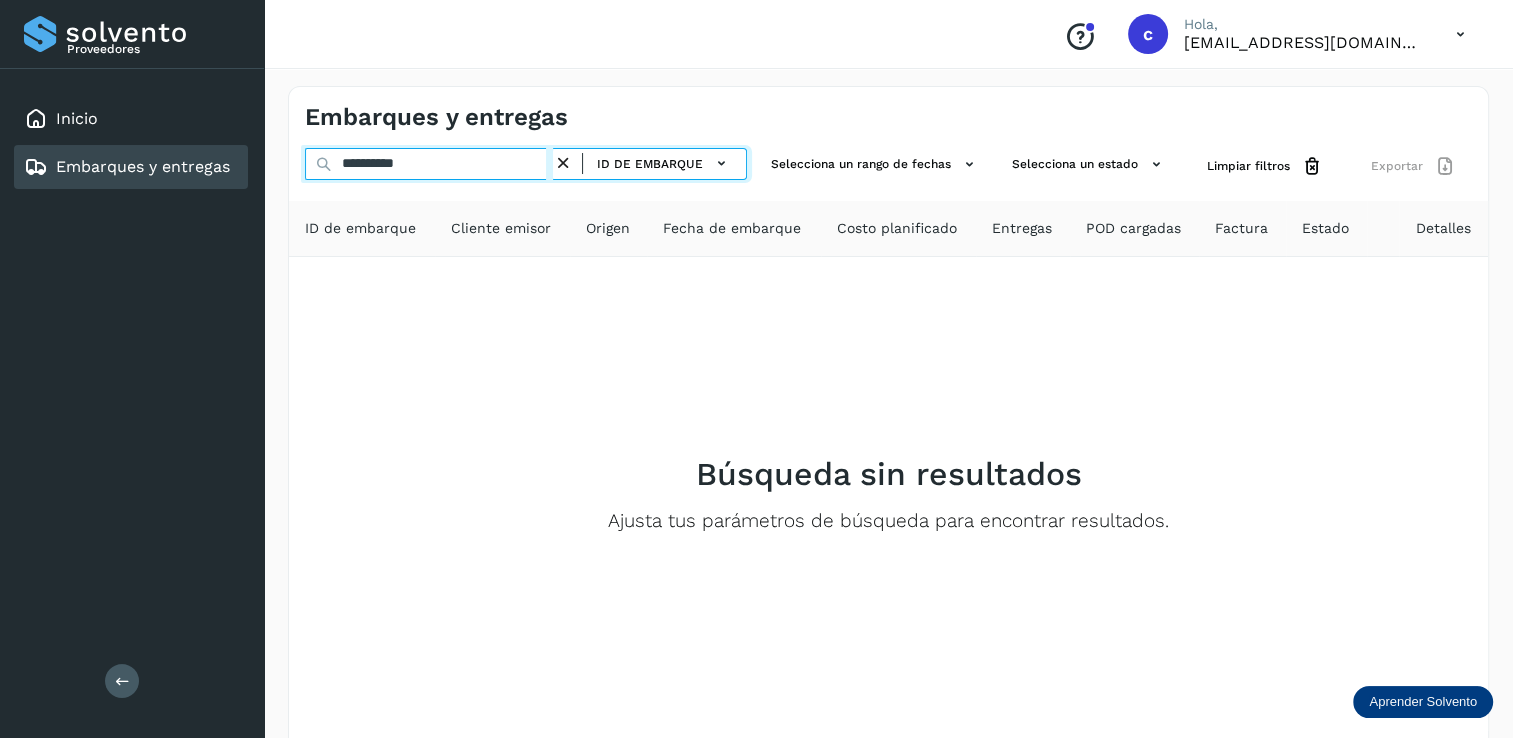 click on "**********" at bounding box center (429, 164) 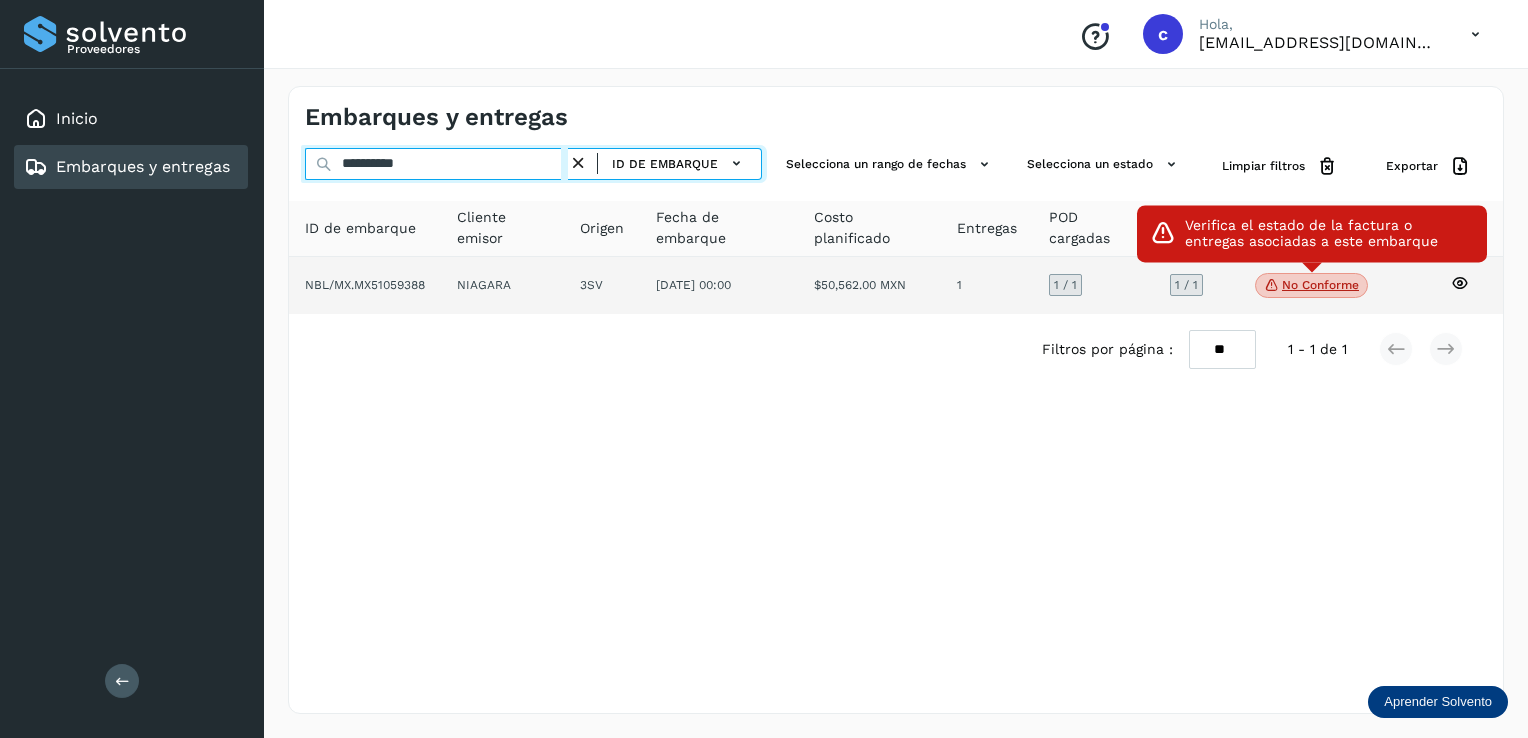 type on "**********" 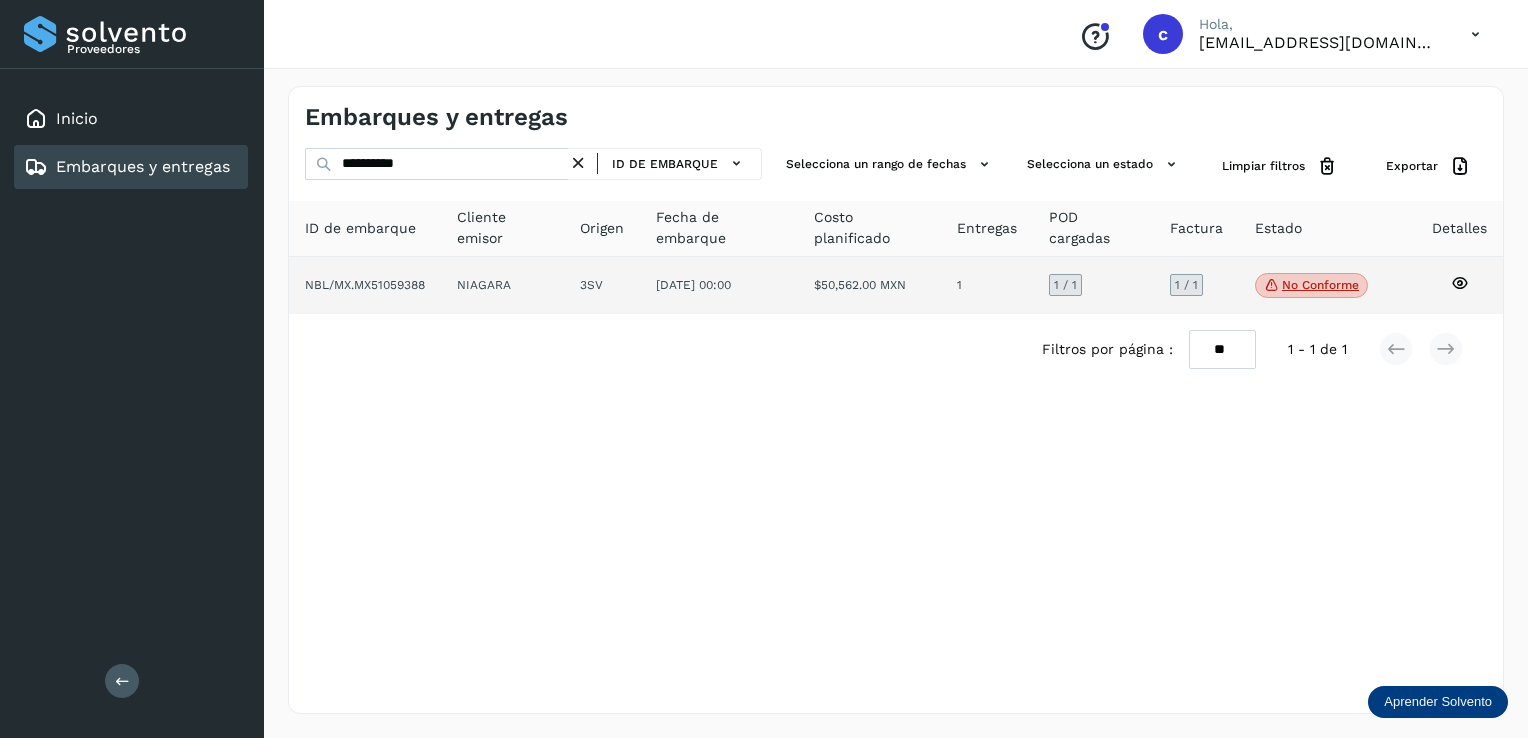 click on "No conforme" 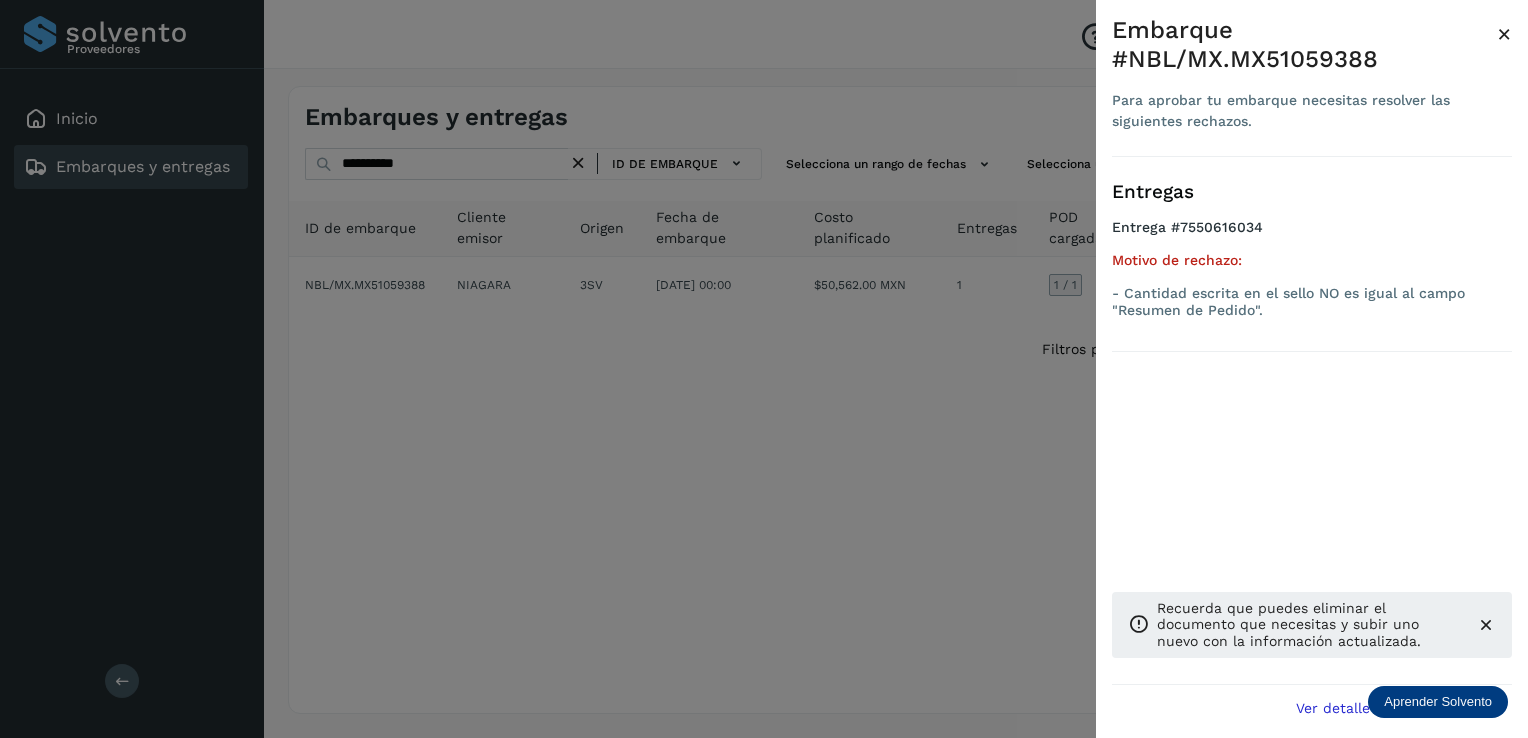 drag, startPoint x: 1490, startPoint y: 36, endPoint x: 1503, endPoint y: 35, distance: 13.038404 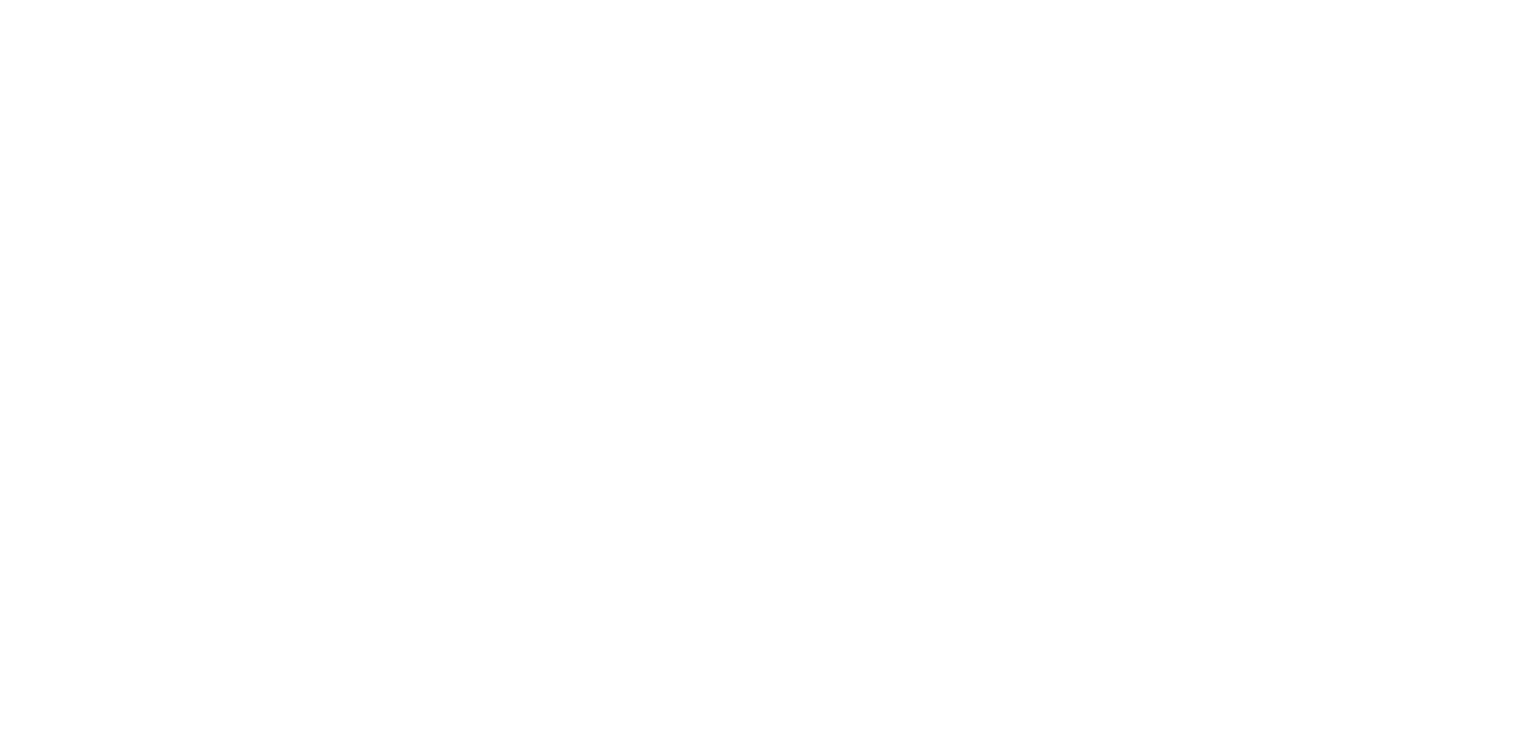 scroll, scrollTop: 0, scrollLeft: 0, axis: both 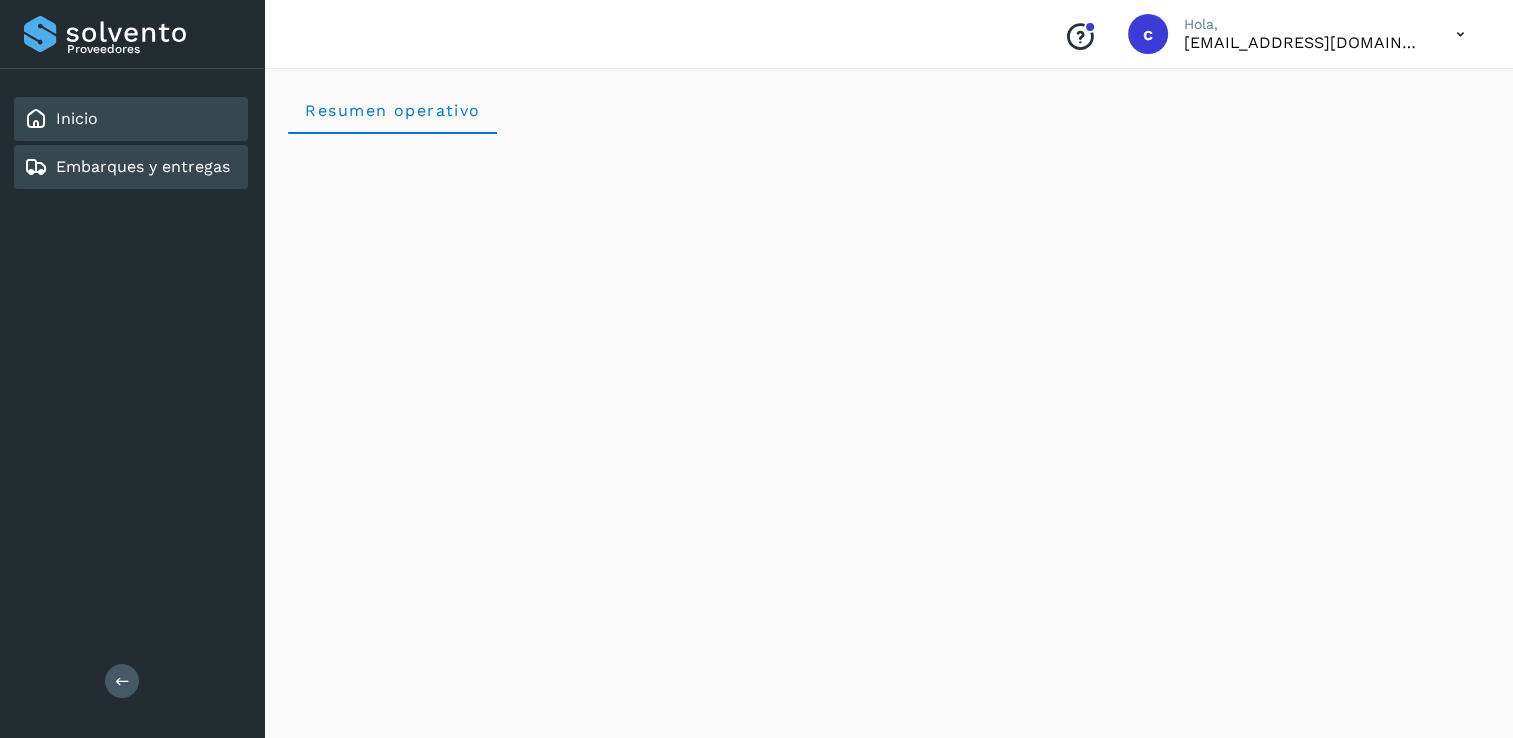click on "Embarques y entregas" at bounding box center [143, 166] 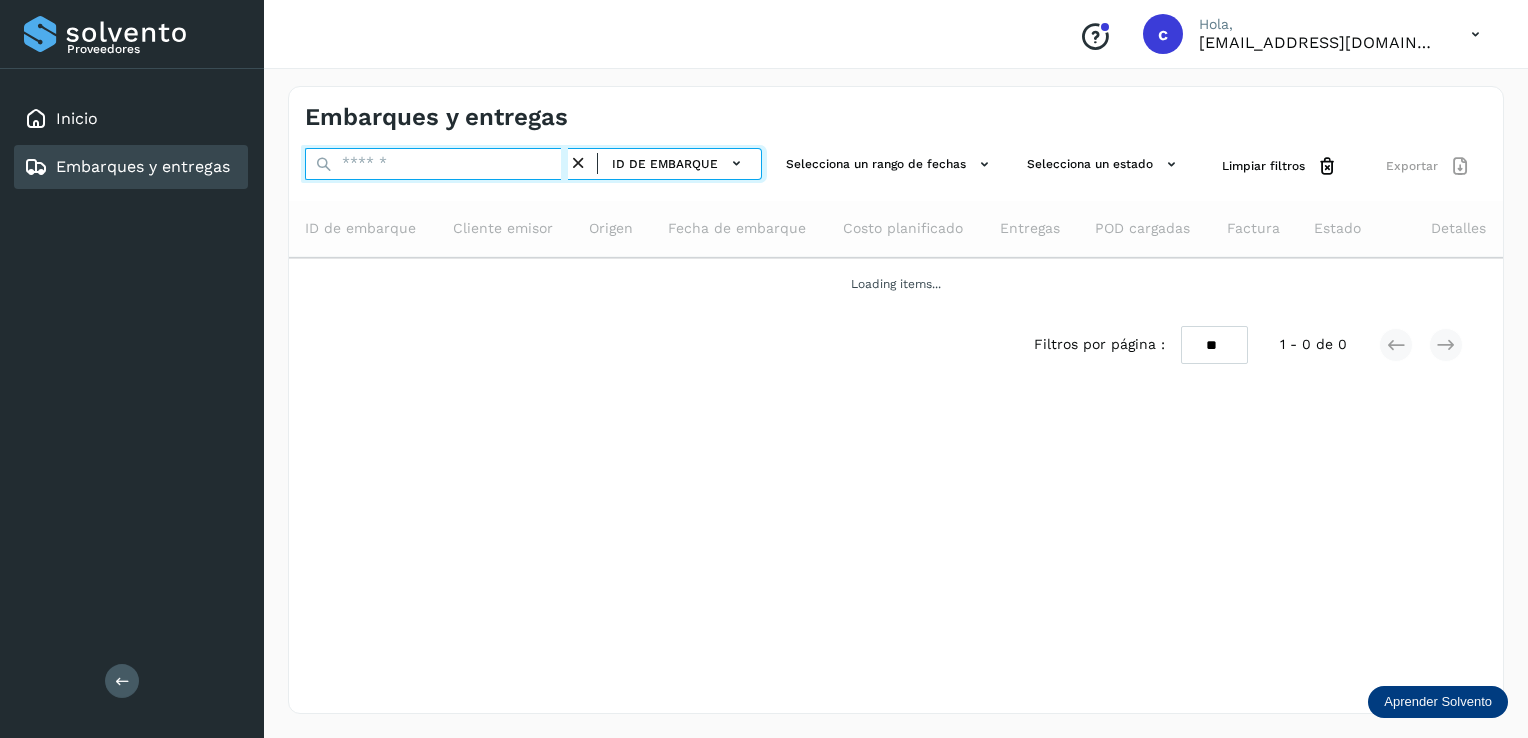 click at bounding box center (436, 164) 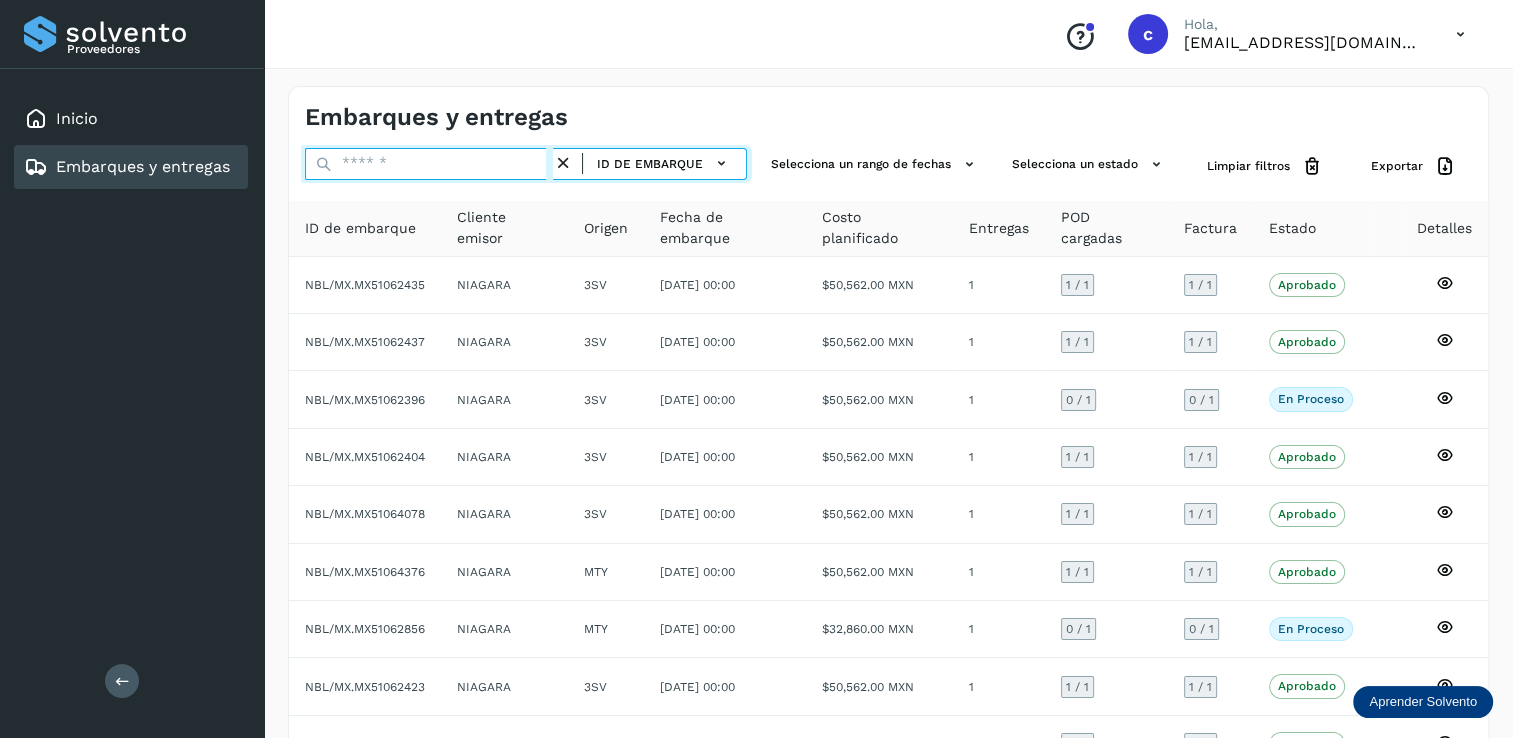 click at bounding box center (429, 164) 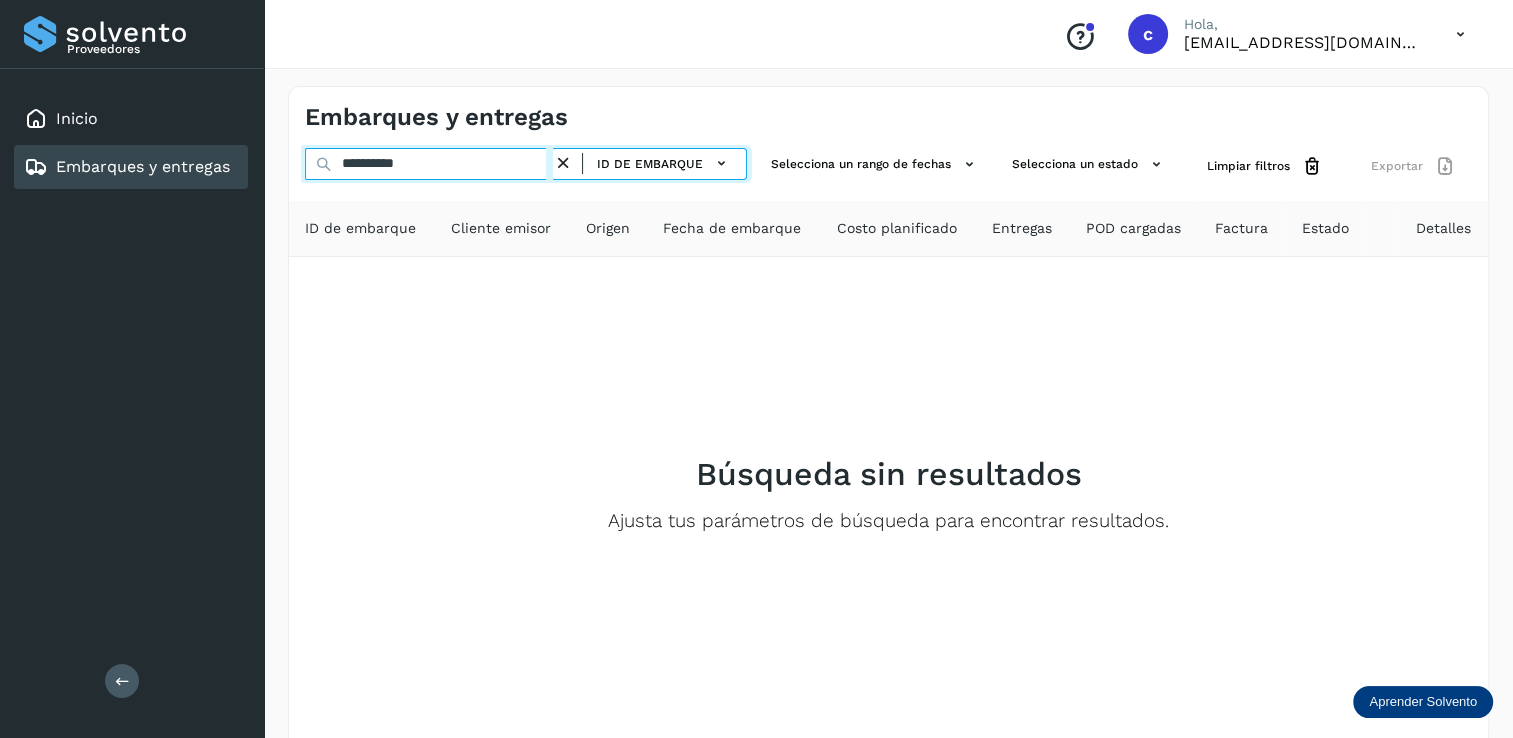 click on "**********" at bounding box center [429, 164] 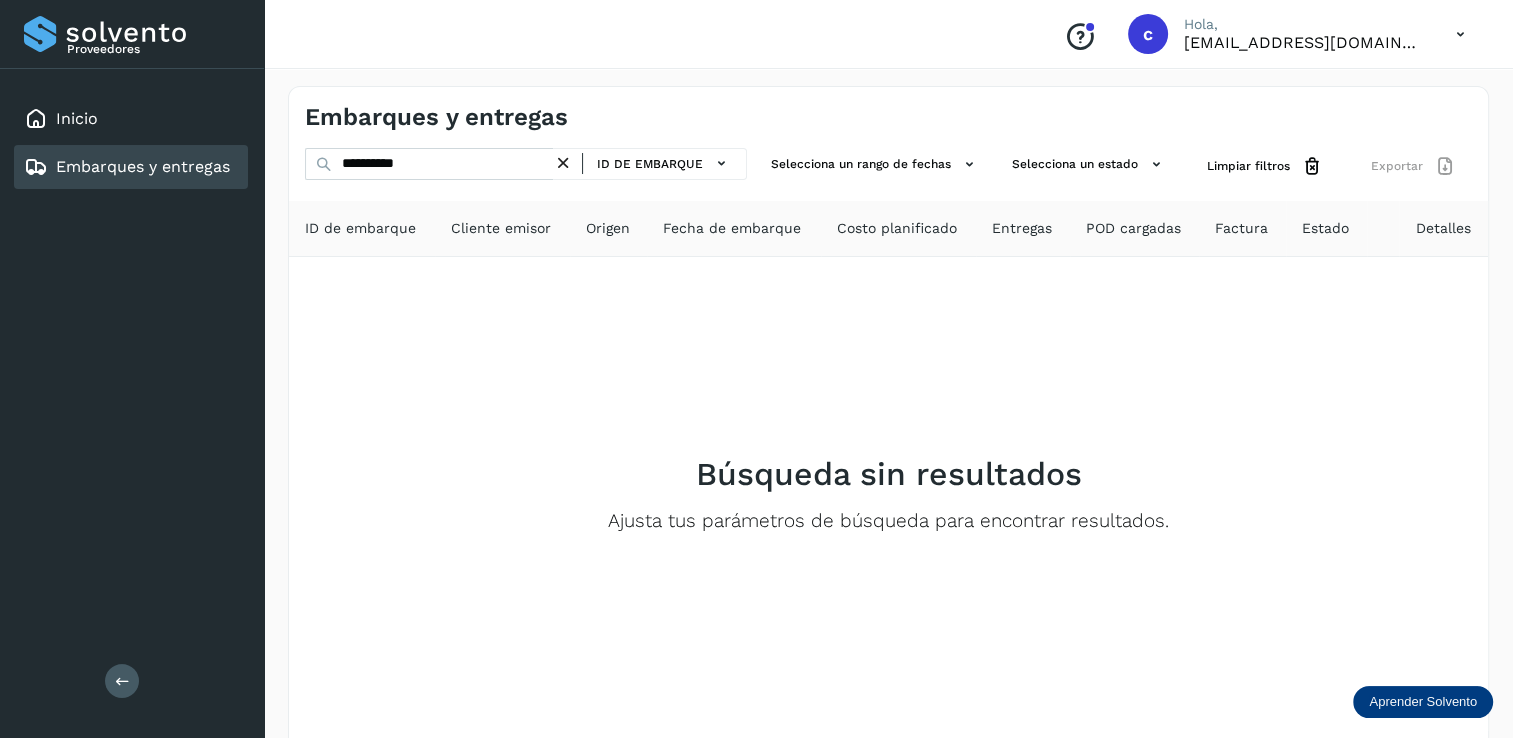 click on "**********" at bounding box center [526, 166] 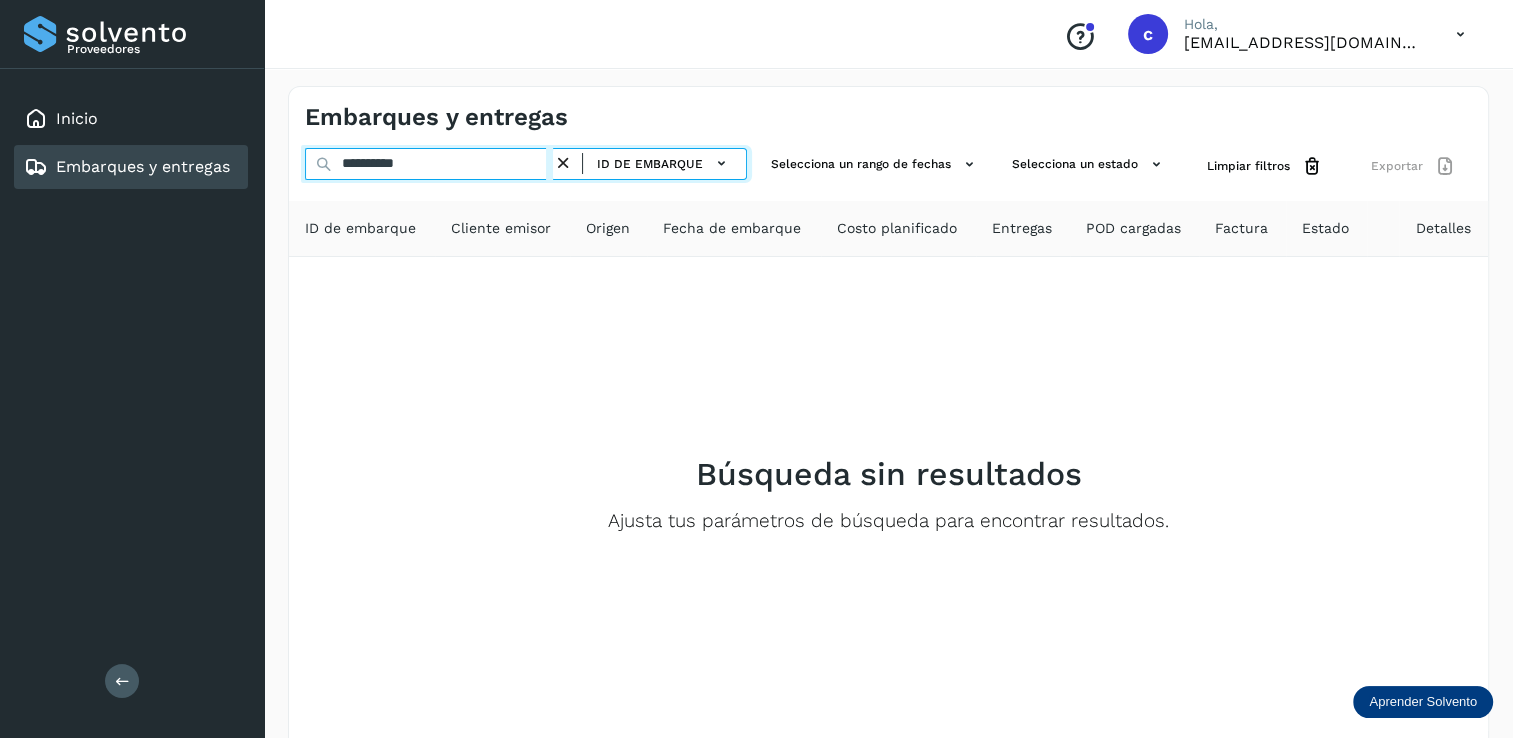 click on "**********" at bounding box center [429, 164] 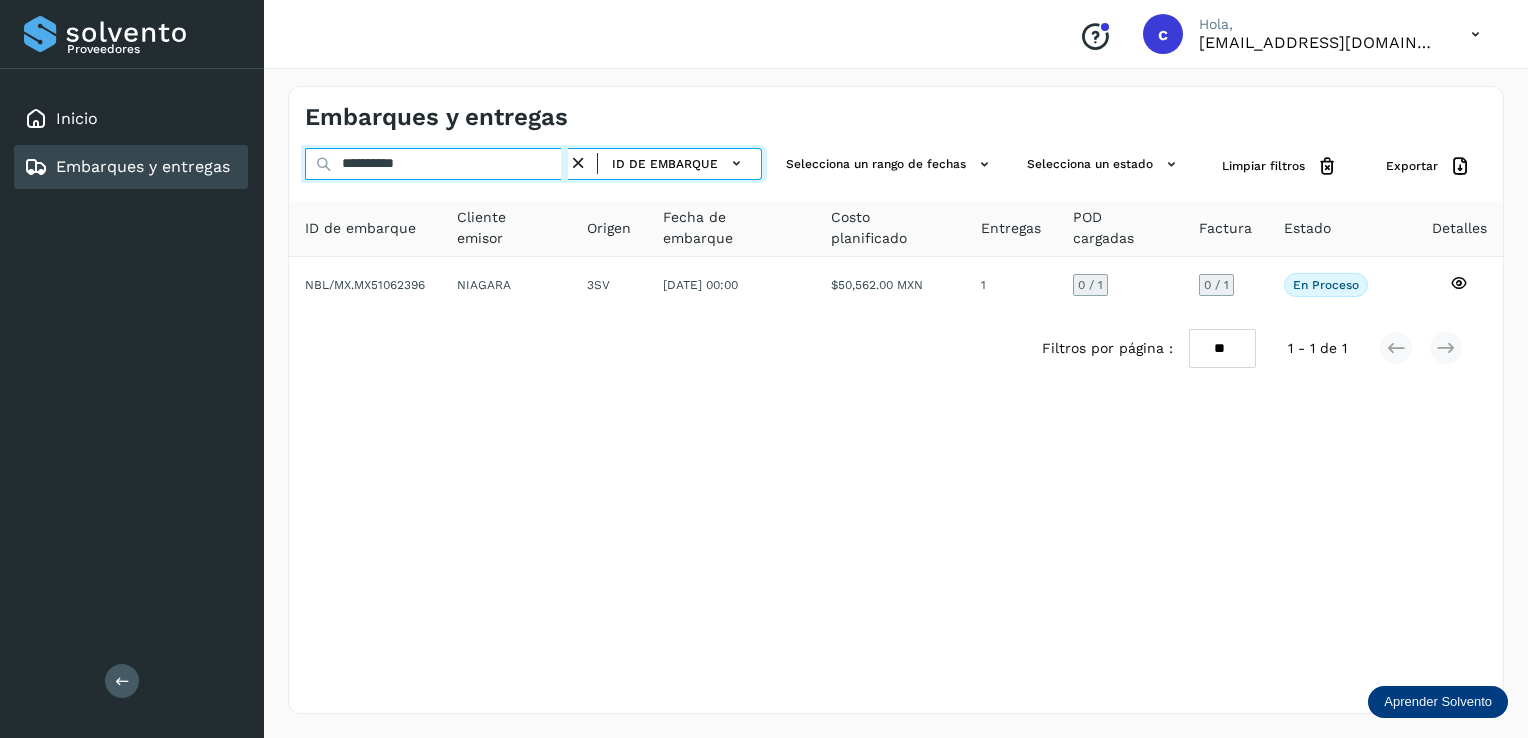 type on "**********" 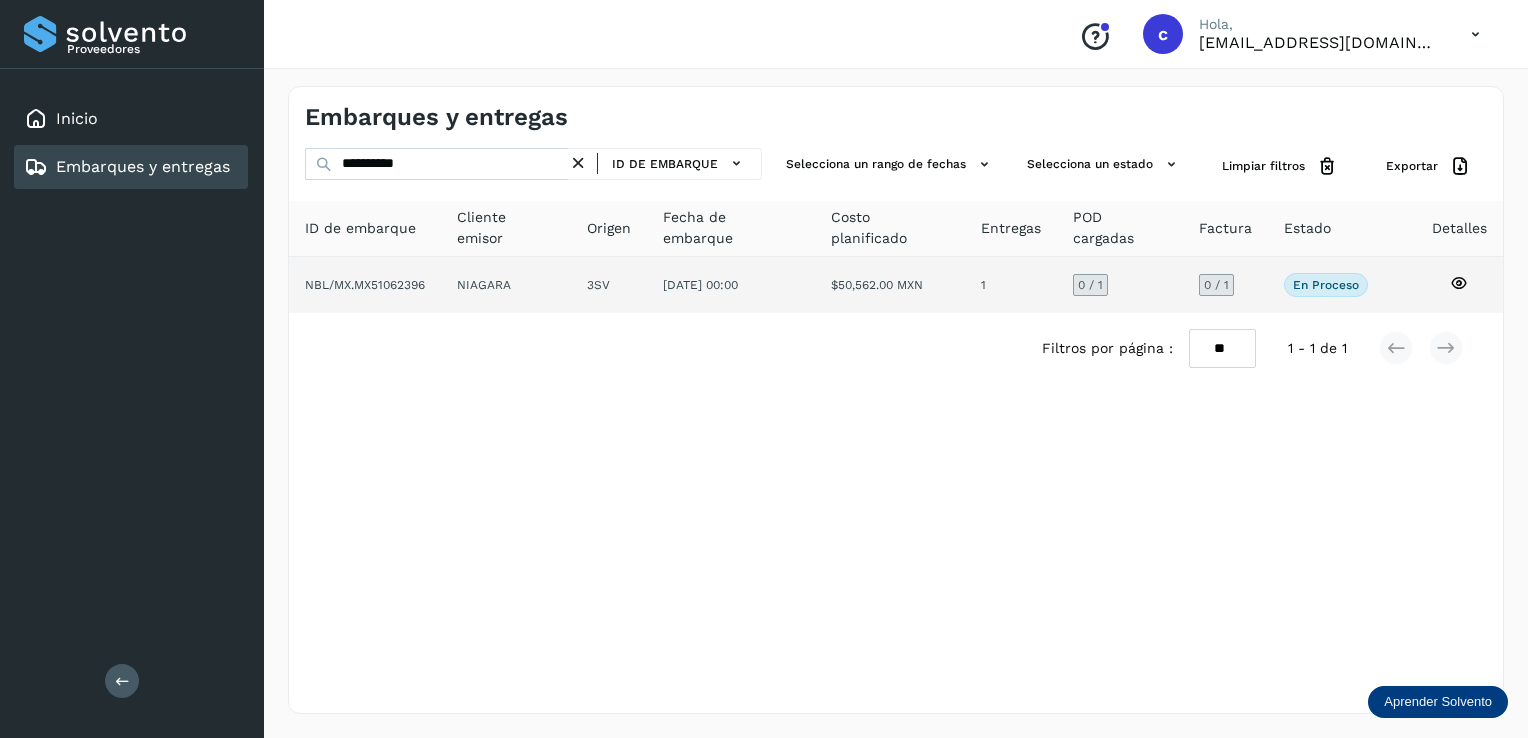 click 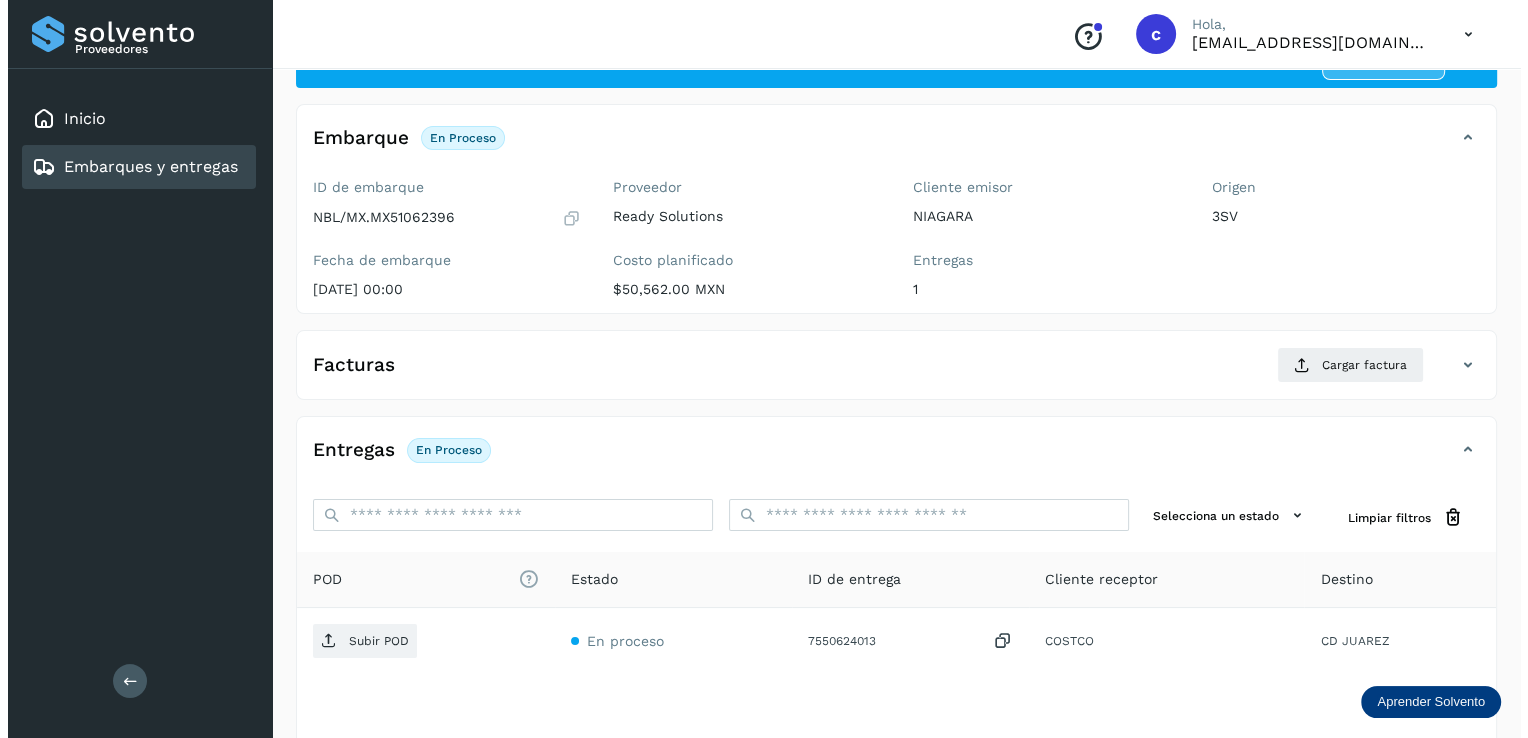 scroll, scrollTop: 208, scrollLeft: 0, axis: vertical 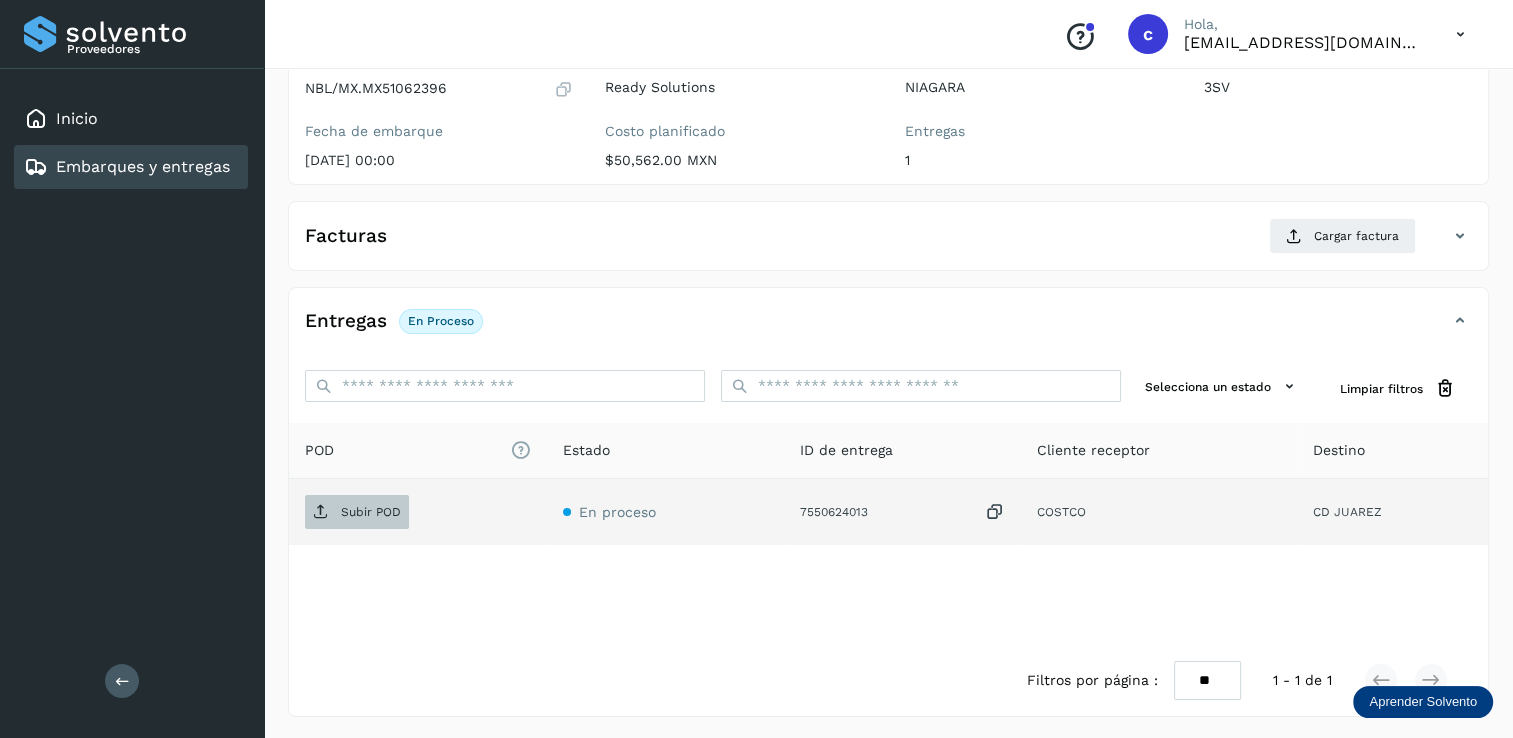 click on "Subir POD" at bounding box center [371, 512] 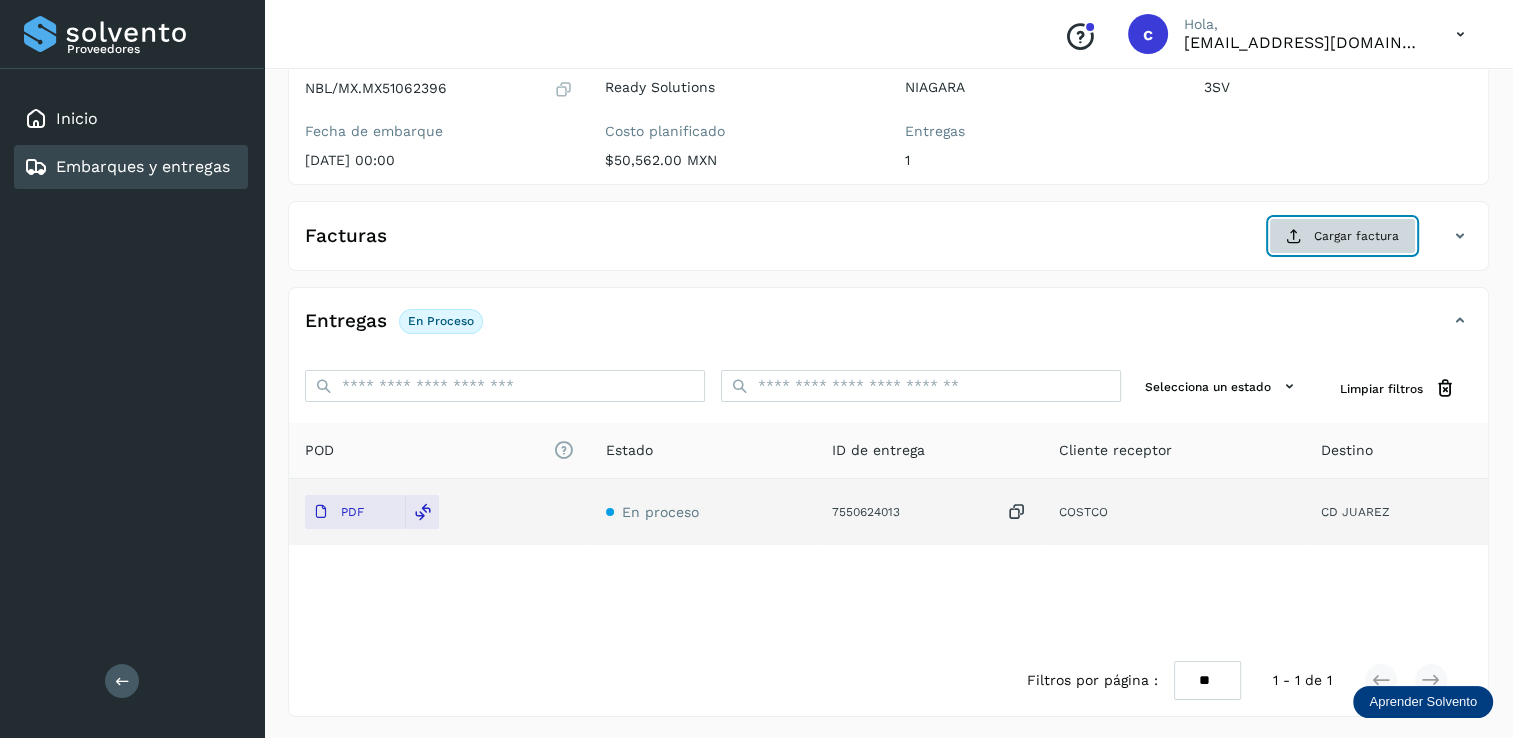 click on "Cargar factura" 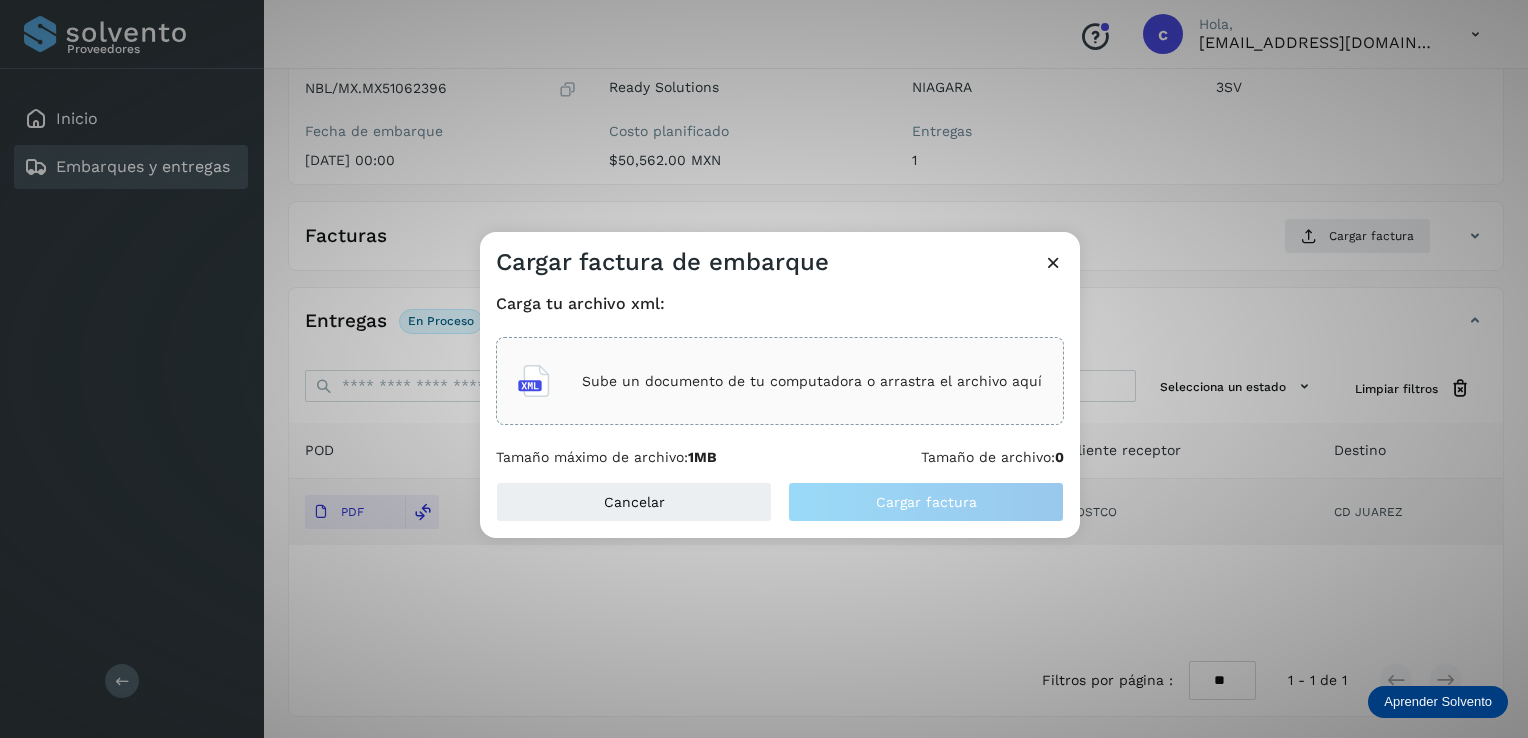 click on "Cargar factura de embarque Carga tu archivo xml: Sube un documento de tu computadora o arrastra el archivo aquí Tamaño máximo de archivo:  1MB Tamaño de archivo:  0 Cancelar Cargar factura" 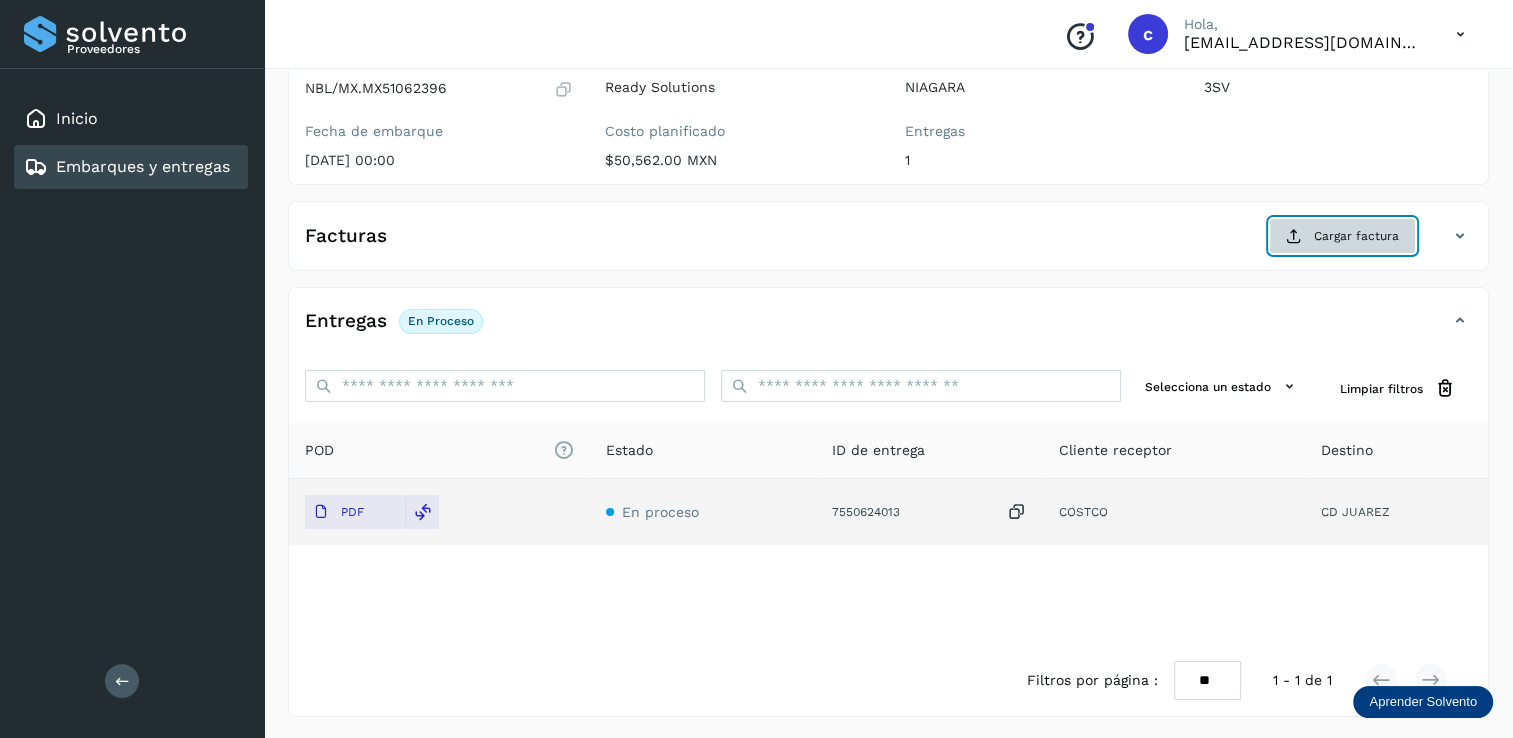 click on "Cargar factura" at bounding box center [1342, 236] 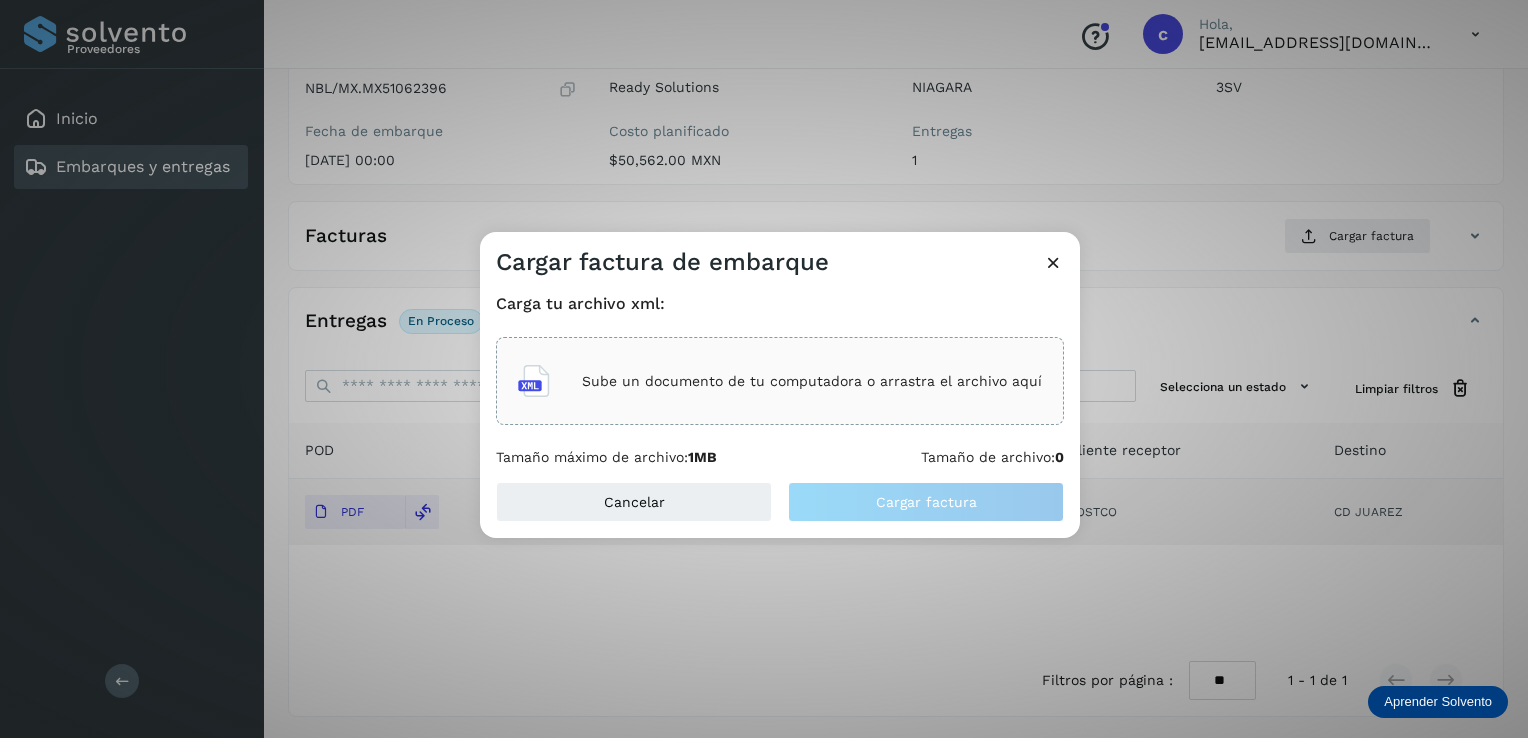click on "Sube un documento de tu computadora o arrastra el archivo aquí" at bounding box center [812, 381] 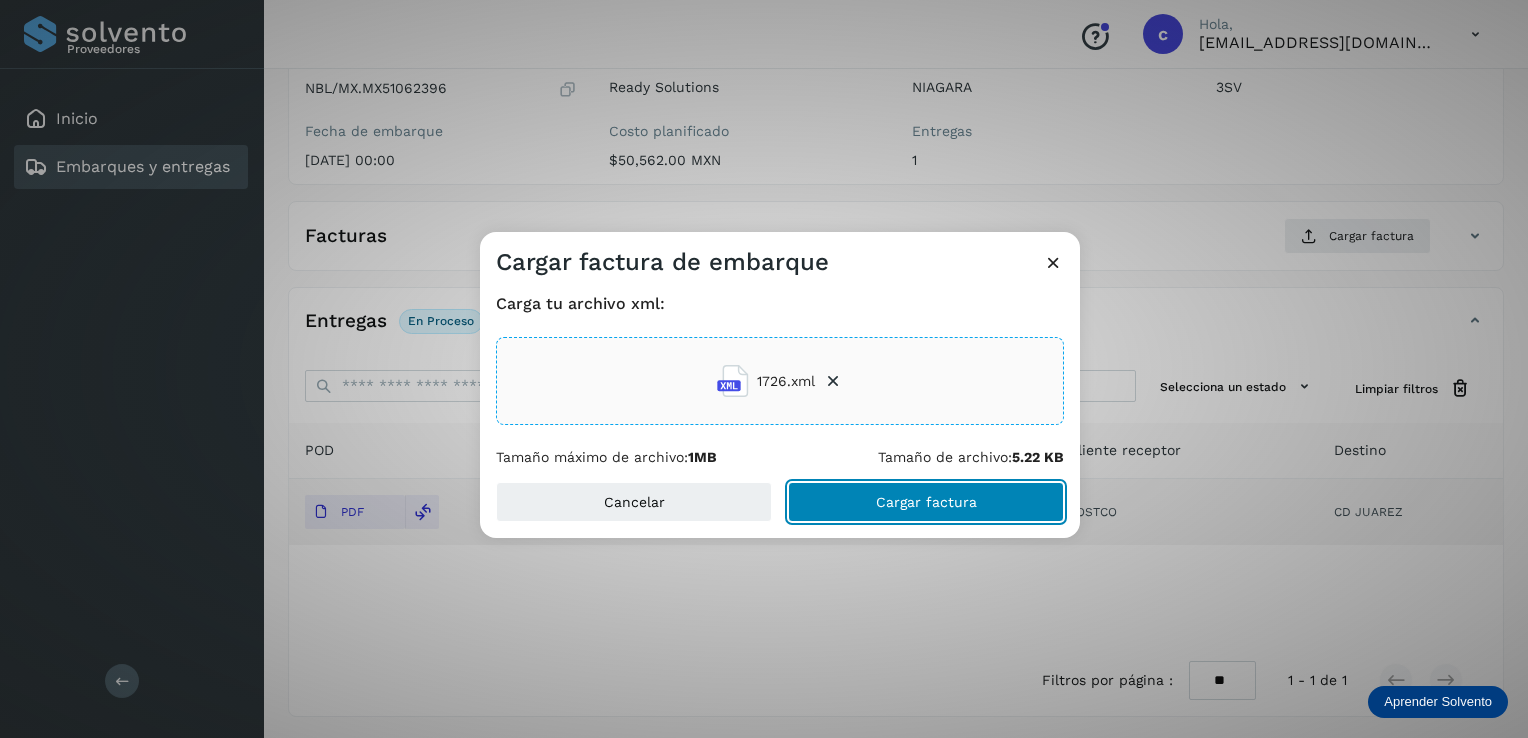 click on "Cargar factura" 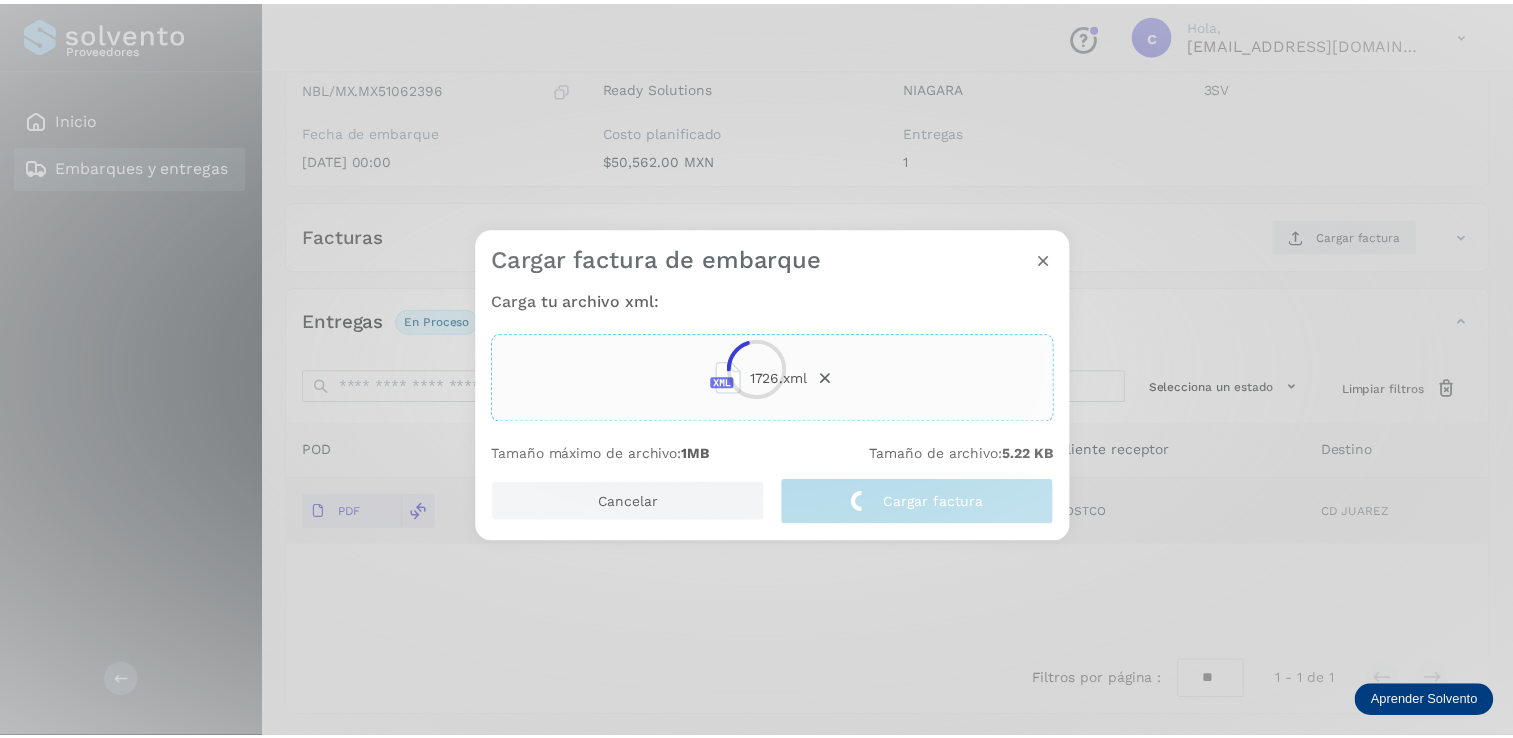 scroll, scrollTop: 207, scrollLeft: 0, axis: vertical 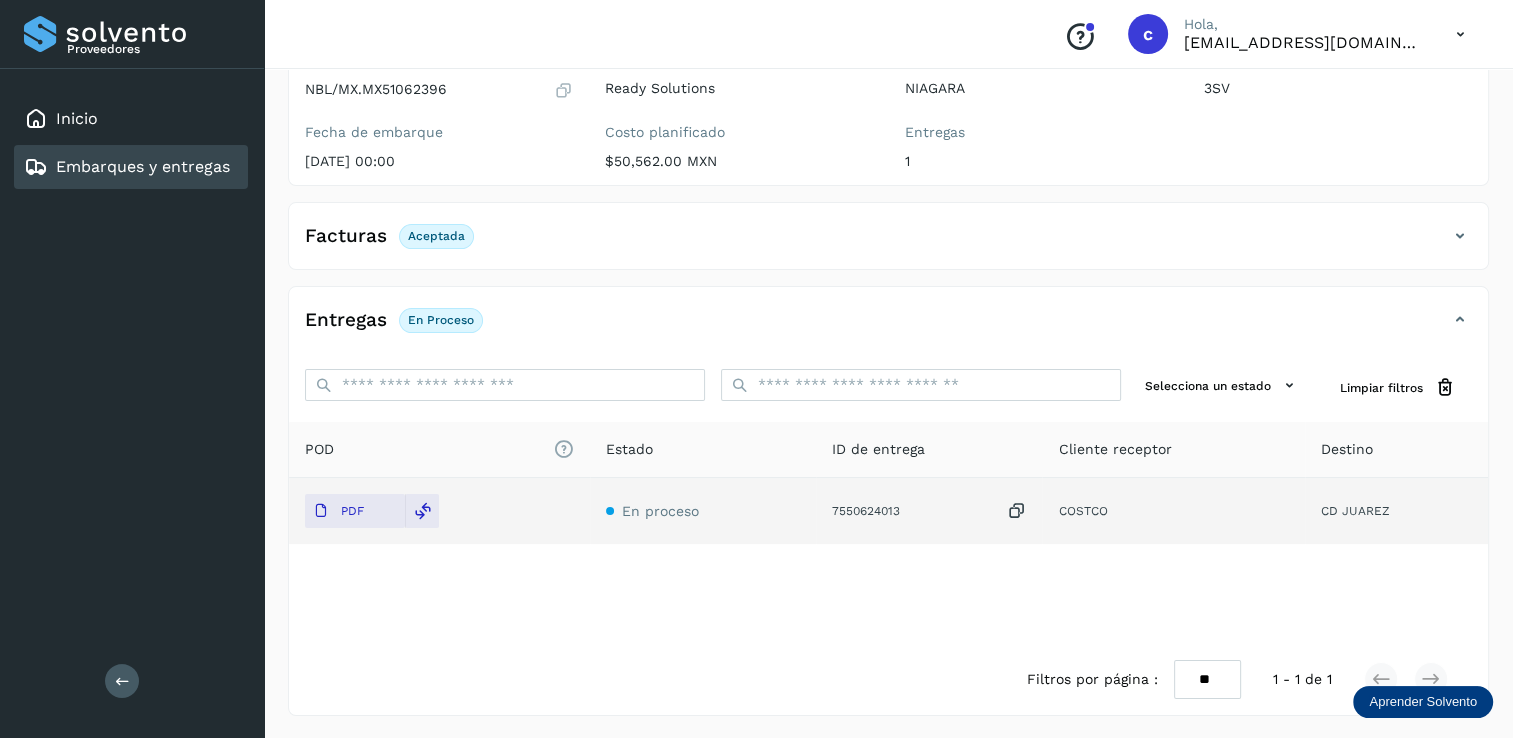 click on "Embarques y entregas" at bounding box center (143, 166) 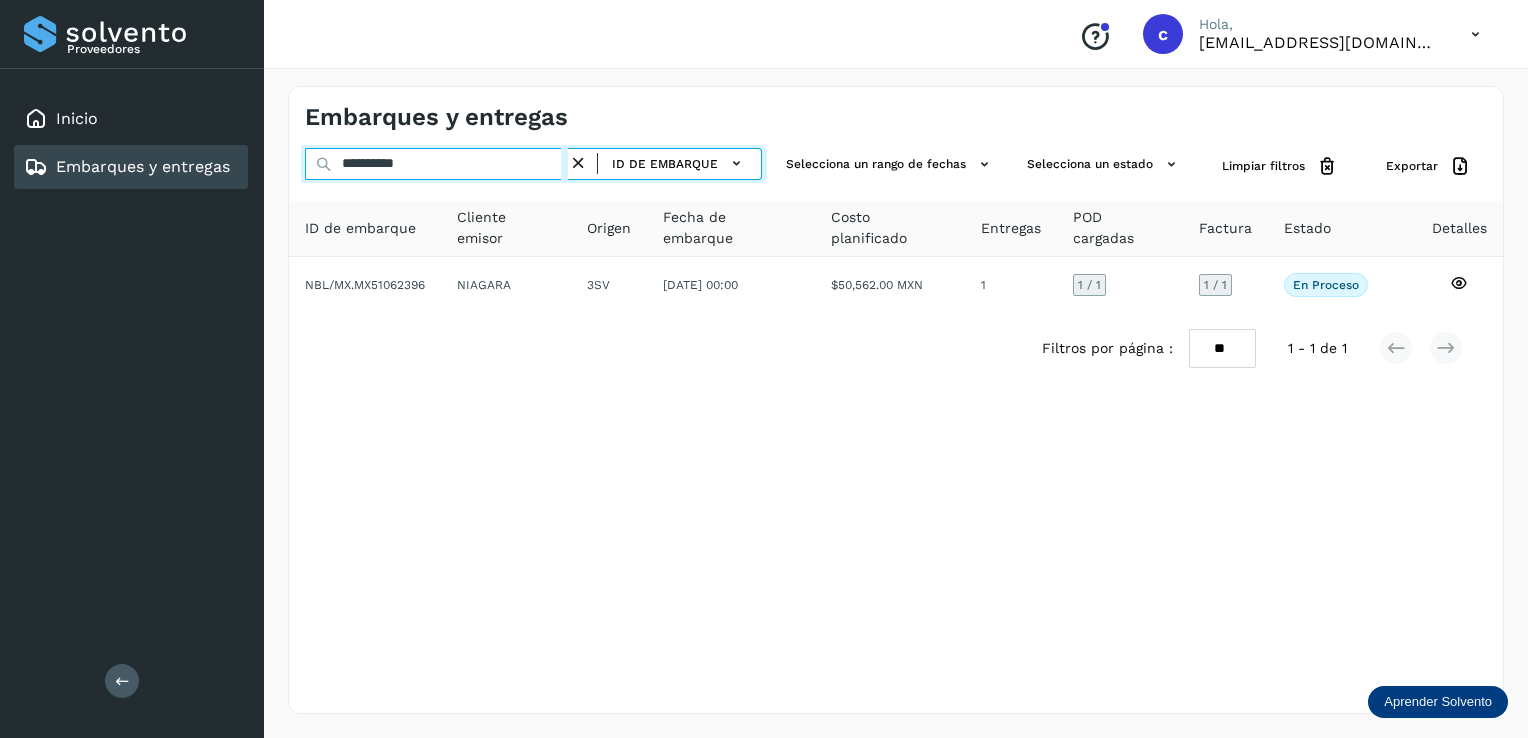 click on "**********" at bounding box center [436, 164] 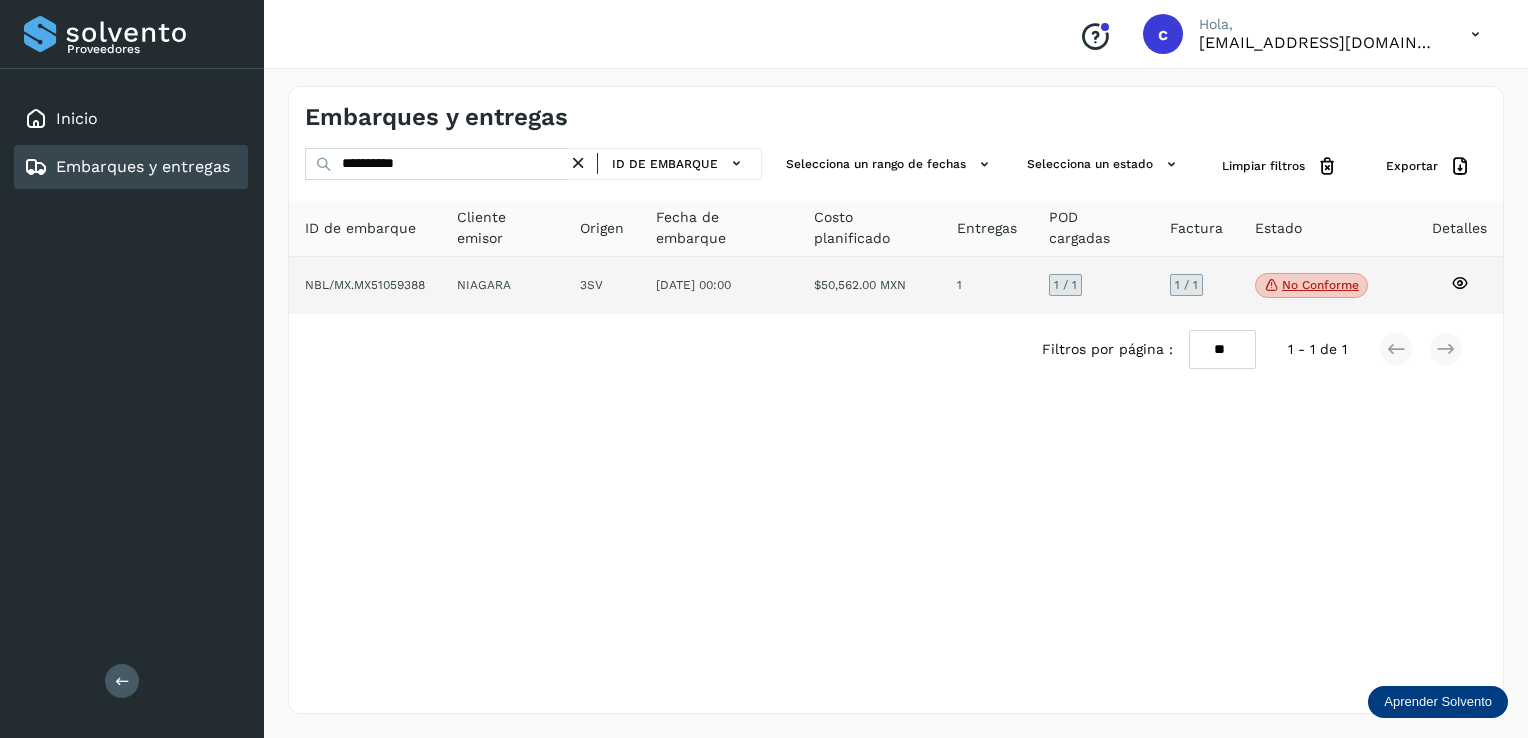 click on "No conforme" 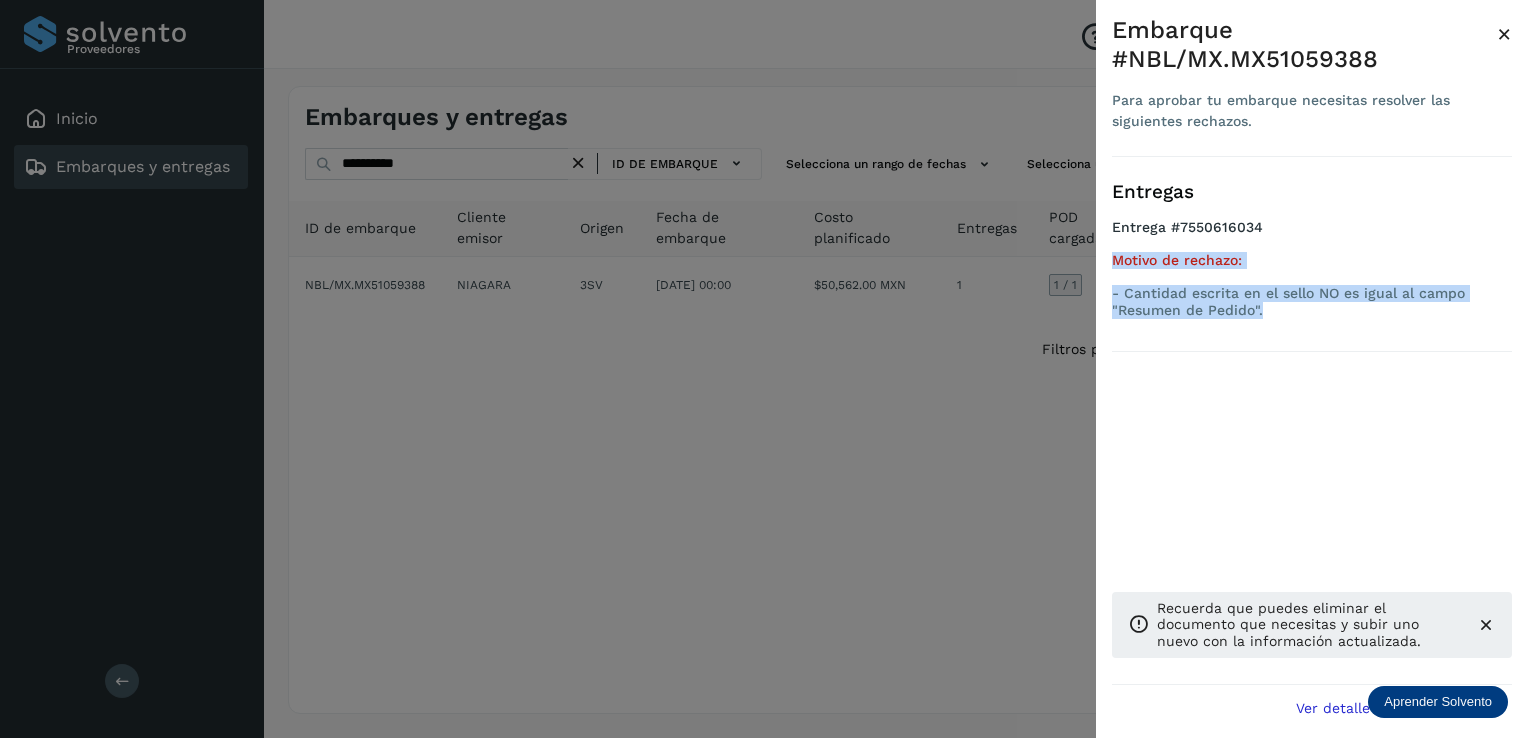 drag, startPoint x: 1268, startPoint y: 314, endPoint x: 1108, endPoint y: 262, distance: 168.23793 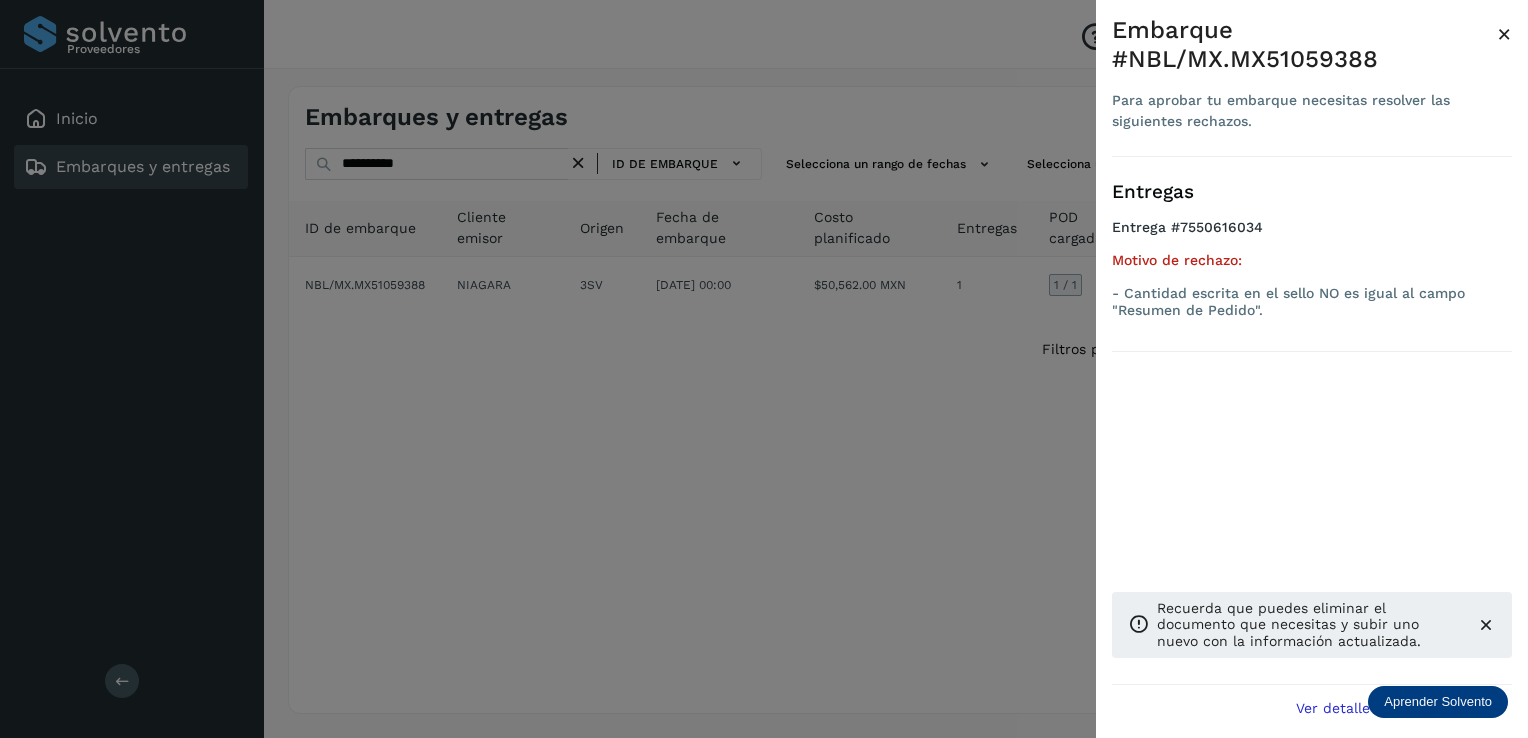 drag, startPoint x: 724, startPoint y: 382, endPoint x: 672, endPoint y: 366, distance: 54.405884 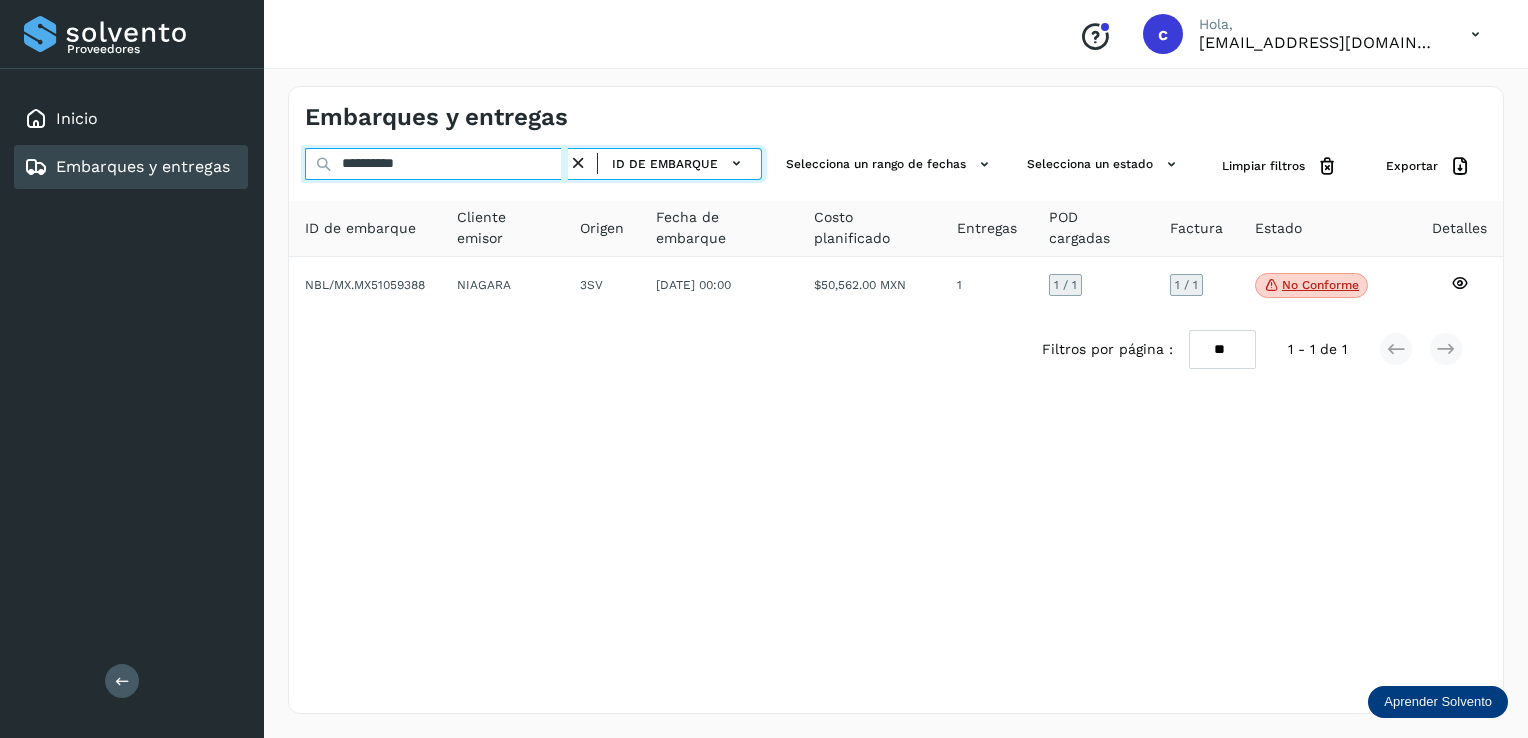 click on "**********" at bounding box center [436, 164] 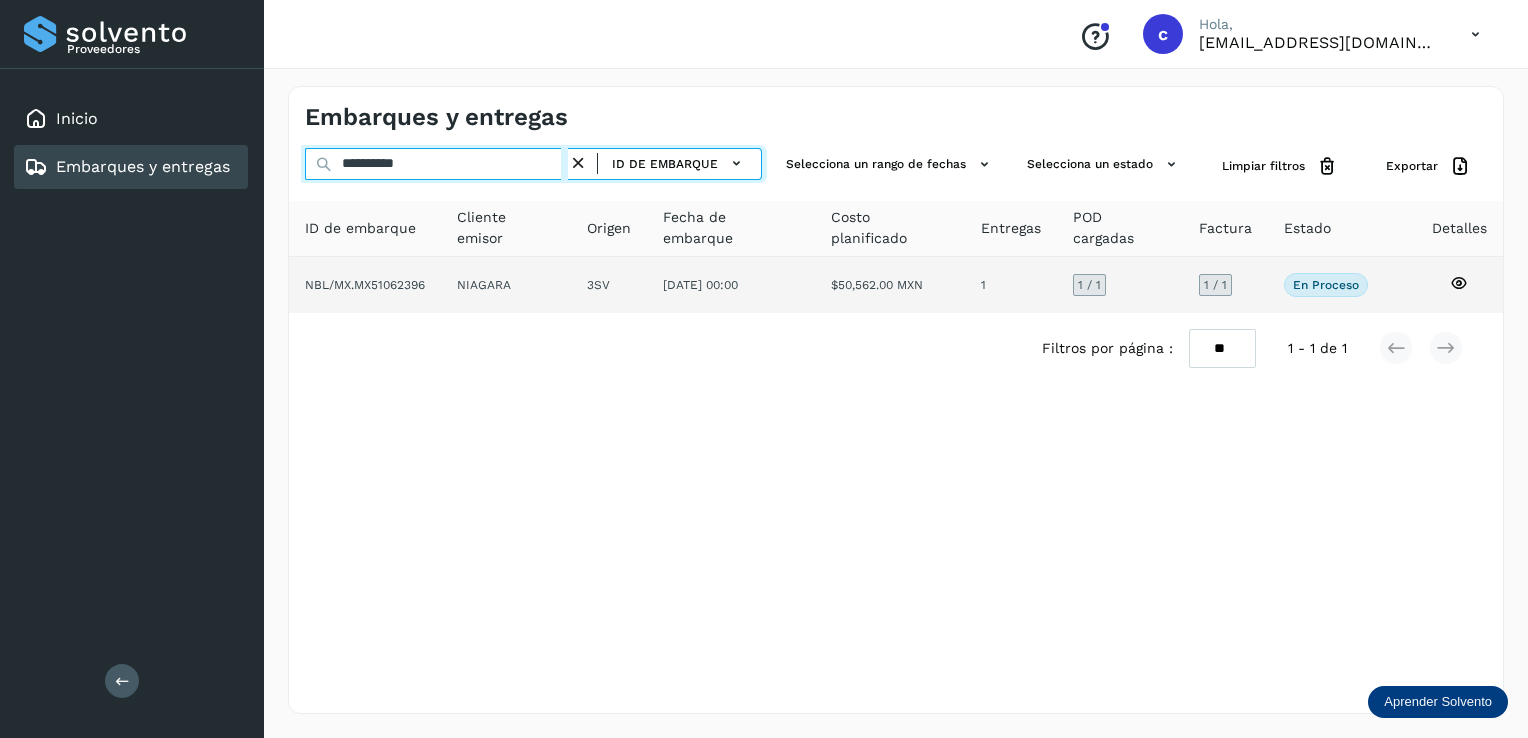 type on "**********" 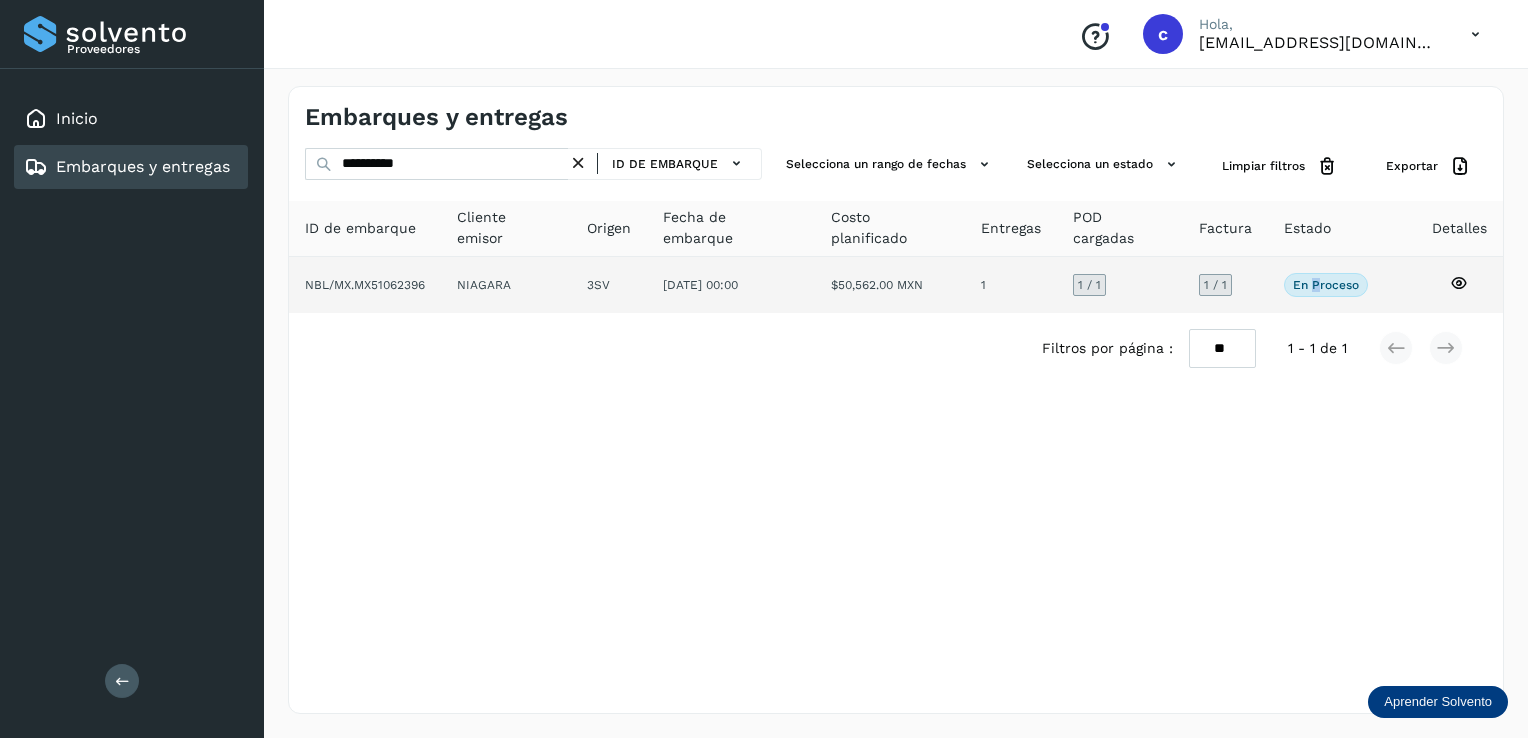 click on "En proceso" 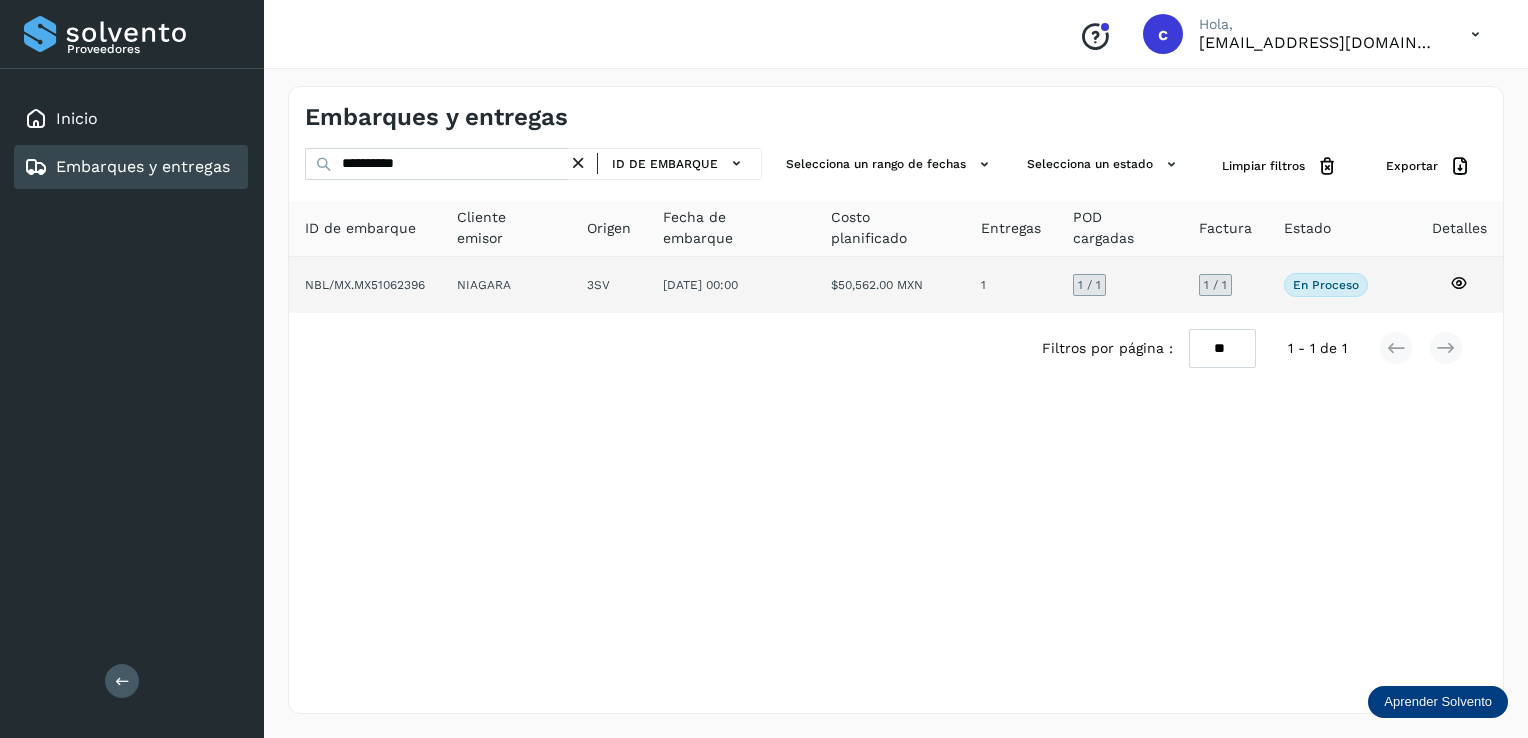 drag, startPoint x: 1317, startPoint y: 286, endPoint x: 1471, endPoint y: 282, distance: 154.05194 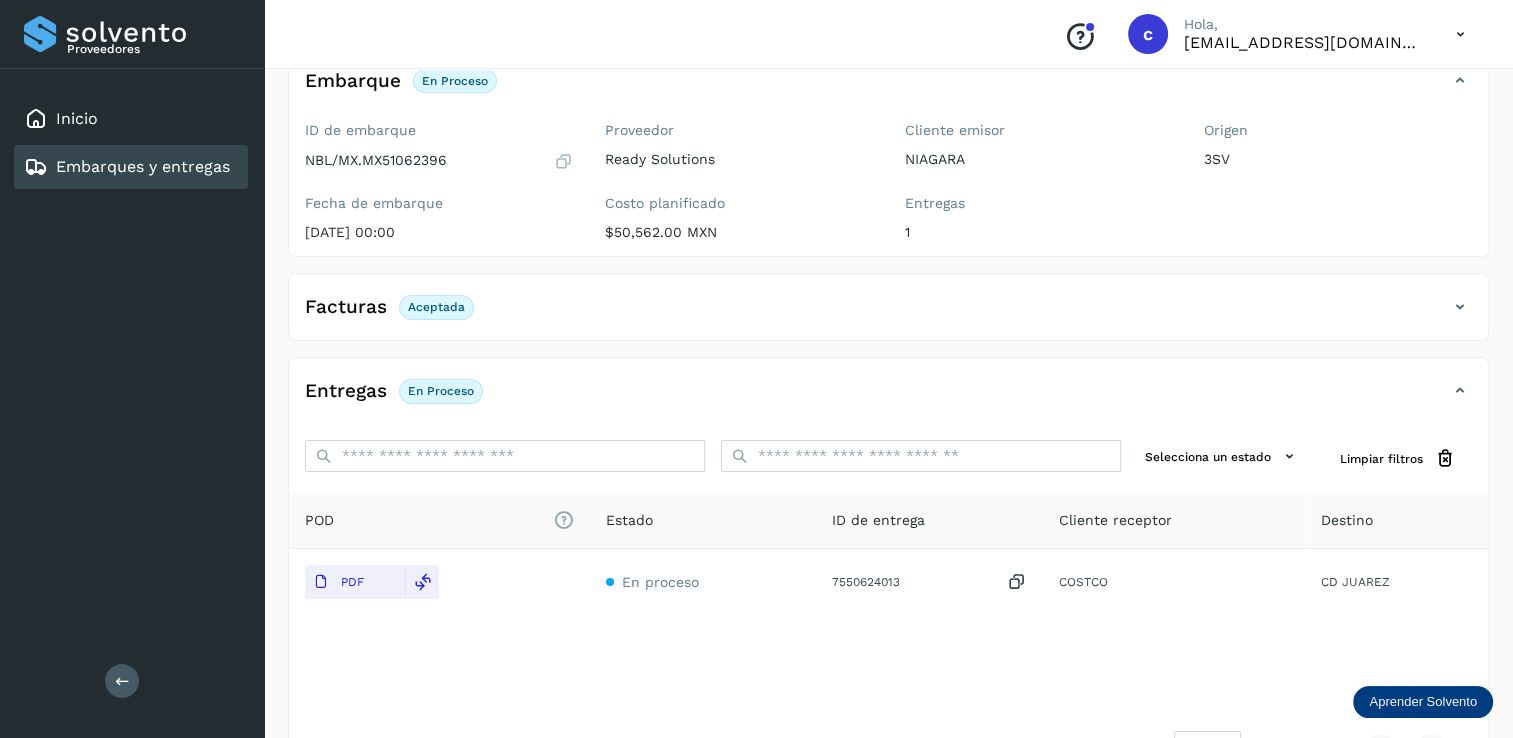 scroll, scrollTop: 200, scrollLeft: 0, axis: vertical 